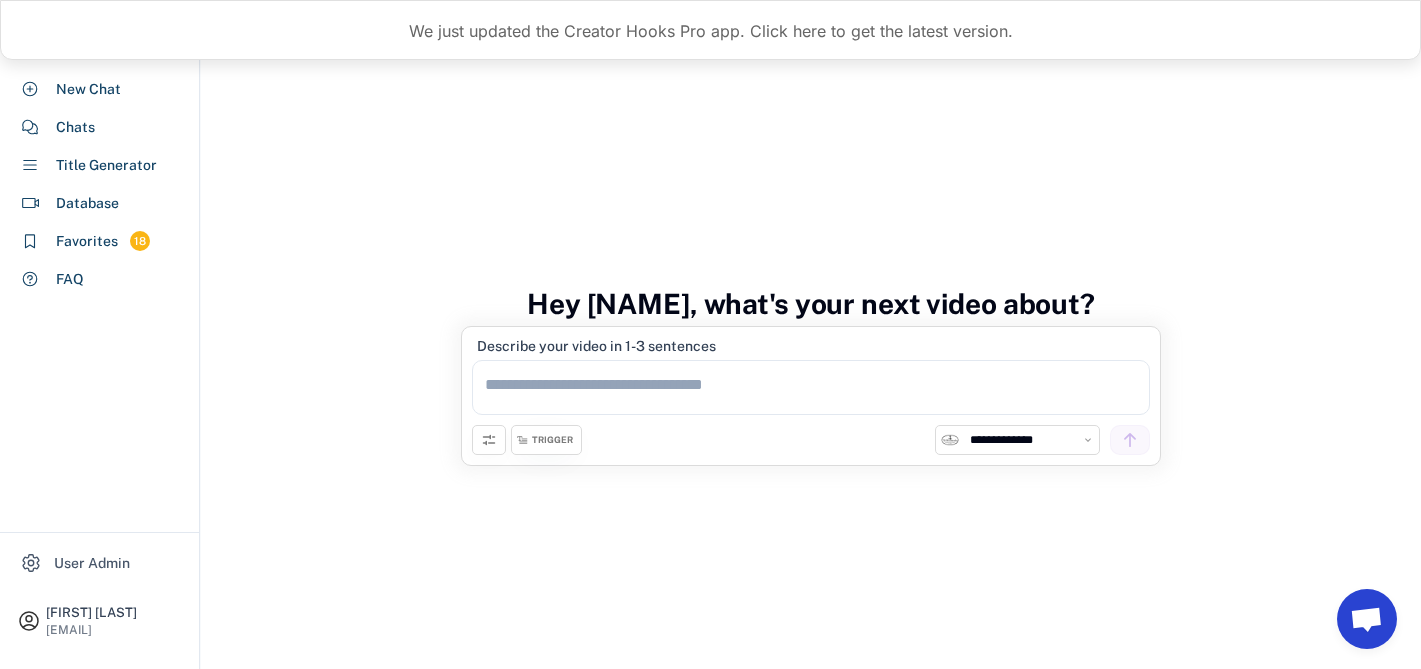 select on "**********" 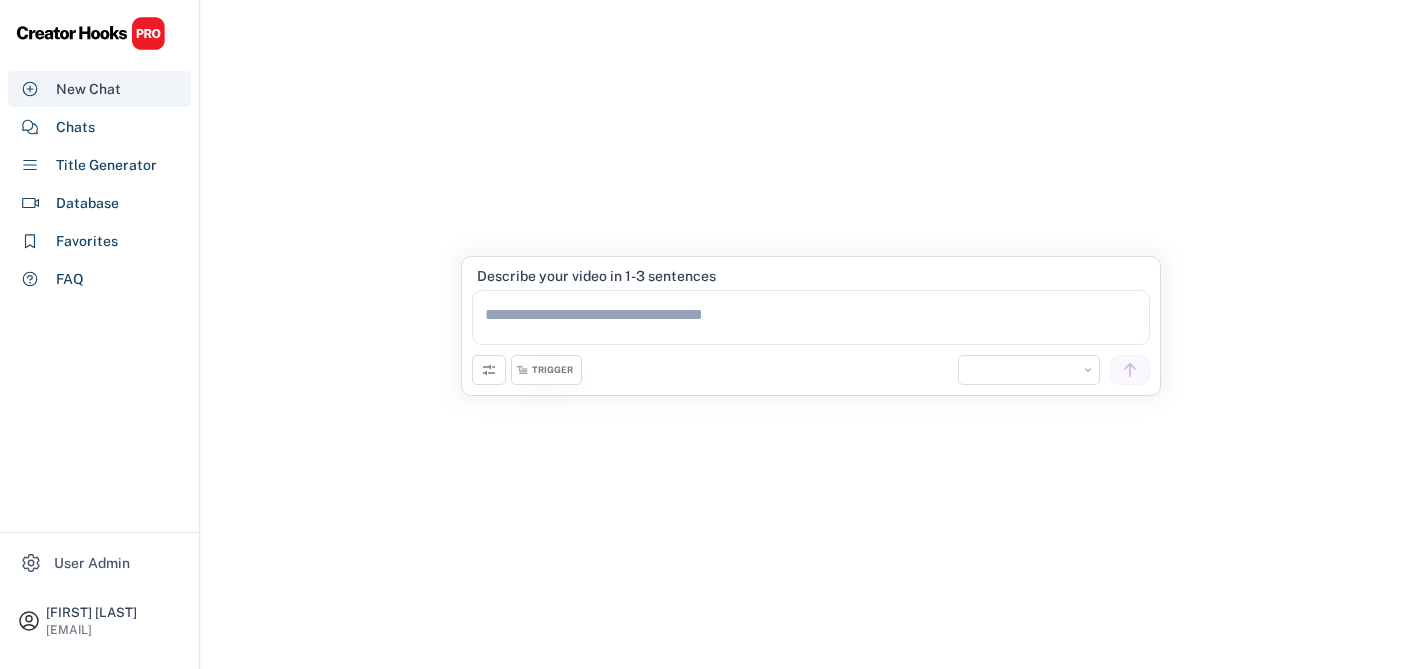 scroll, scrollTop: 98, scrollLeft: 0, axis: vertical 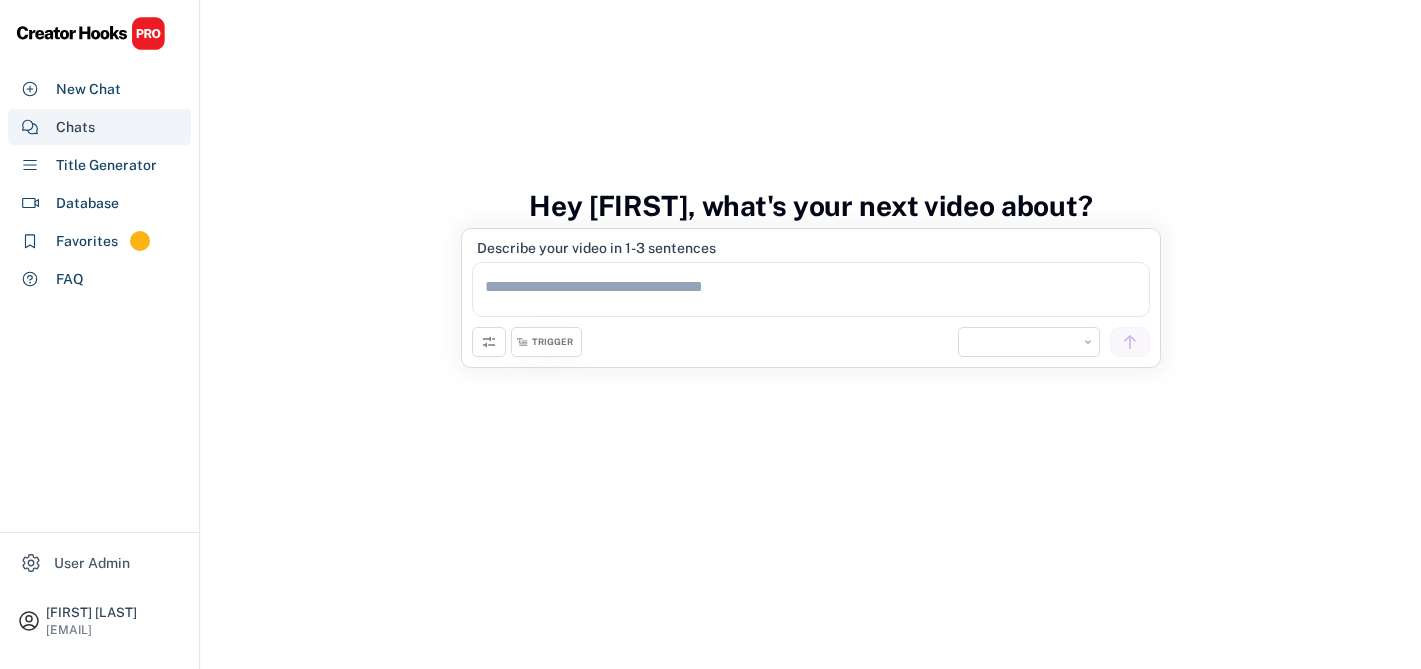 select 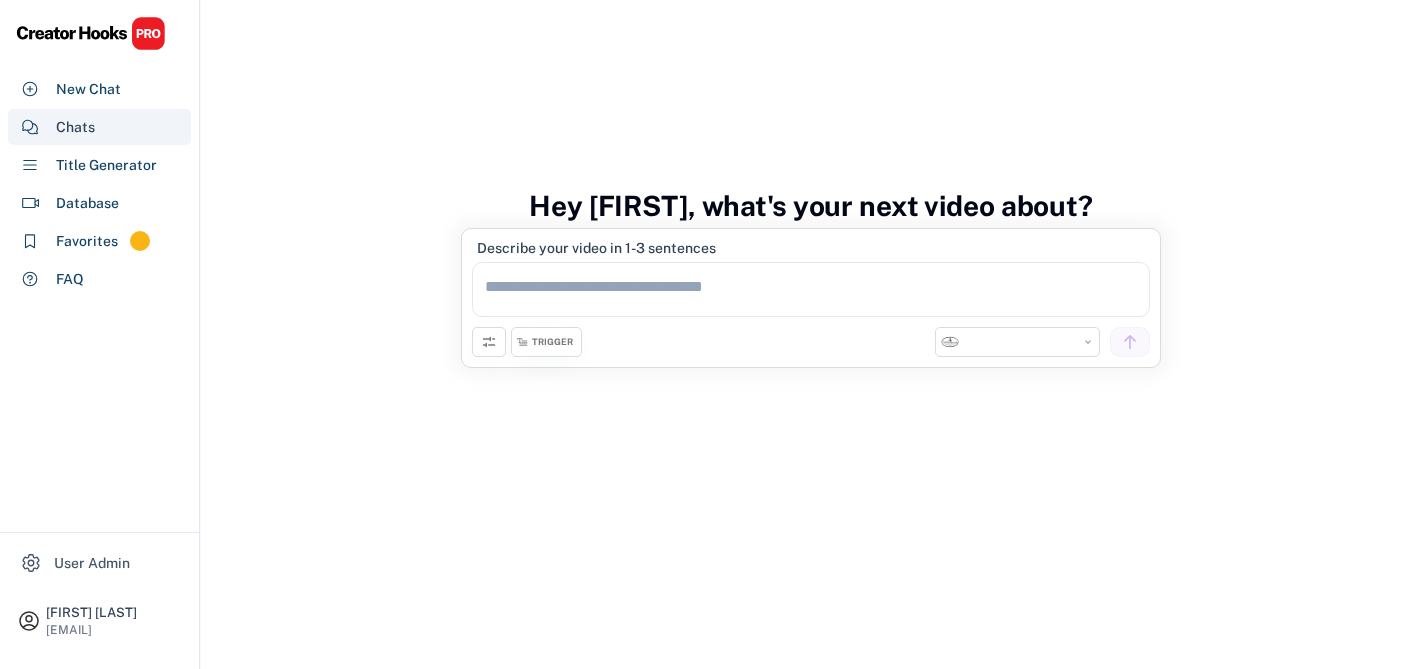 click on "Chats" at bounding box center [99, 127] 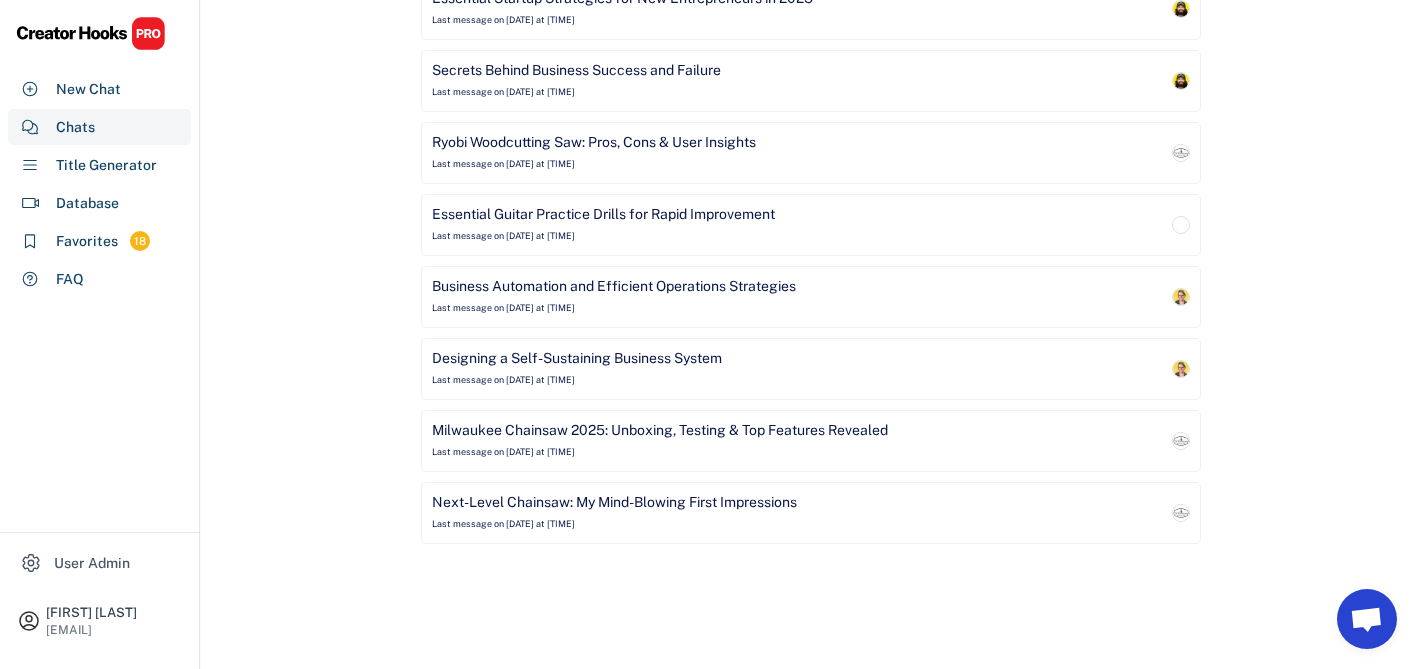 scroll, scrollTop: 0, scrollLeft: 0, axis: both 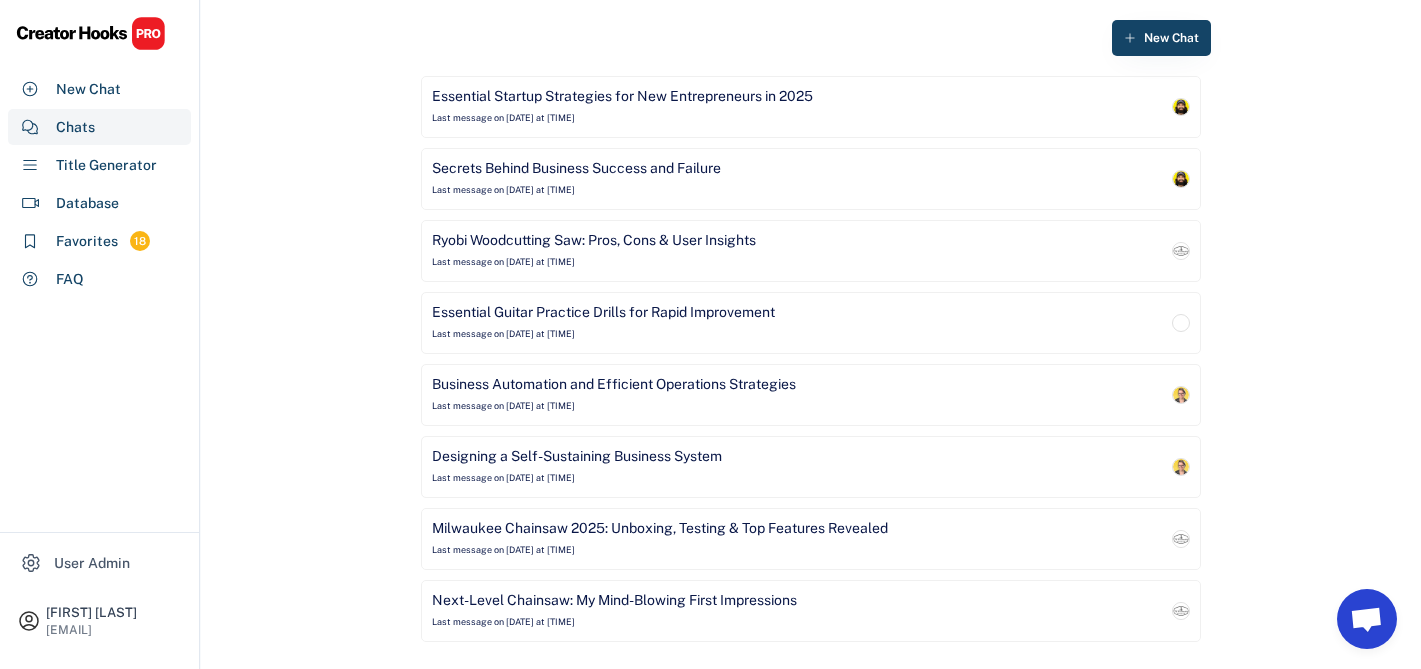 click on "Essential Startup Strategies for New Entrepreneurs in 2025" at bounding box center (622, 97) 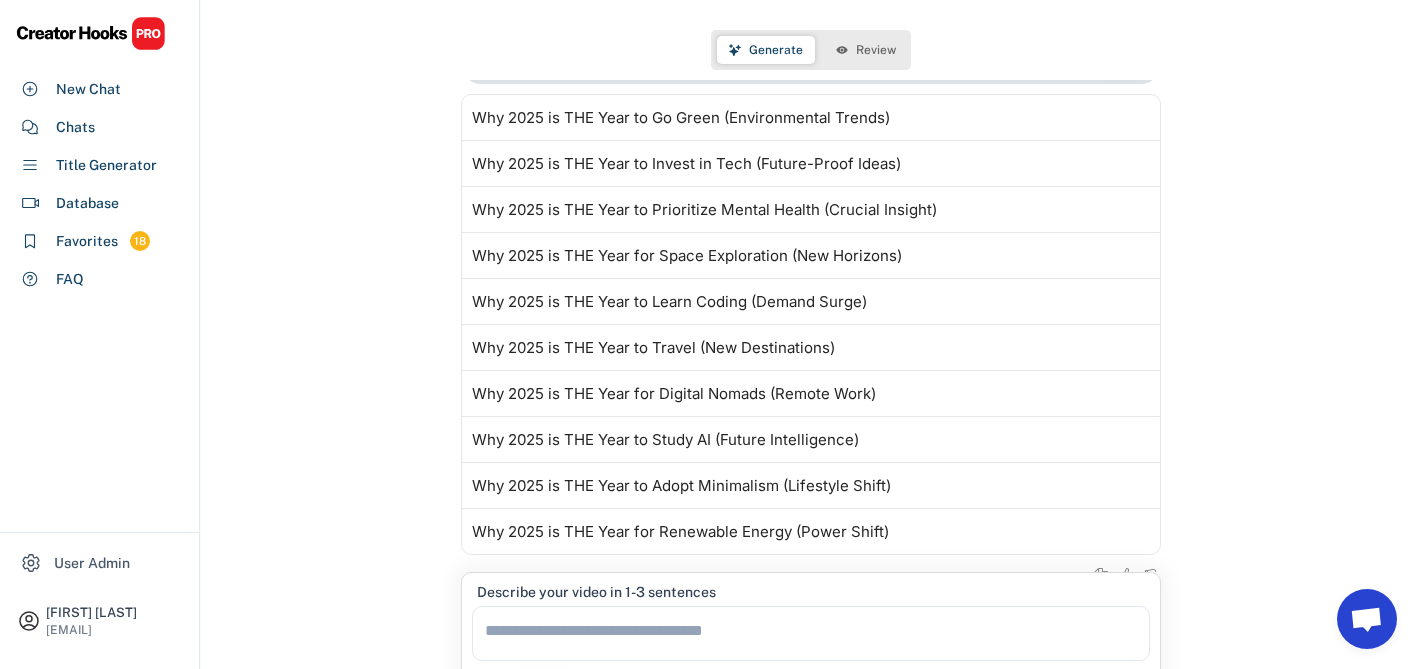 scroll, scrollTop: 13533, scrollLeft: 0, axis: vertical 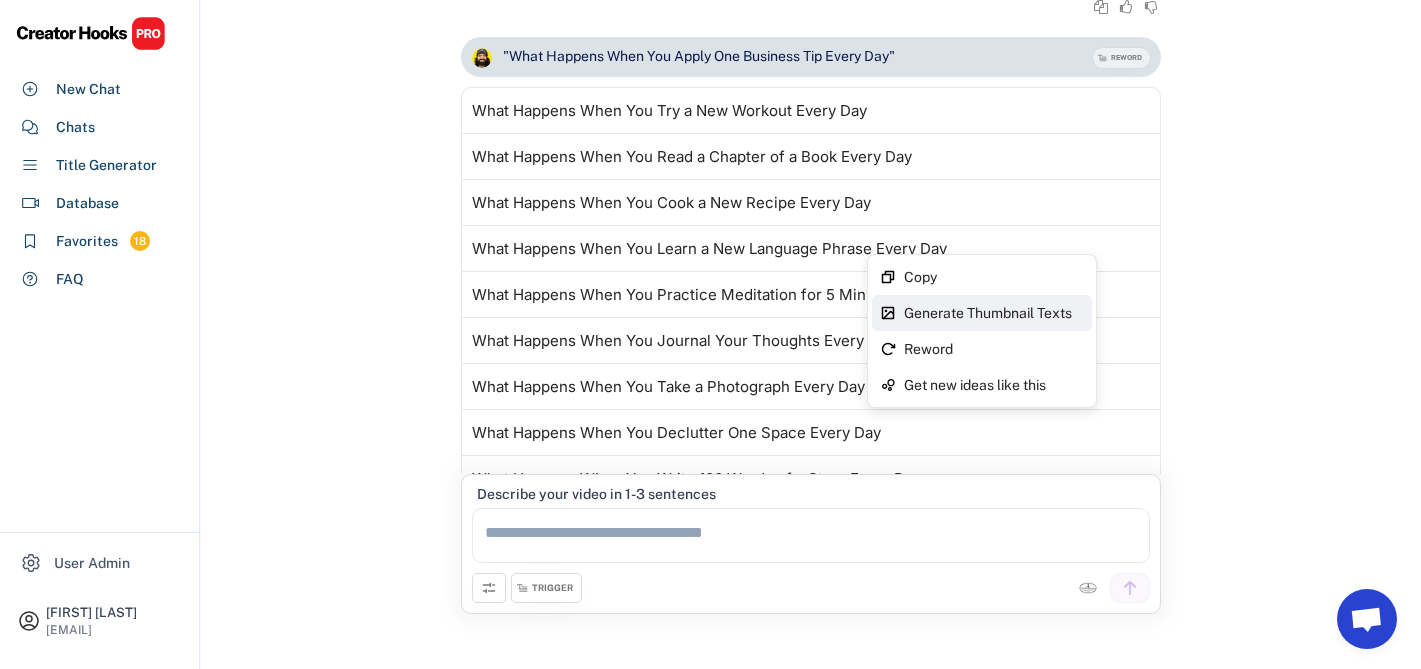 click on "Generate Thumbnail Texts" at bounding box center (994, 313) 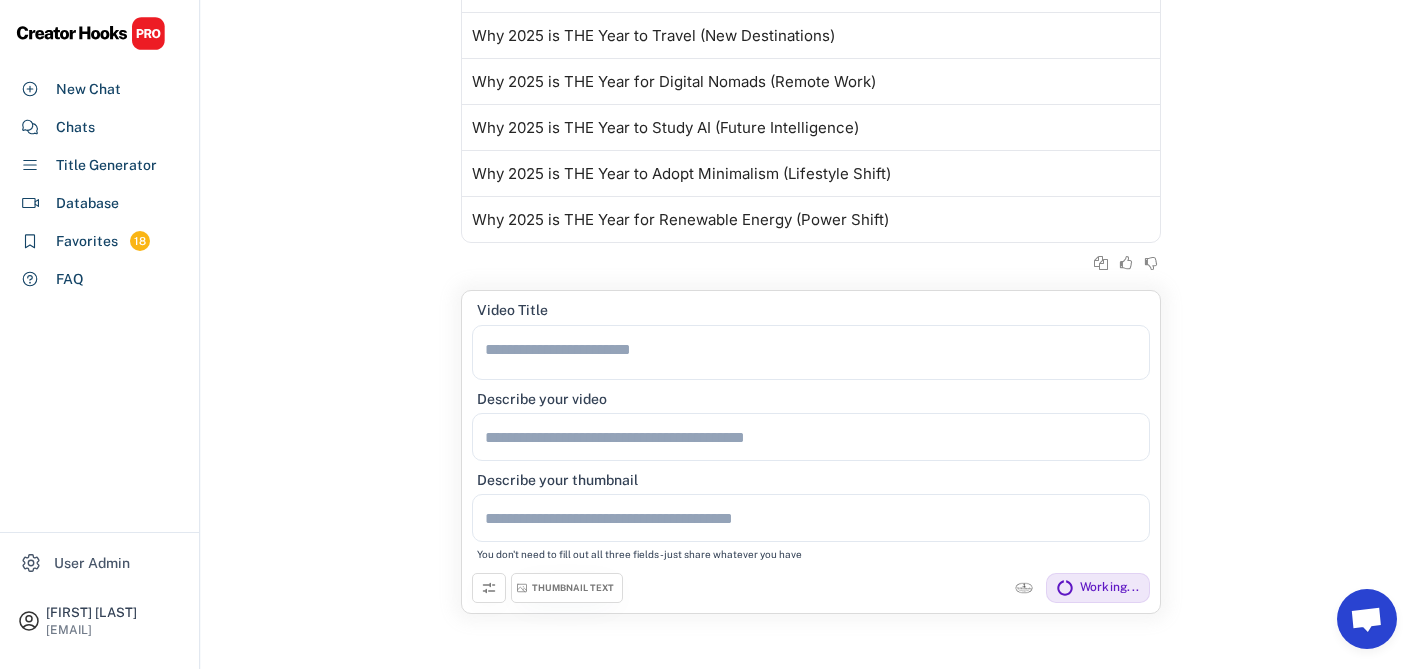 scroll, scrollTop: 13856, scrollLeft: 0, axis: vertical 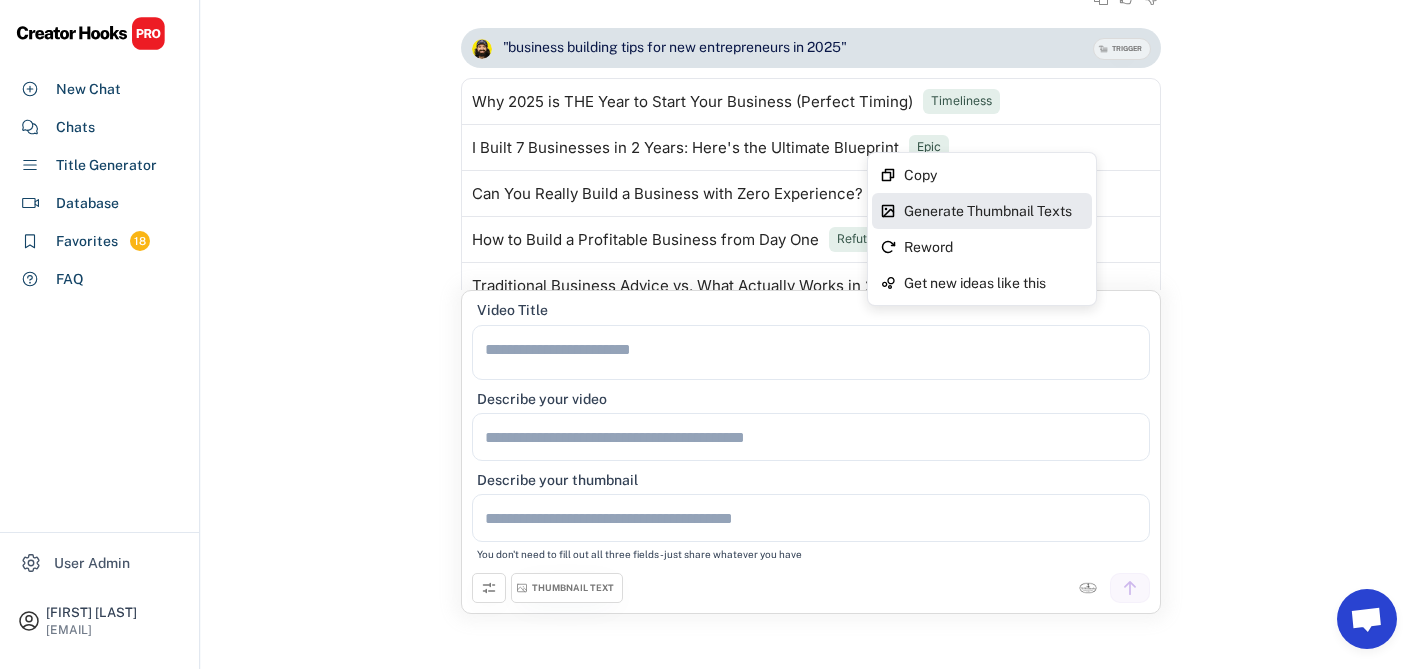 click on "Generate Thumbnail Texts" at bounding box center [994, 211] 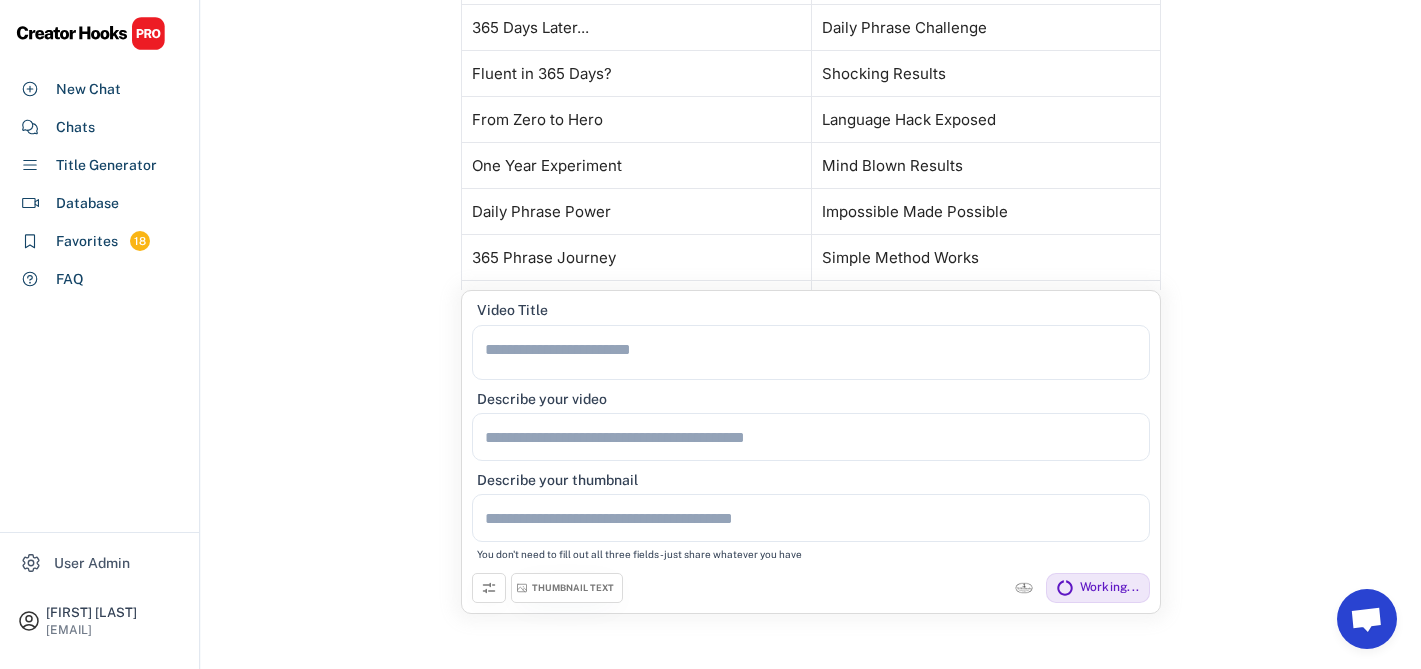 scroll, scrollTop: 14371, scrollLeft: 0, axis: vertical 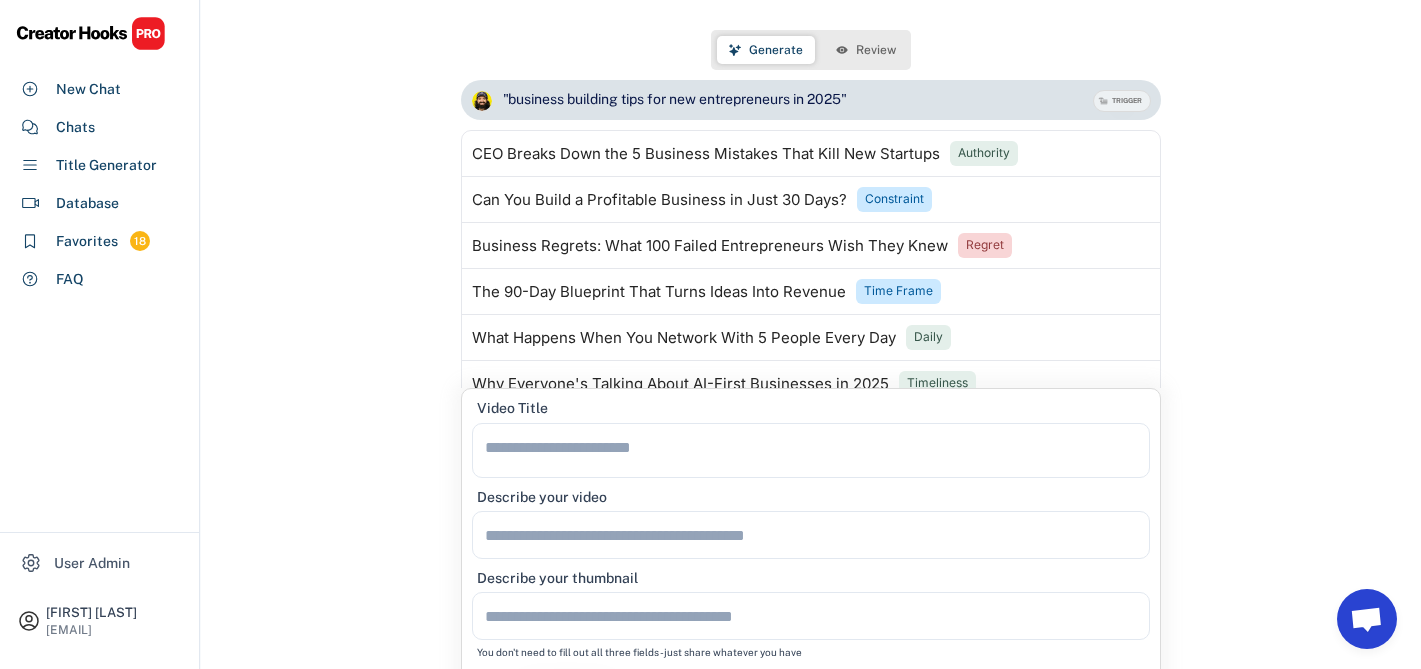 click on "Review" at bounding box center (876, 50) 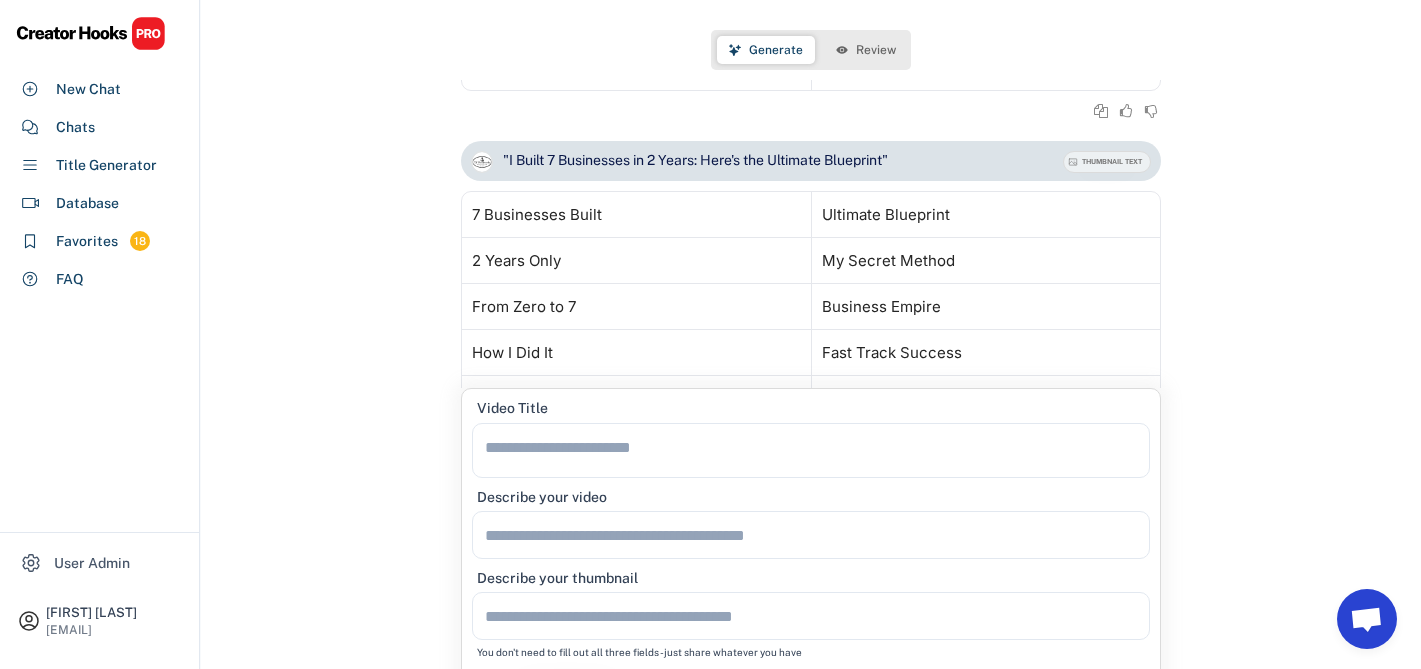 scroll, scrollTop: 14792, scrollLeft: 0, axis: vertical 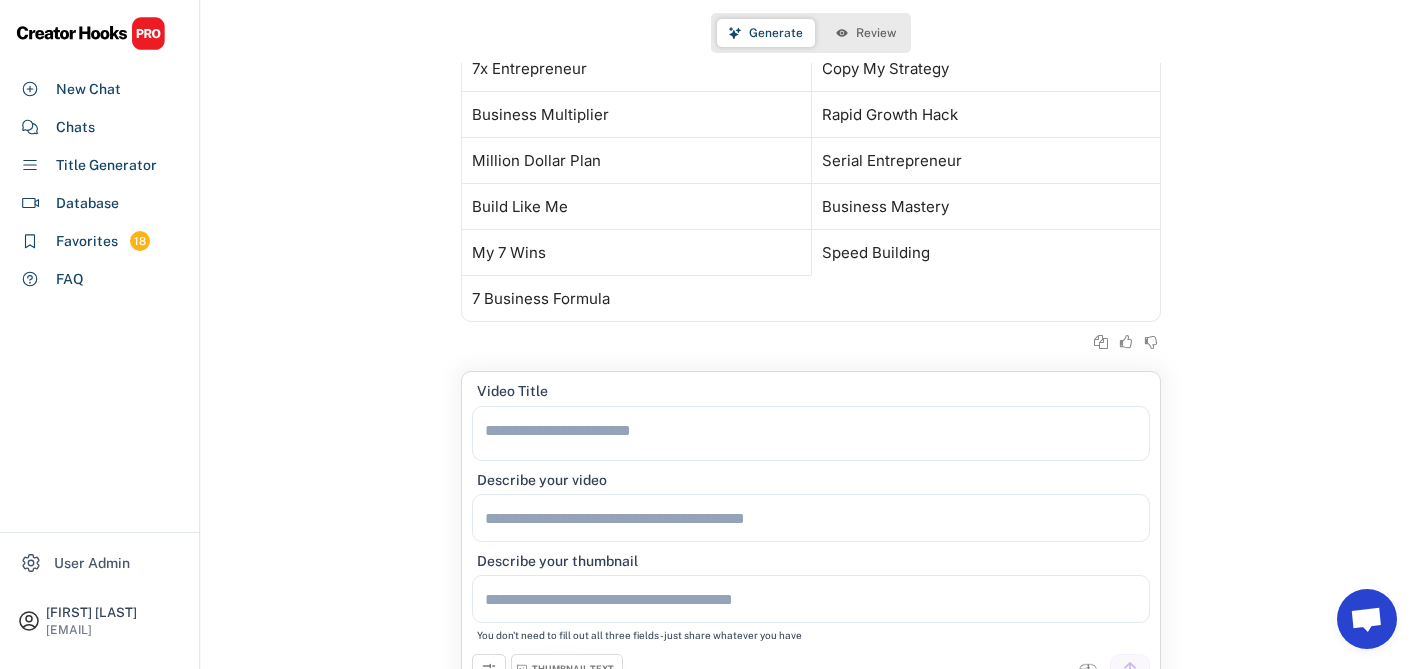 type 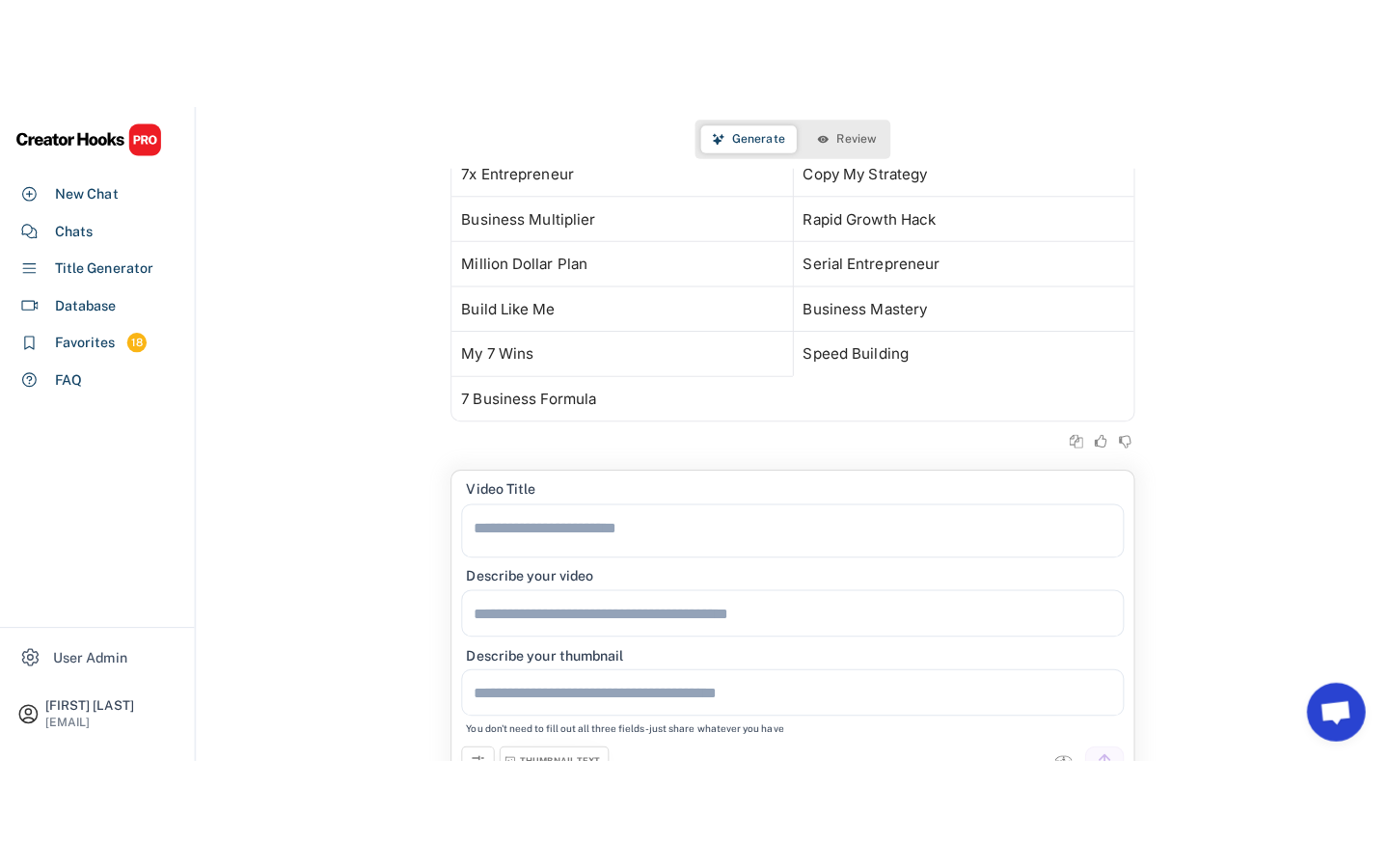 scroll, scrollTop: 0, scrollLeft: 0, axis: both 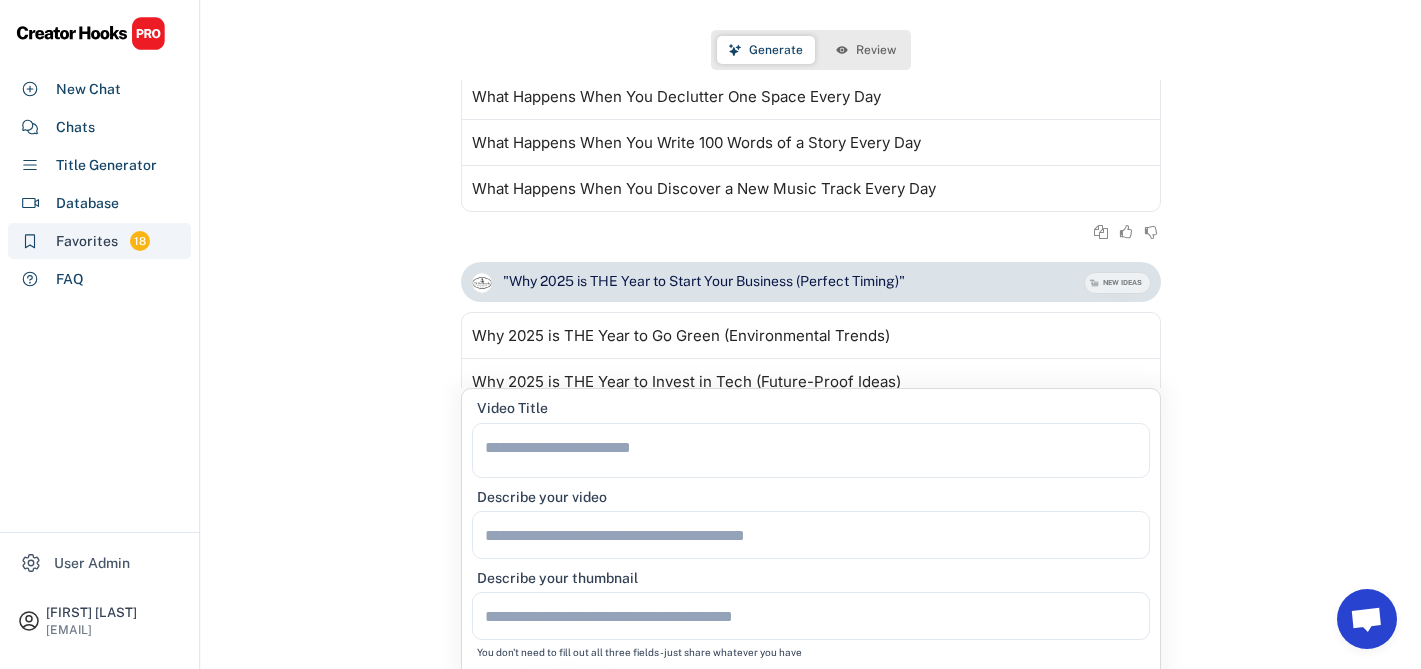 click on "Favorites 18" at bounding box center (99, 241) 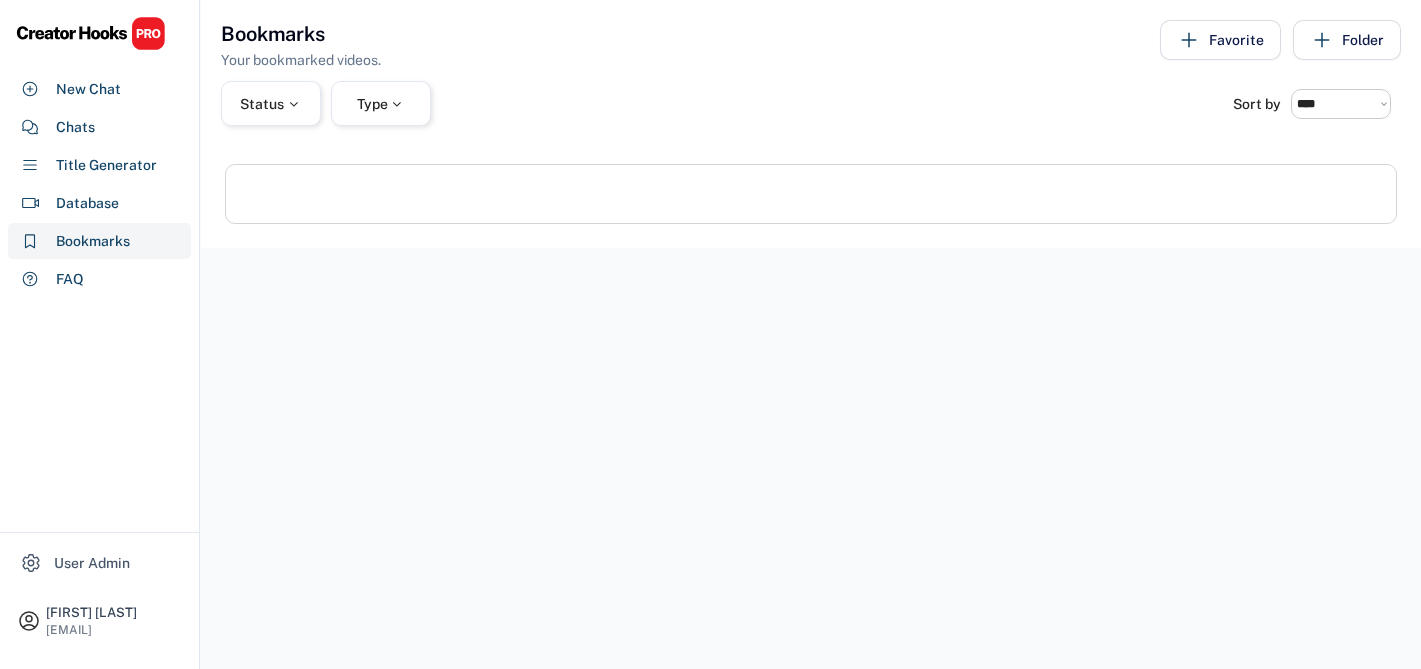 select on "******" 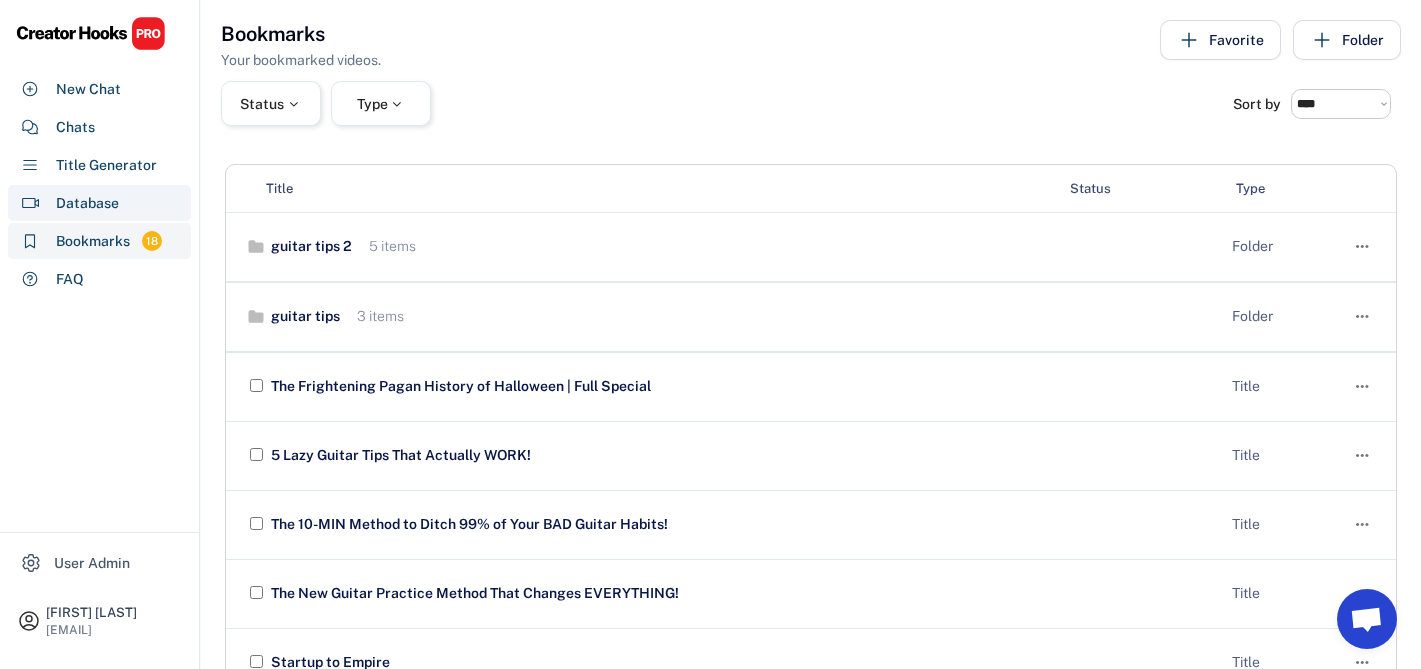 click on "Database" at bounding box center (87, 203) 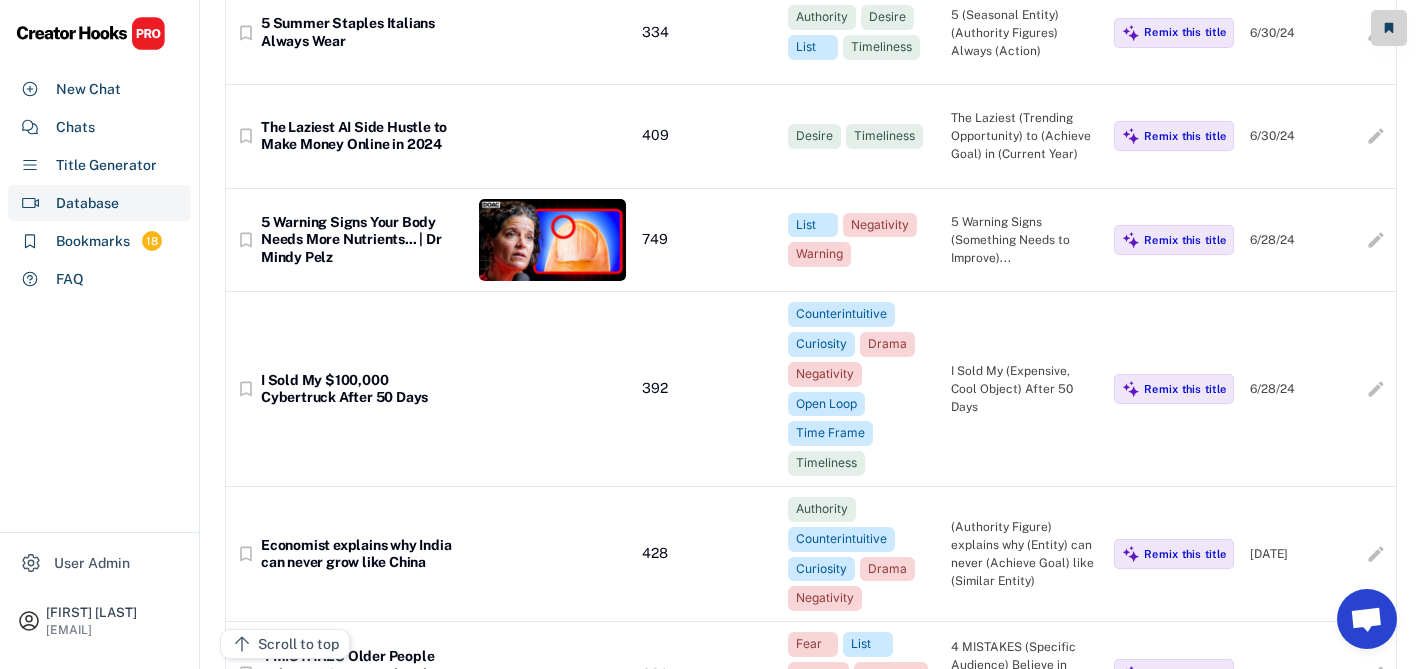 scroll, scrollTop: 6653, scrollLeft: 0, axis: vertical 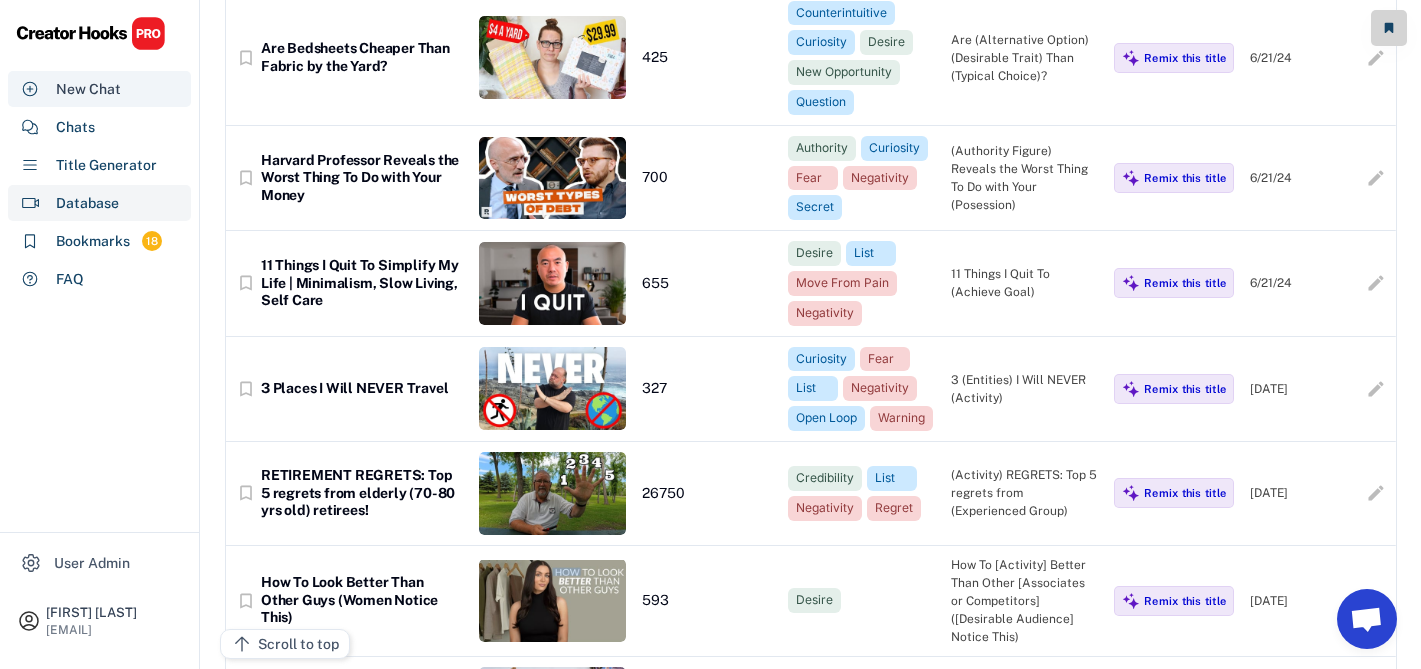 click on "New Chat" at bounding box center [88, 89] 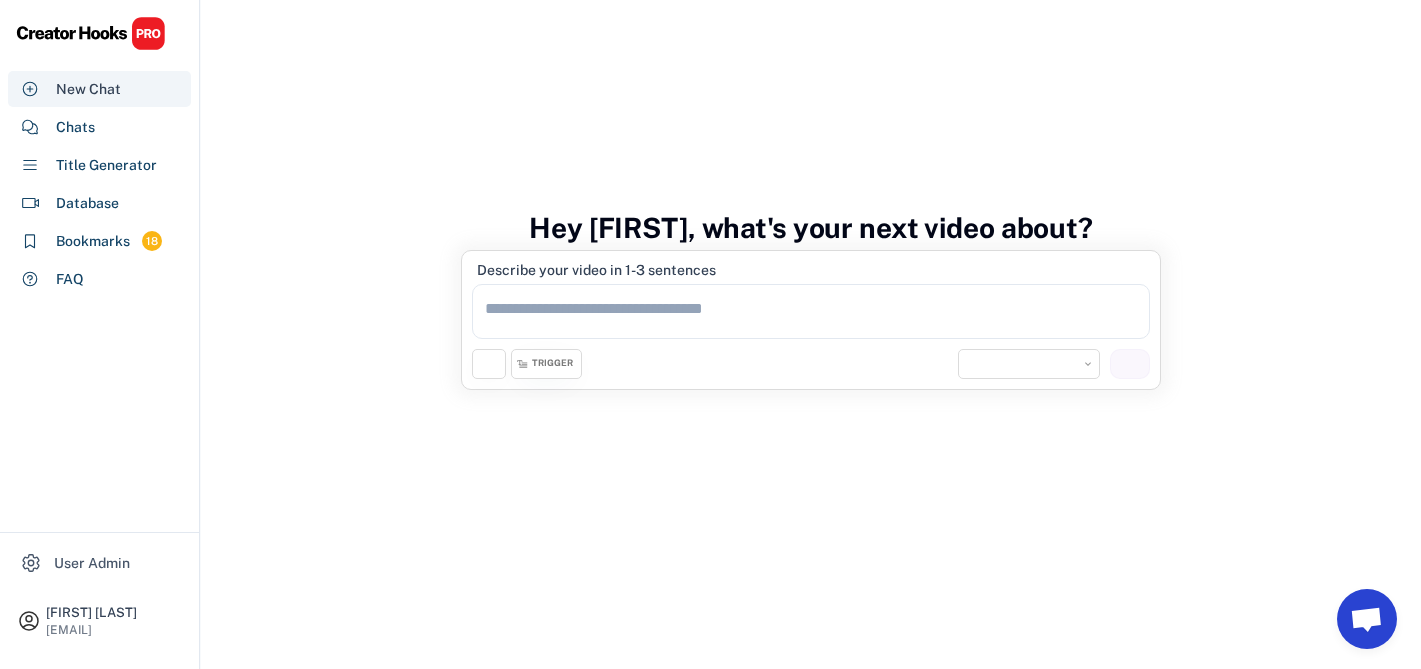 scroll, scrollTop: 98, scrollLeft: 0, axis: vertical 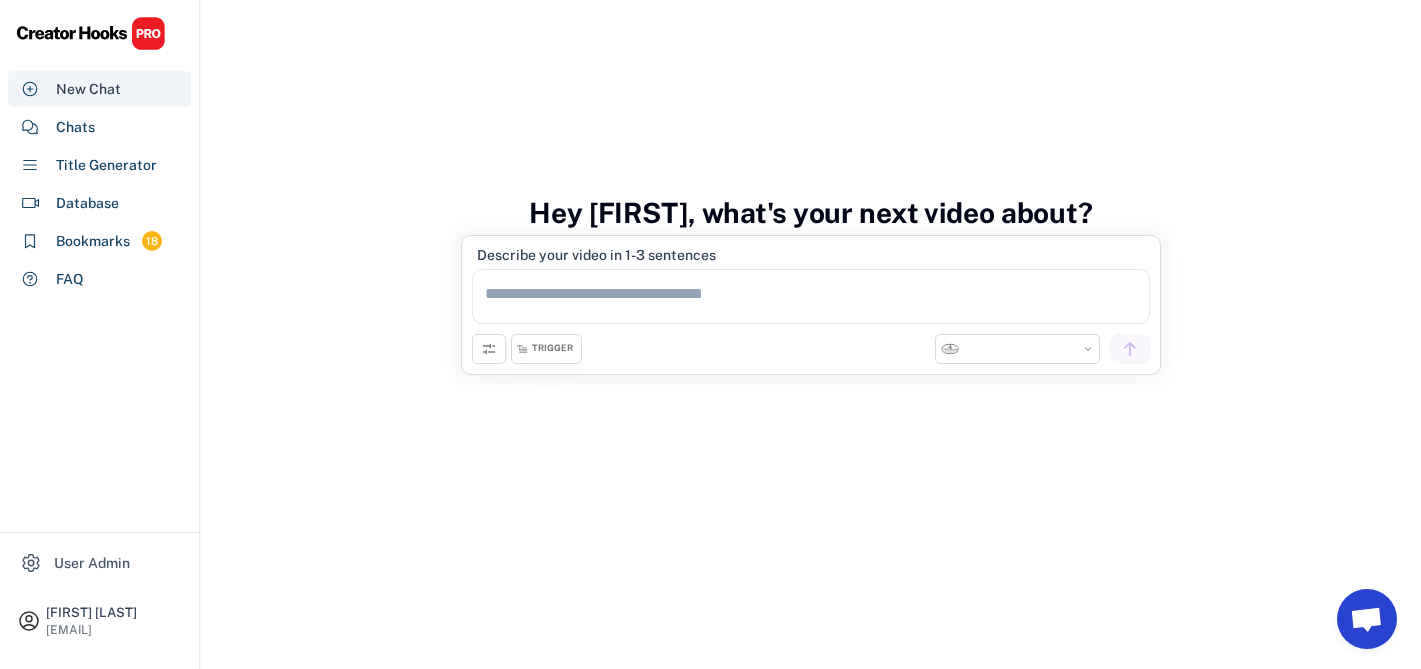 select on "**********" 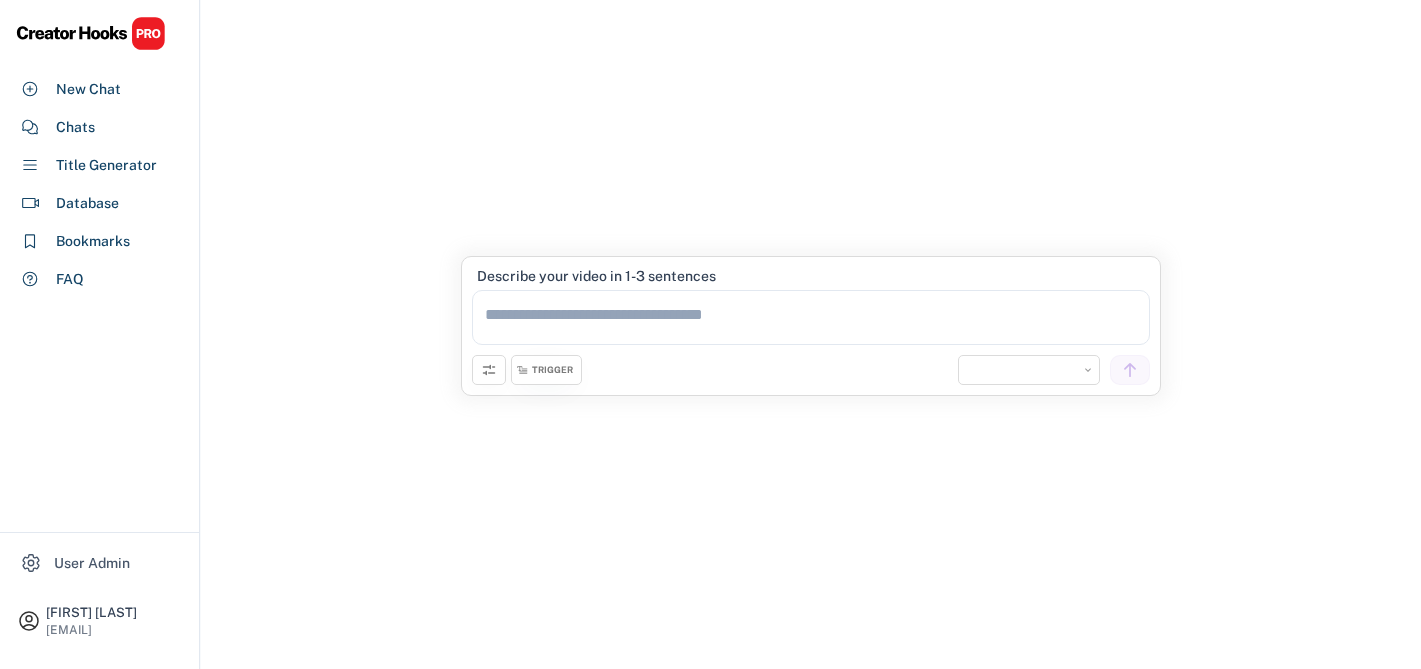 scroll, scrollTop: 98, scrollLeft: 0, axis: vertical 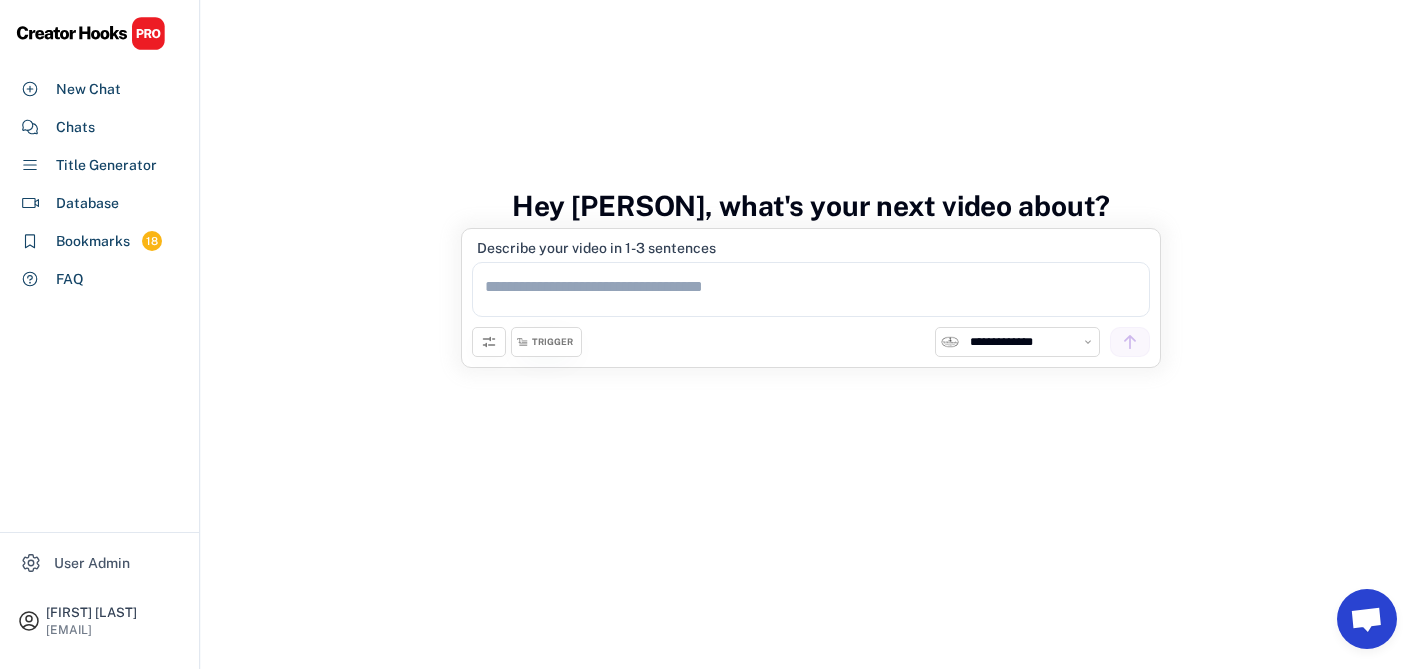 click on "**********" at bounding box center [1029, 342] 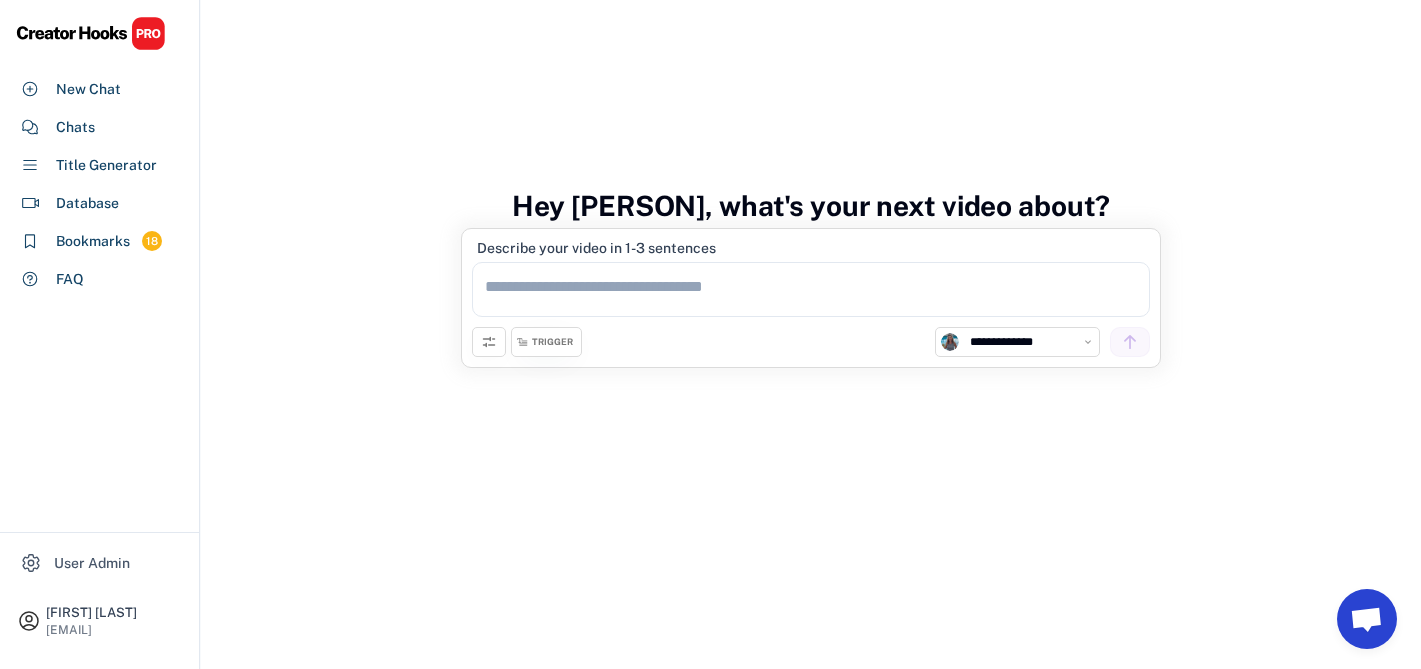 click at bounding box center (811, 289) 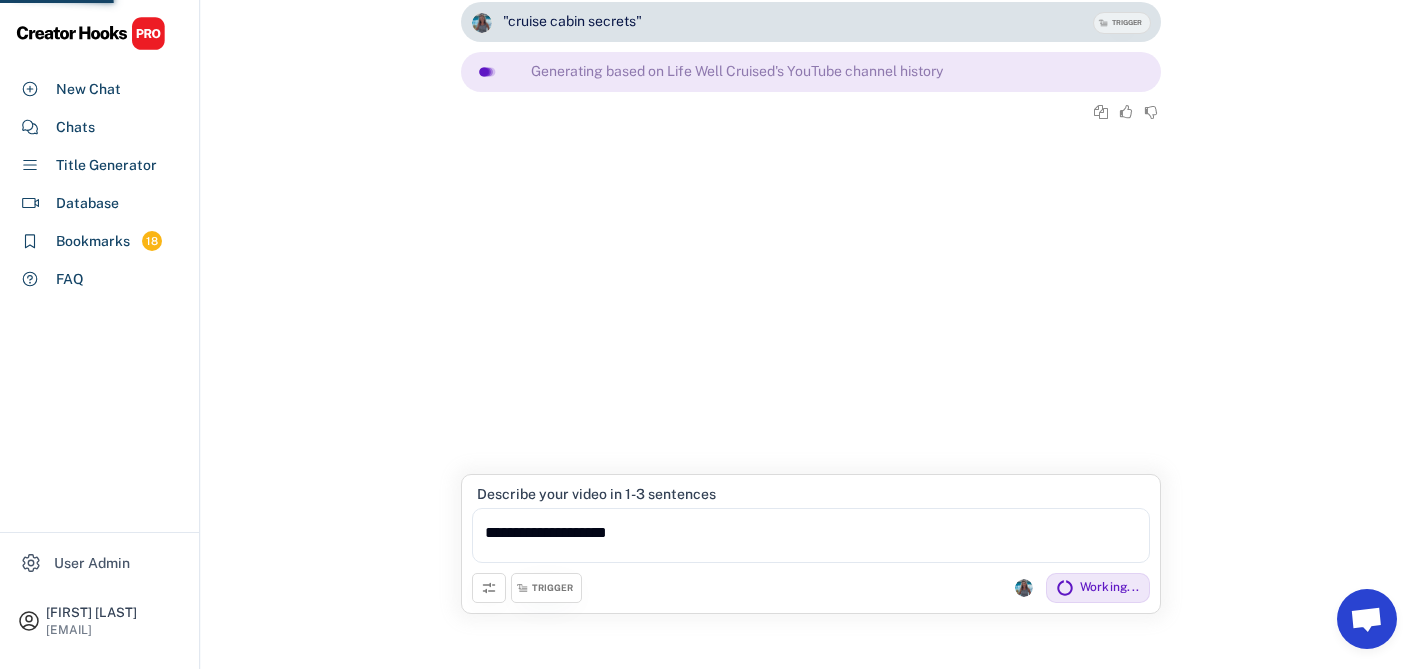 scroll, scrollTop: 0, scrollLeft: 0, axis: both 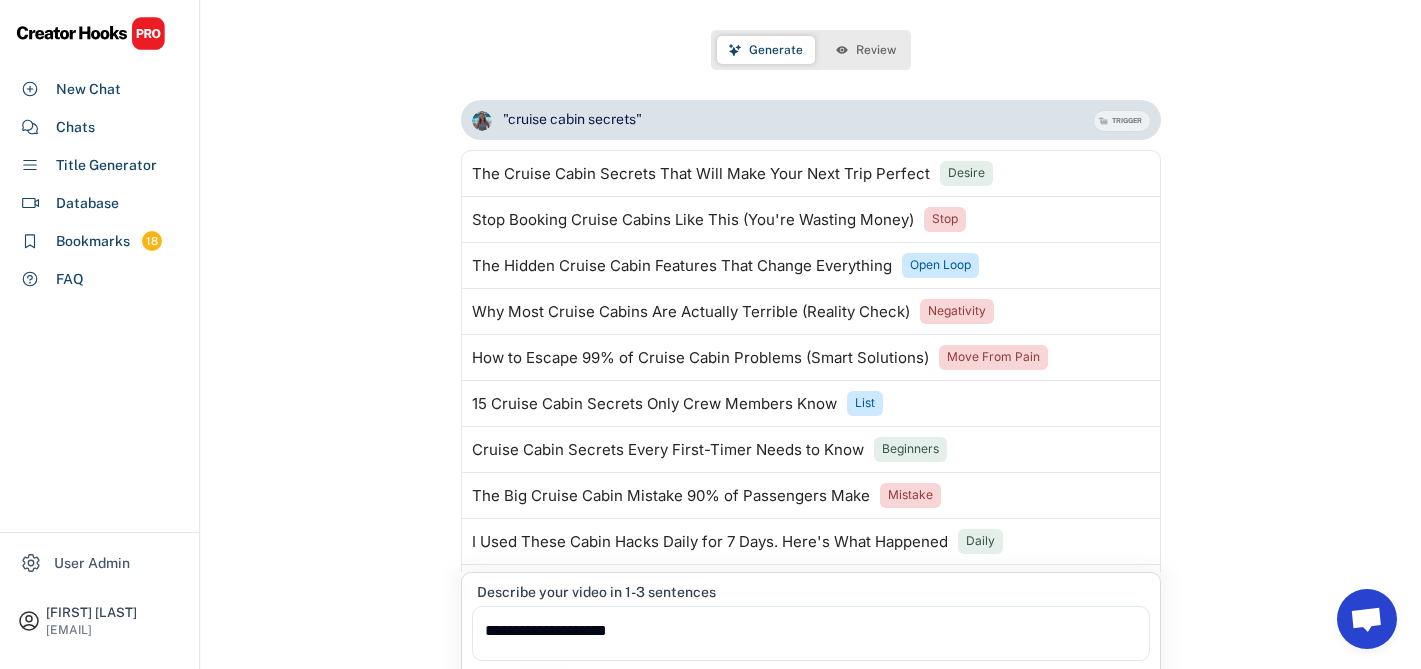 type on "**********" 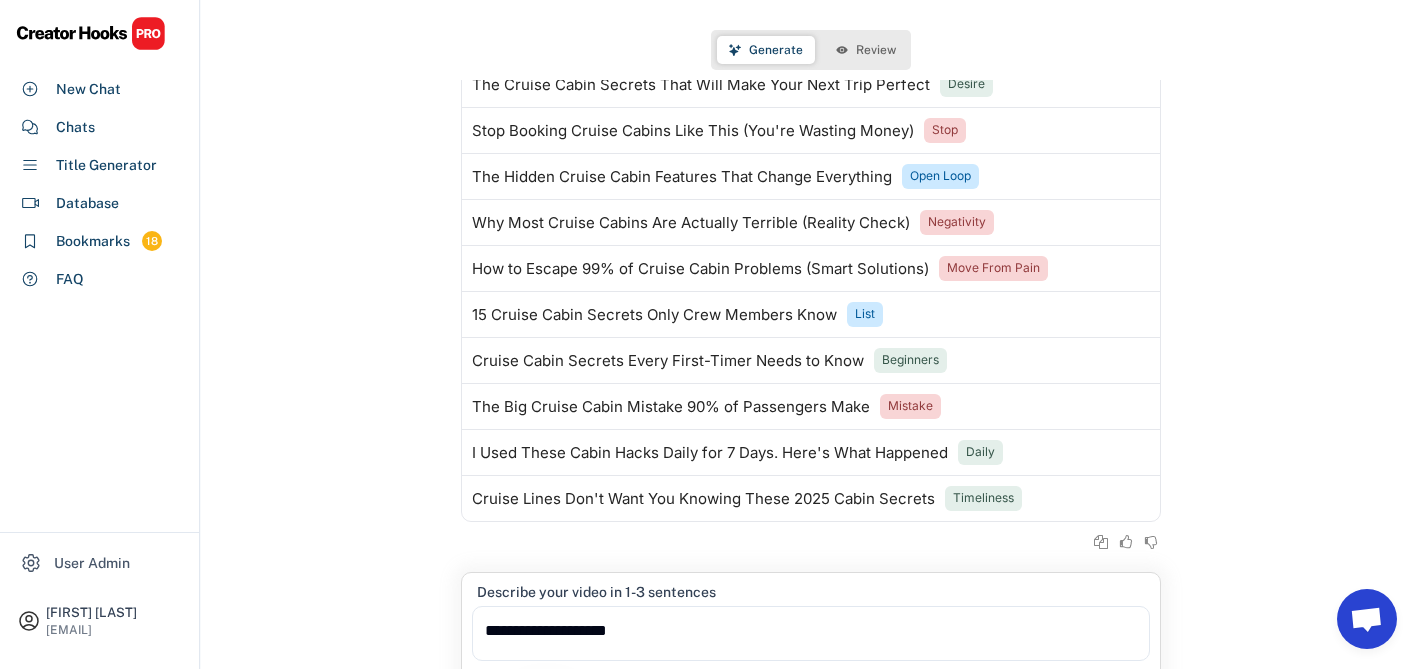 scroll, scrollTop: 0, scrollLeft: 0, axis: both 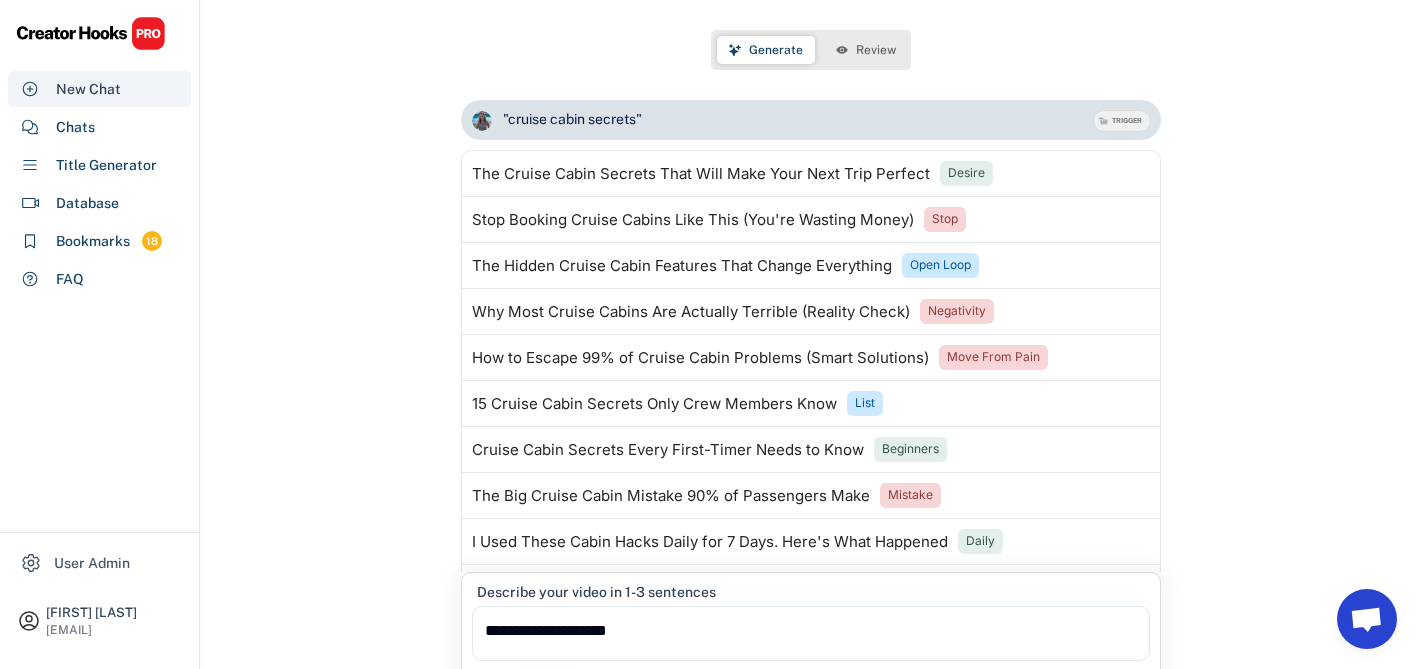 click on "New Chat" at bounding box center [88, 89] 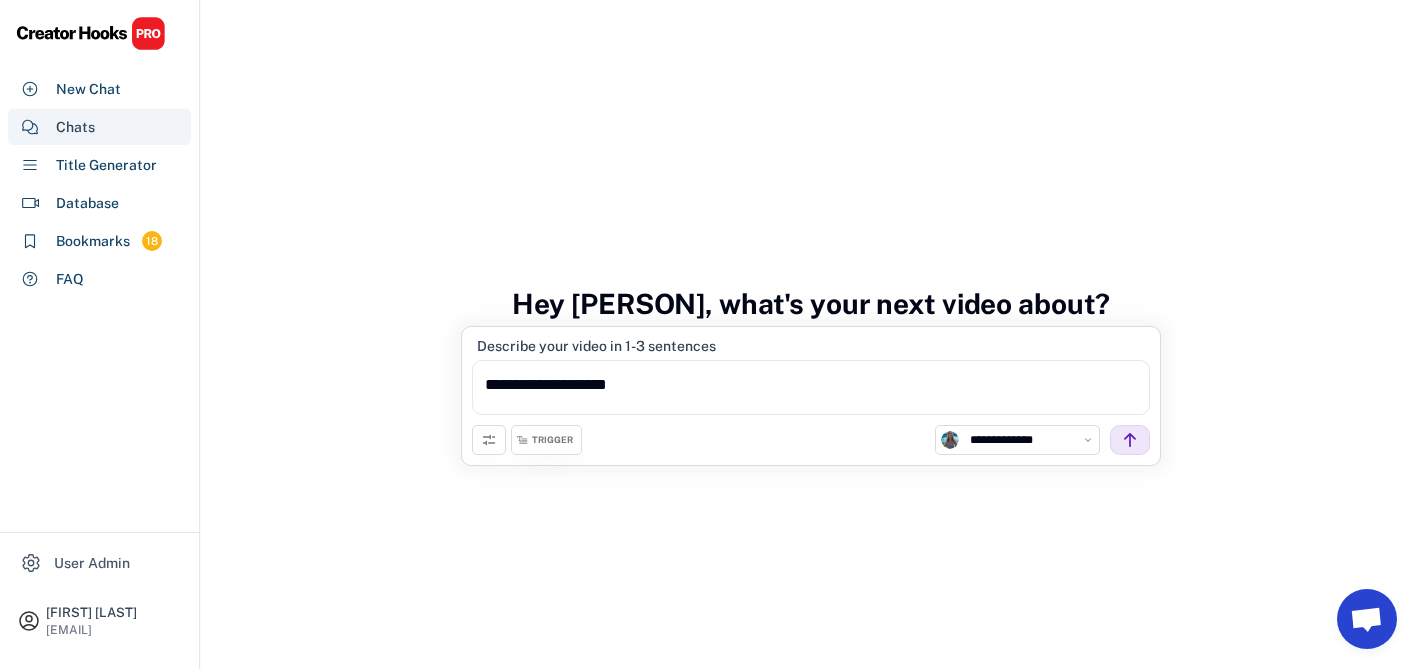 click on "Chats" at bounding box center [75, 127] 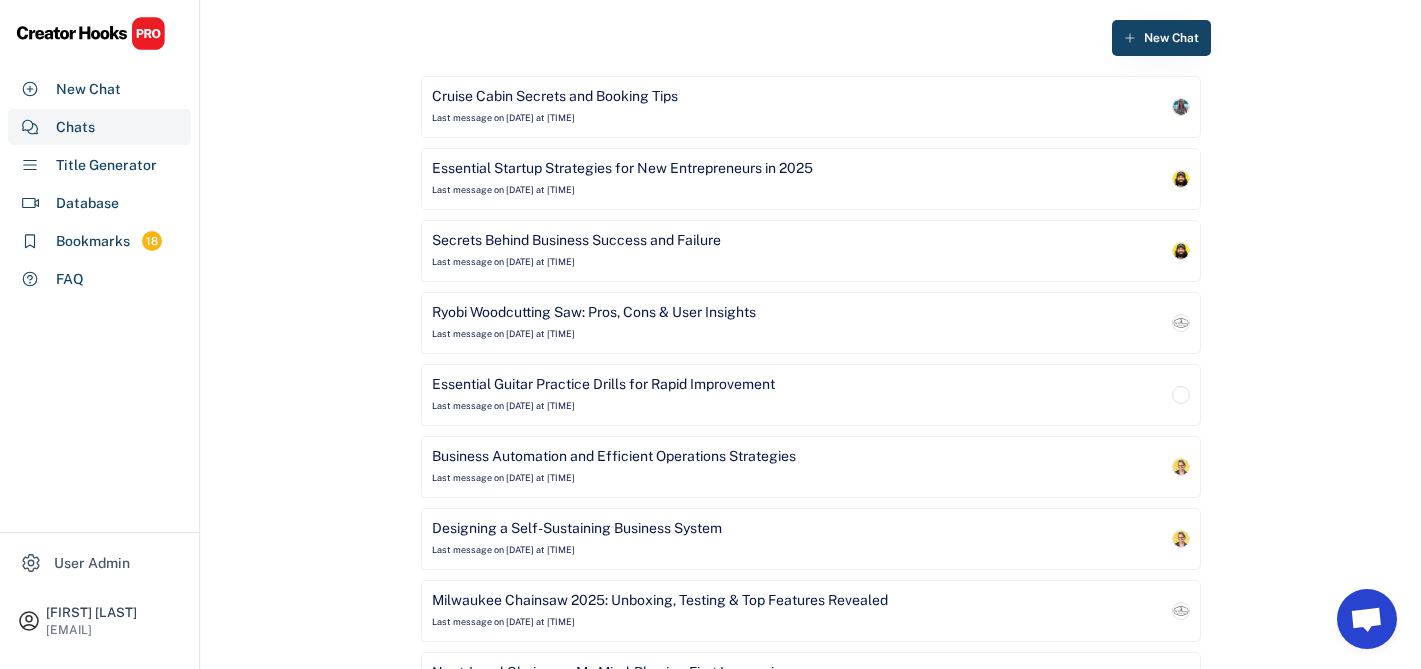 click on "Cruise Cabin Secrets and Booking Tips Last message on Aug 7, 2025 at 2:56 pm" at bounding box center (799, 107) 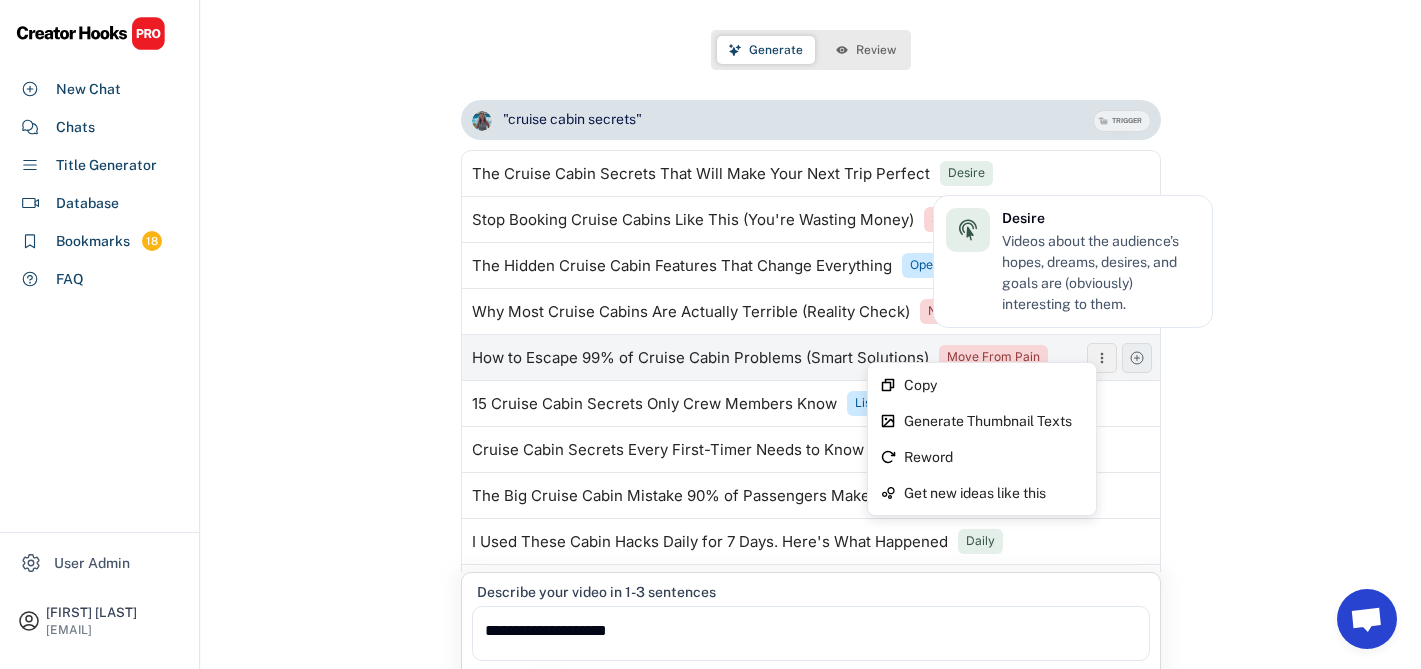 scroll, scrollTop: 89, scrollLeft: 0, axis: vertical 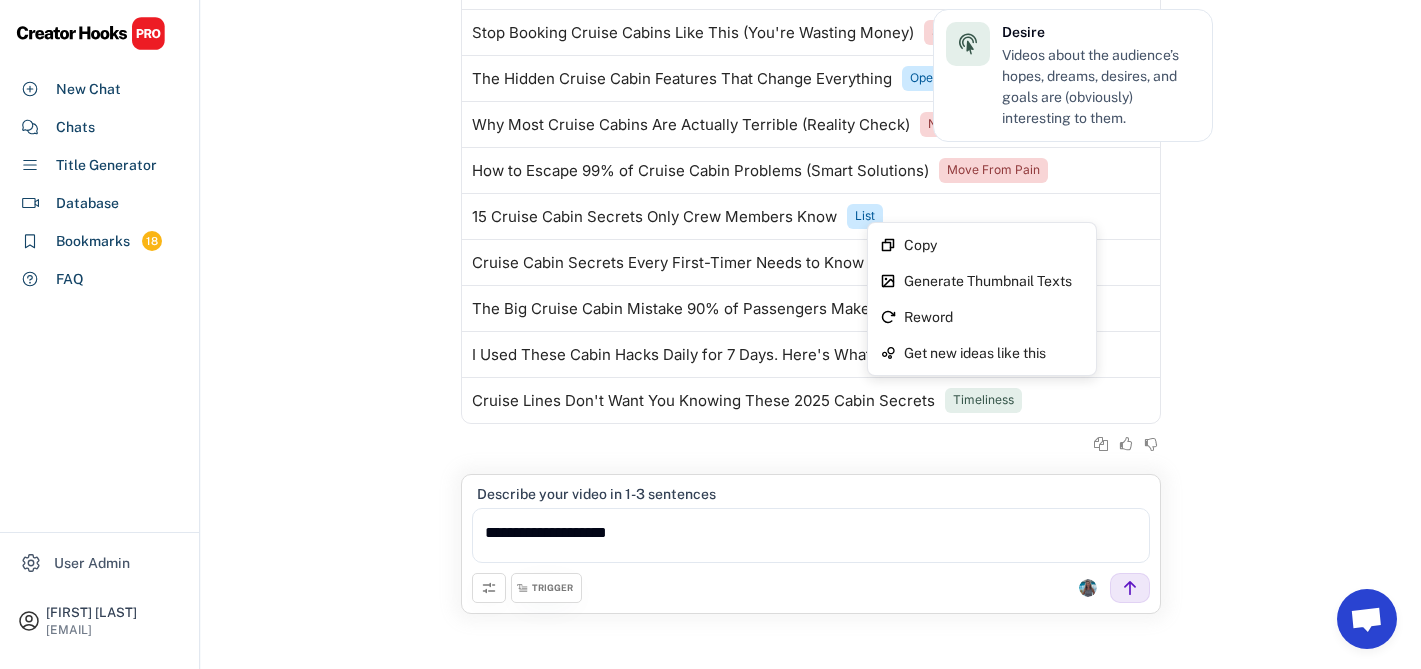 click on "**********" at bounding box center [811, 535] 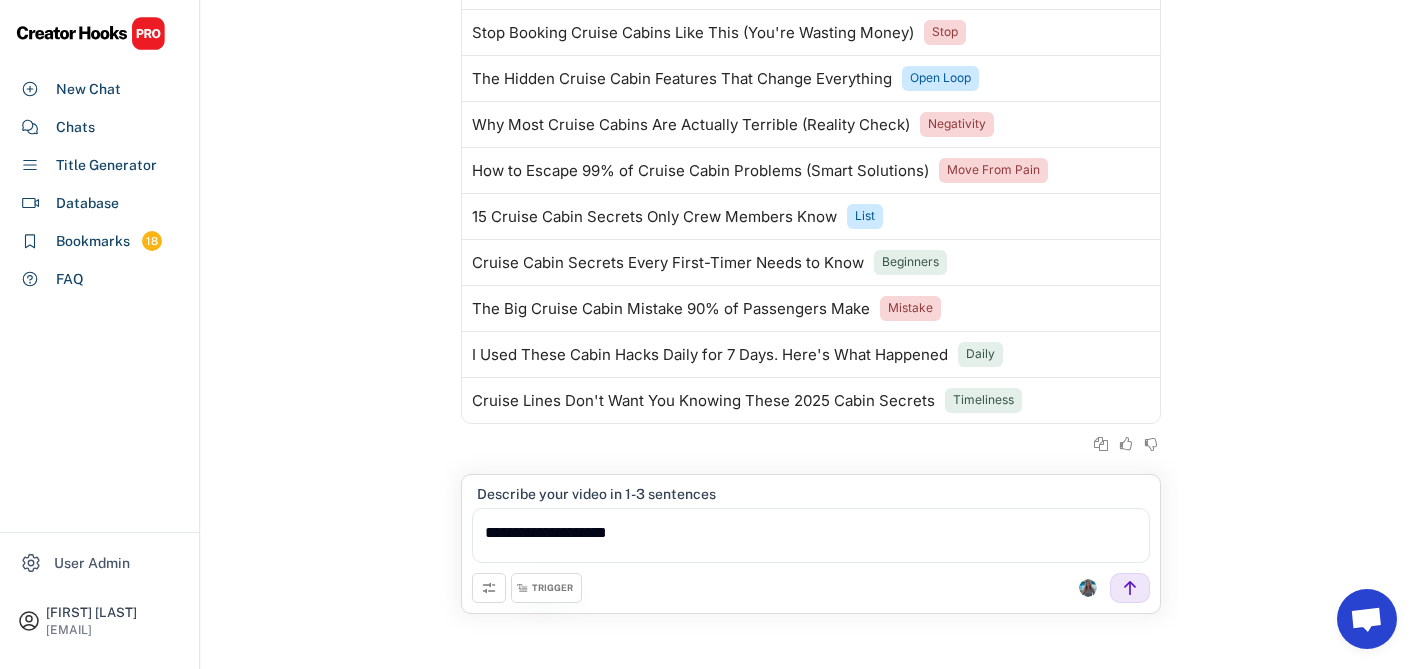 click on "**********" at bounding box center [811, 535] 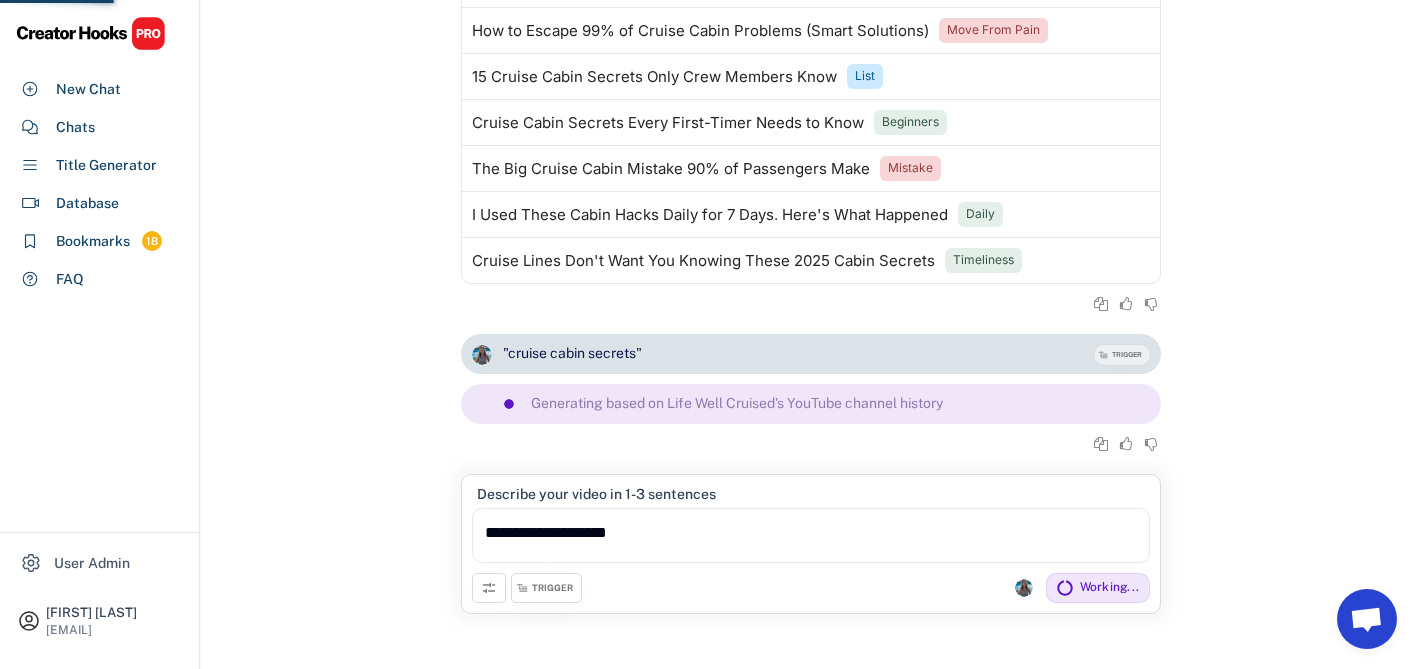 scroll, scrollTop: 209, scrollLeft: 0, axis: vertical 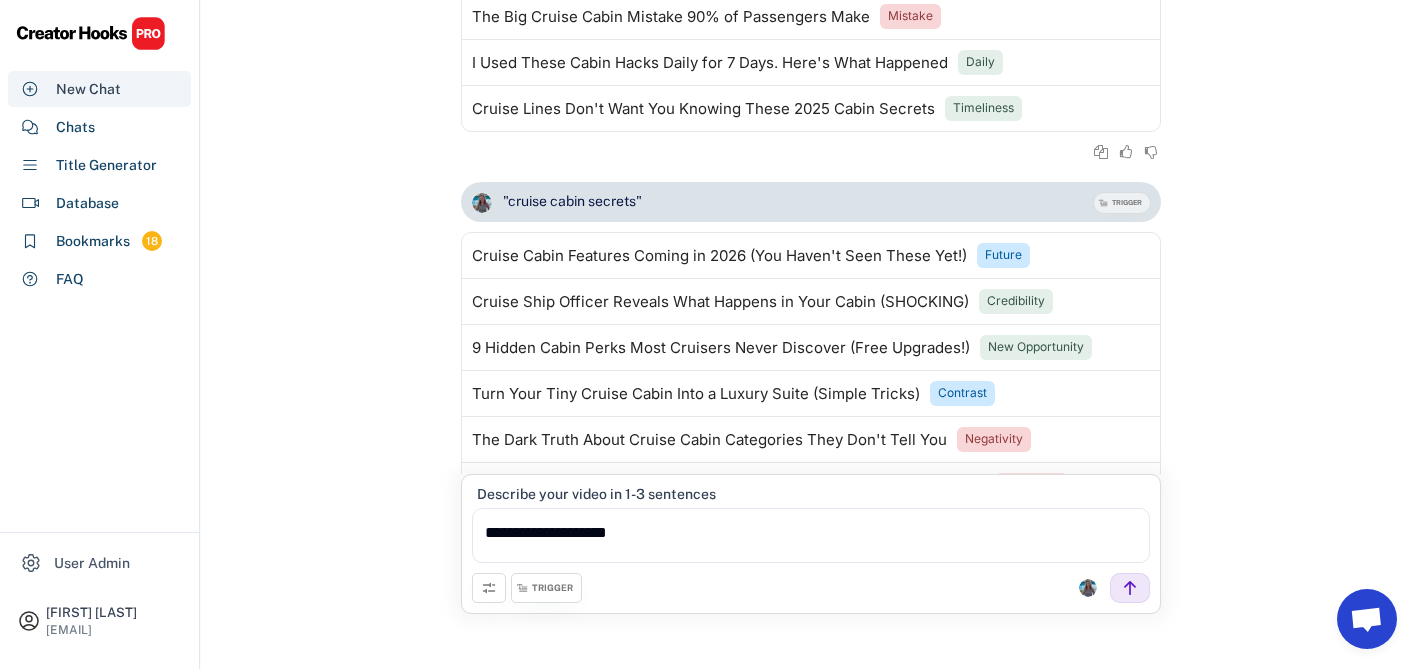 click on "New Chat" at bounding box center [88, 89] 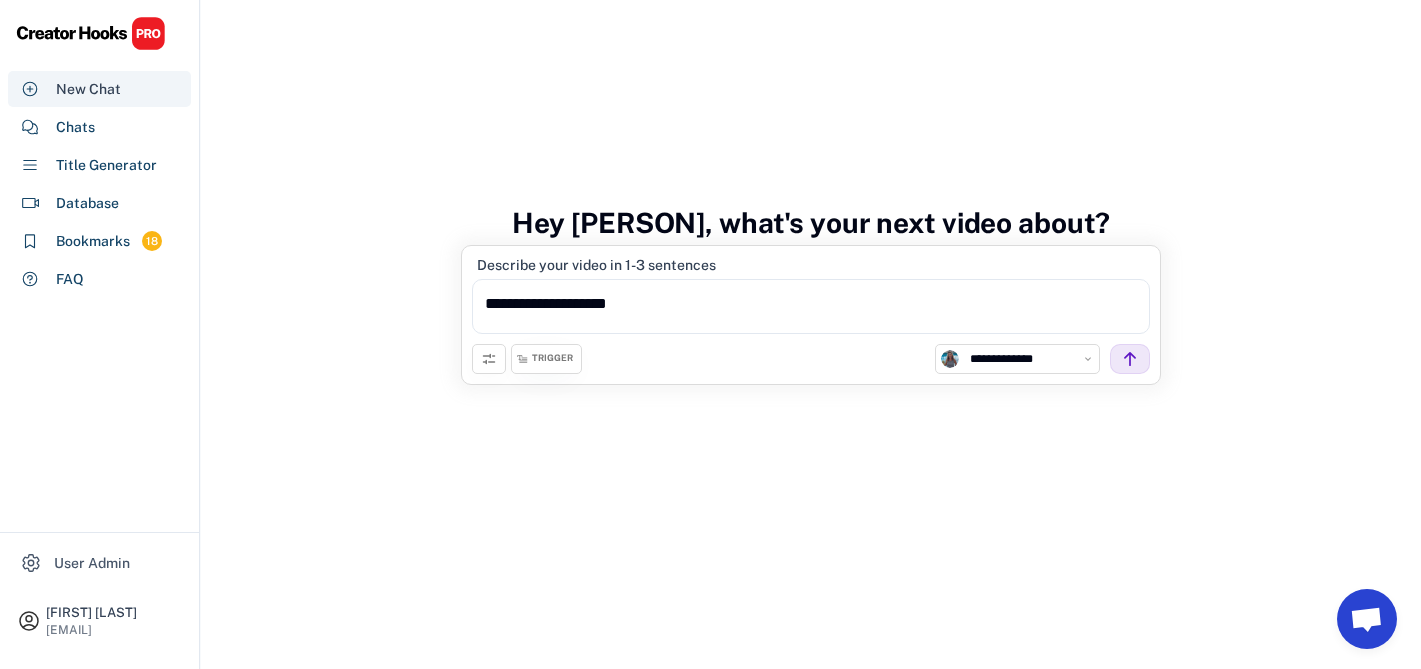 scroll, scrollTop: 75, scrollLeft: 0, axis: vertical 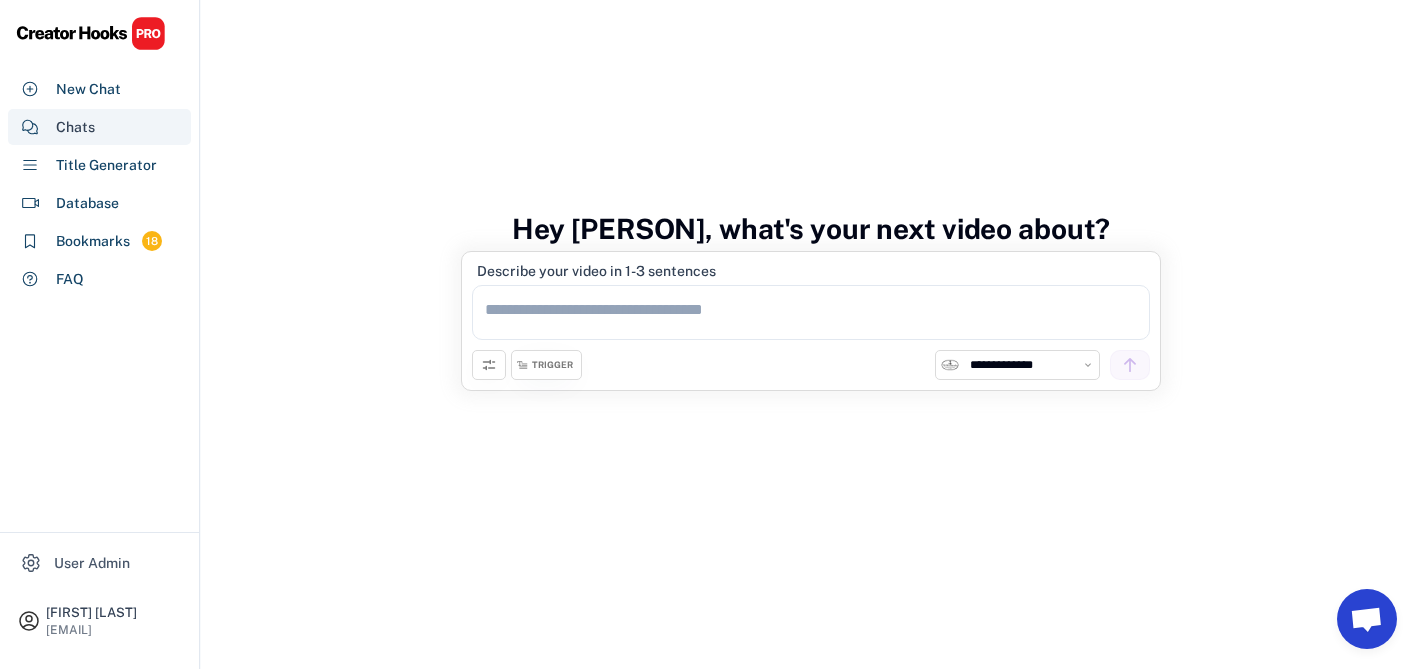 click on "Chats" at bounding box center [75, 127] 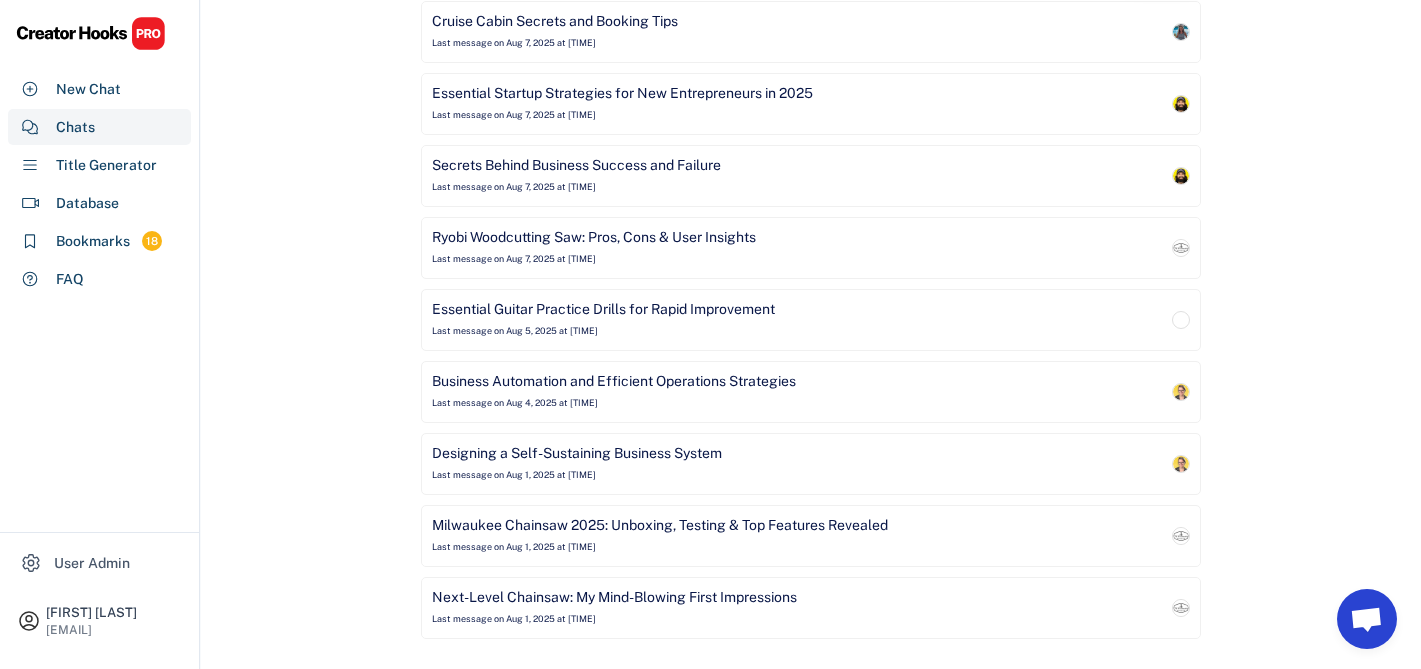 scroll, scrollTop: 0, scrollLeft: 0, axis: both 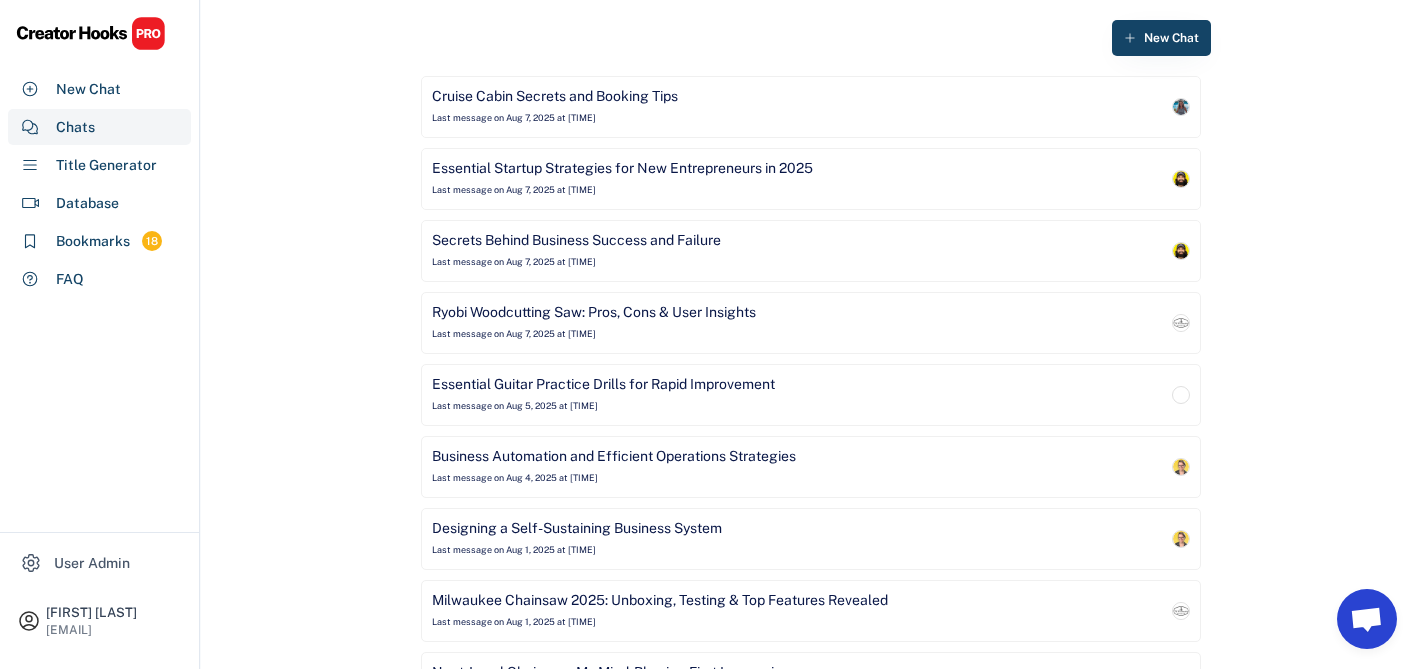 click on "Cruise Cabin Secrets and Booking Tips" at bounding box center (555, 97) 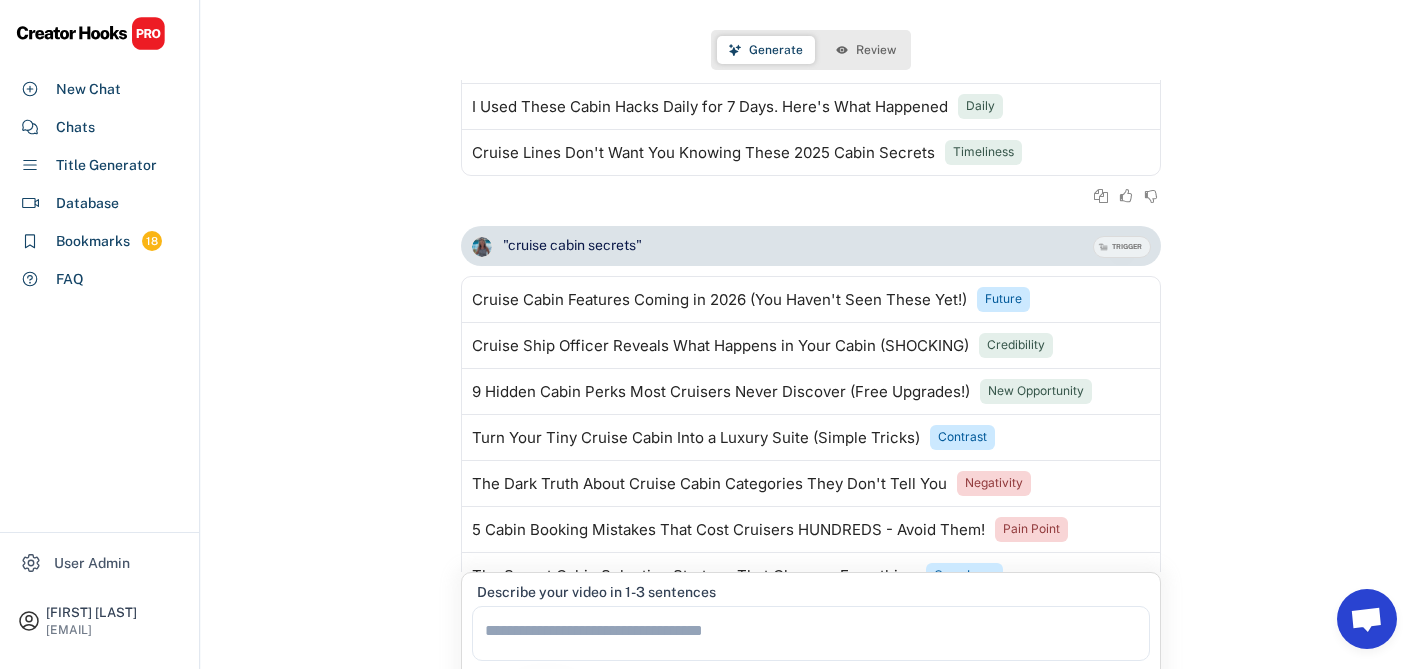 scroll, scrollTop: 461, scrollLeft: 0, axis: vertical 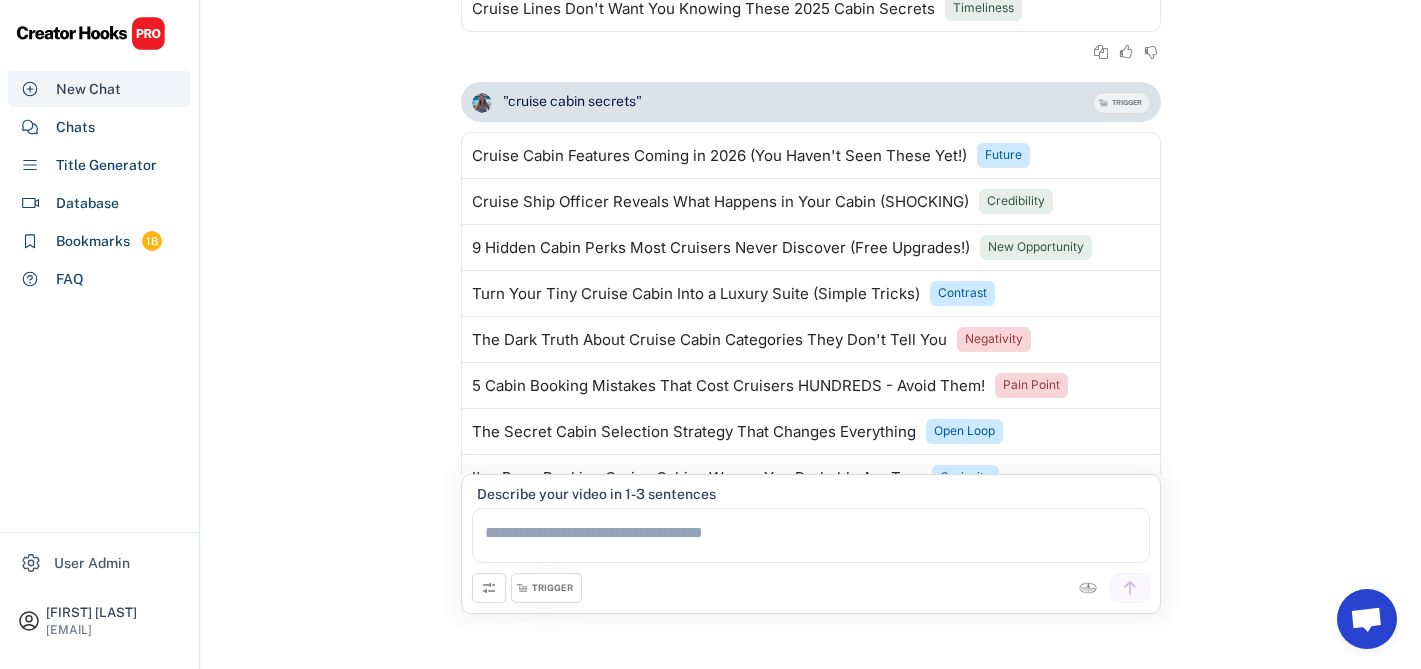 click on "New Chat" at bounding box center (99, 89) 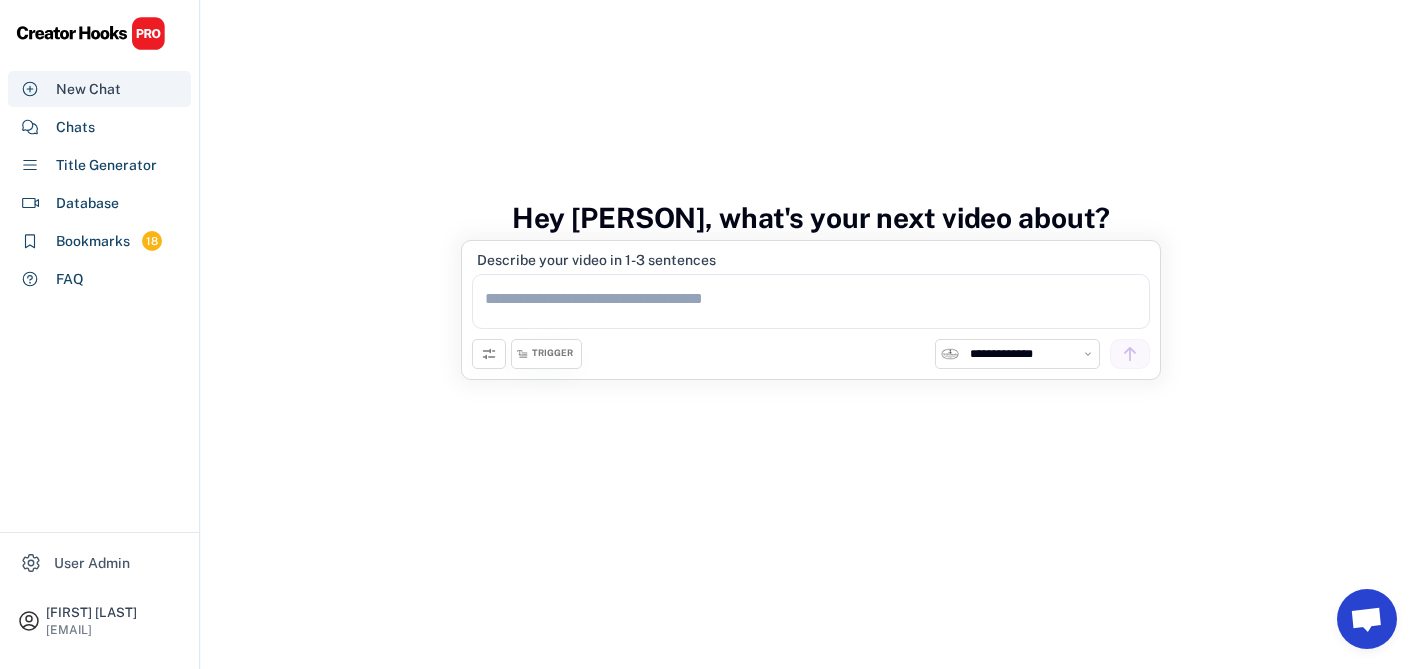 scroll, scrollTop: 75, scrollLeft: 0, axis: vertical 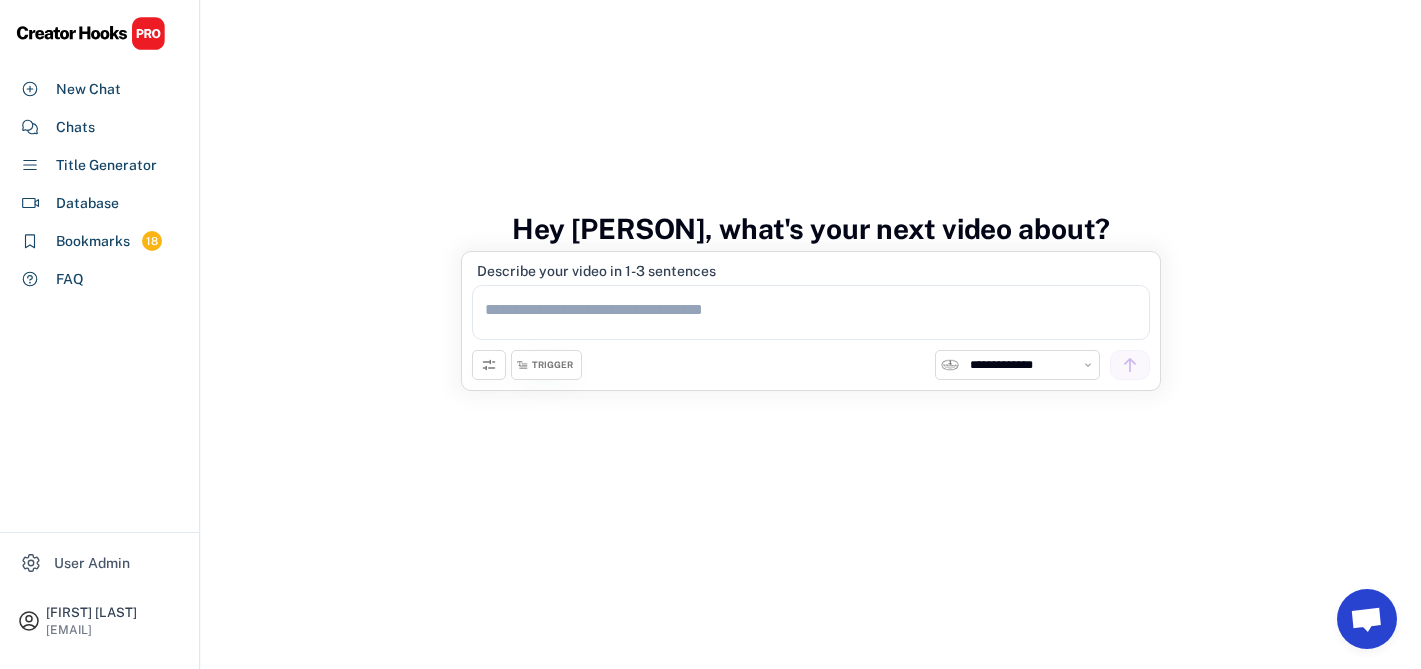 click on "**********" at bounding box center (1029, 365) 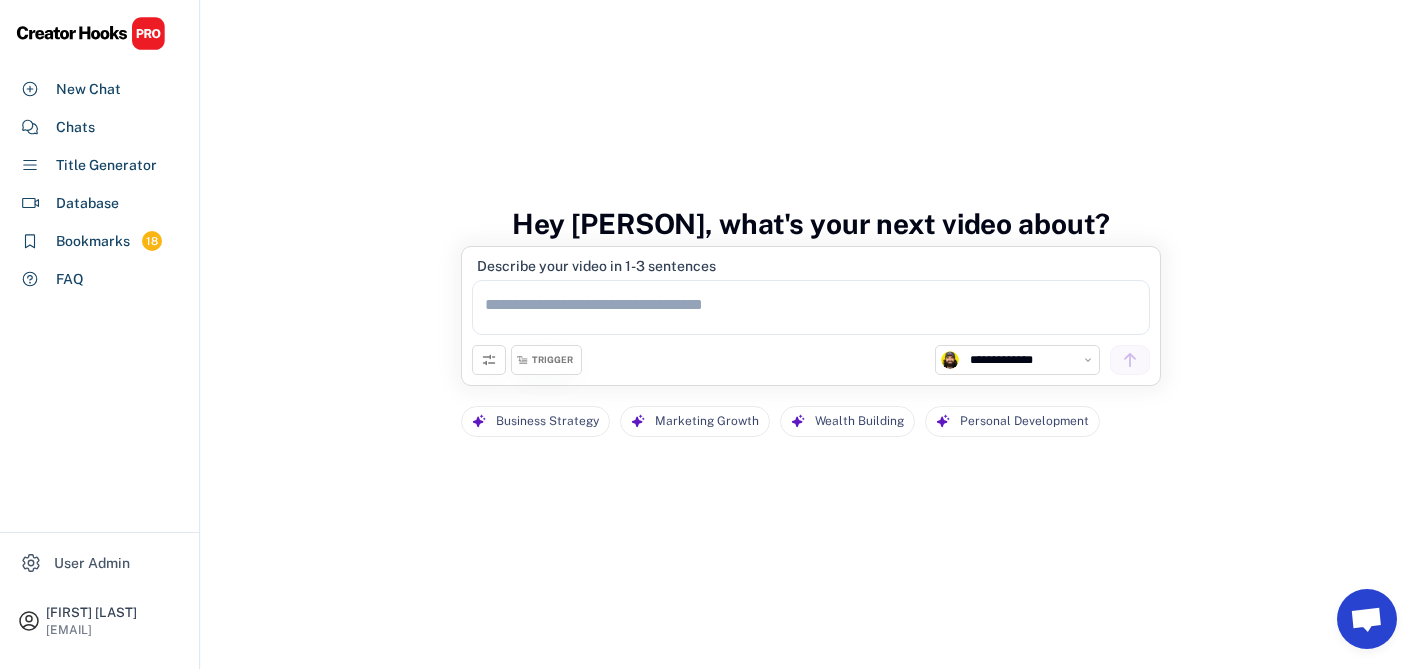 scroll, scrollTop: 70, scrollLeft: 0, axis: vertical 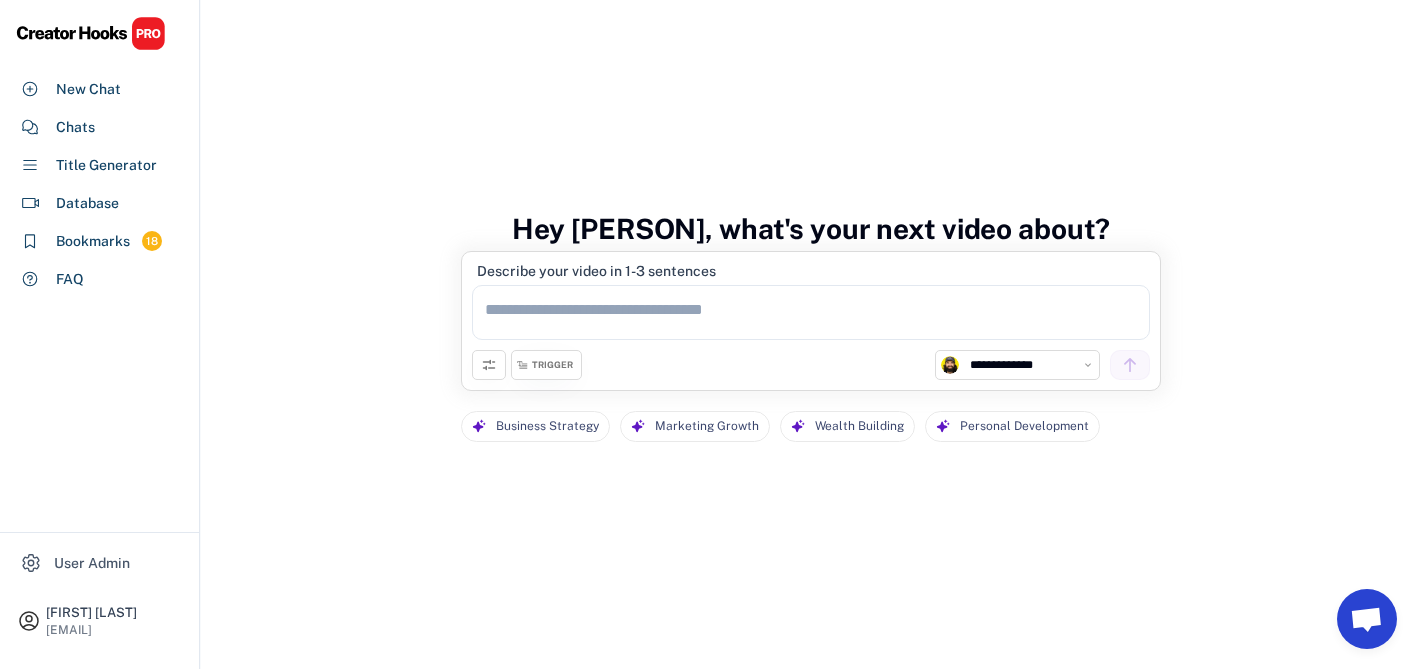 click at bounding box center (811, 312) 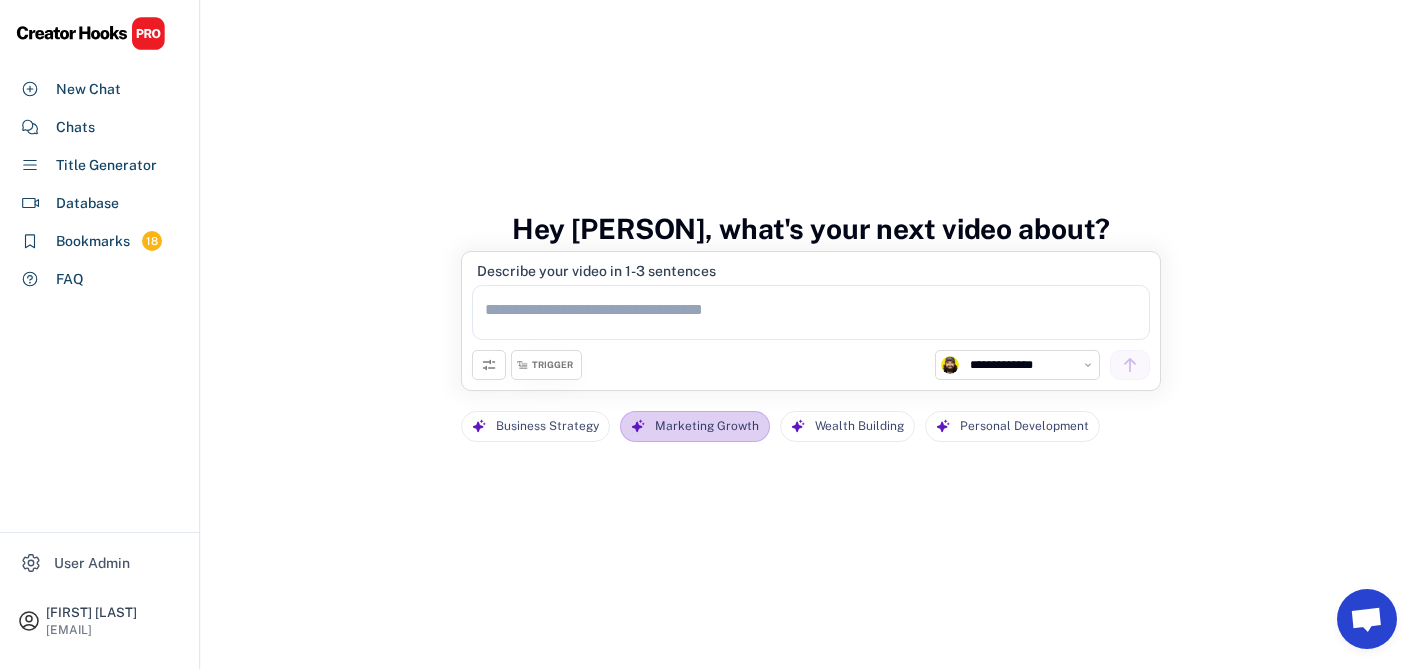 click on "Marketing Growth" at bounding box center [707, 426] 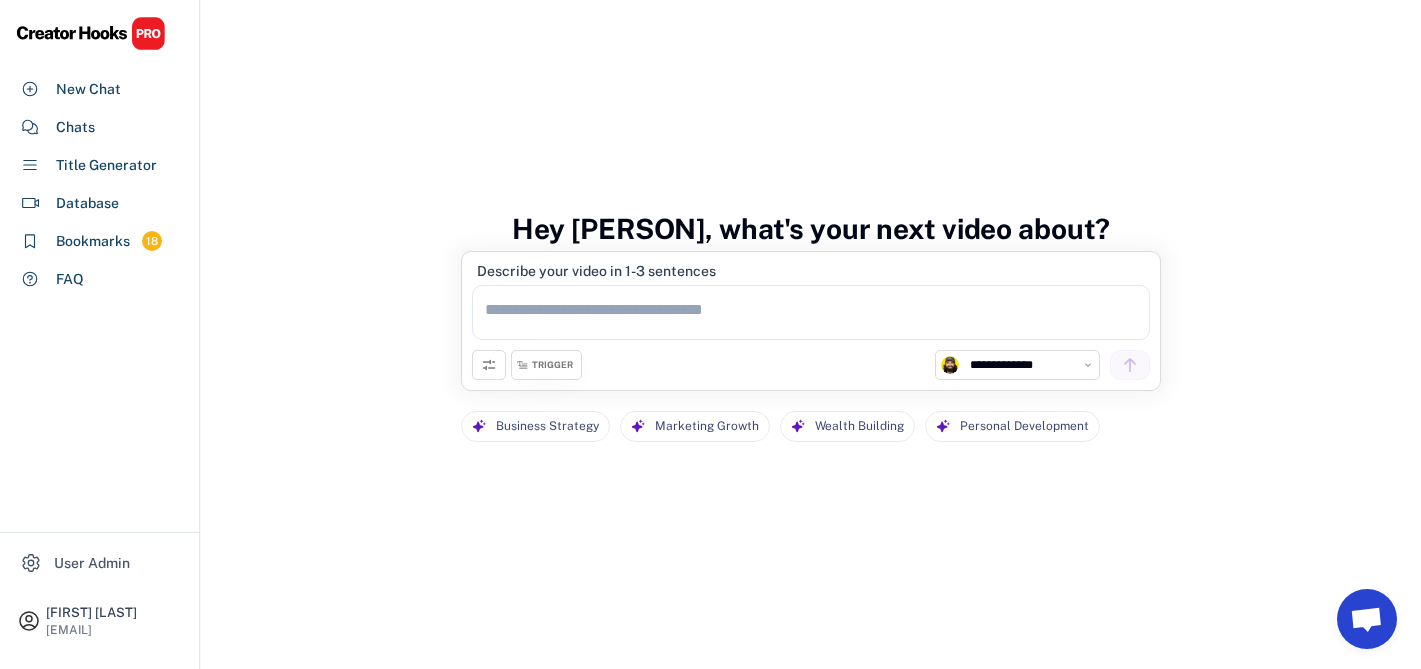 click at bounding box center [811, 312] 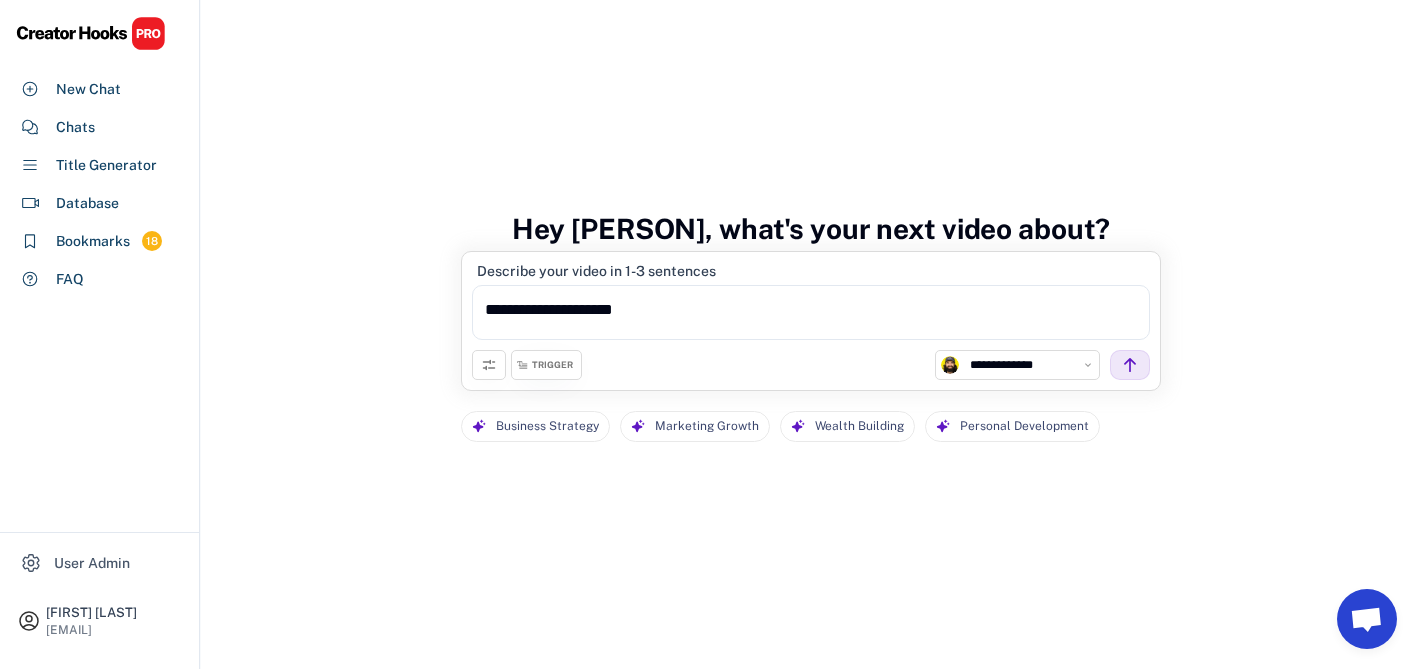 click on "**********" at bounding box center [811, 312] 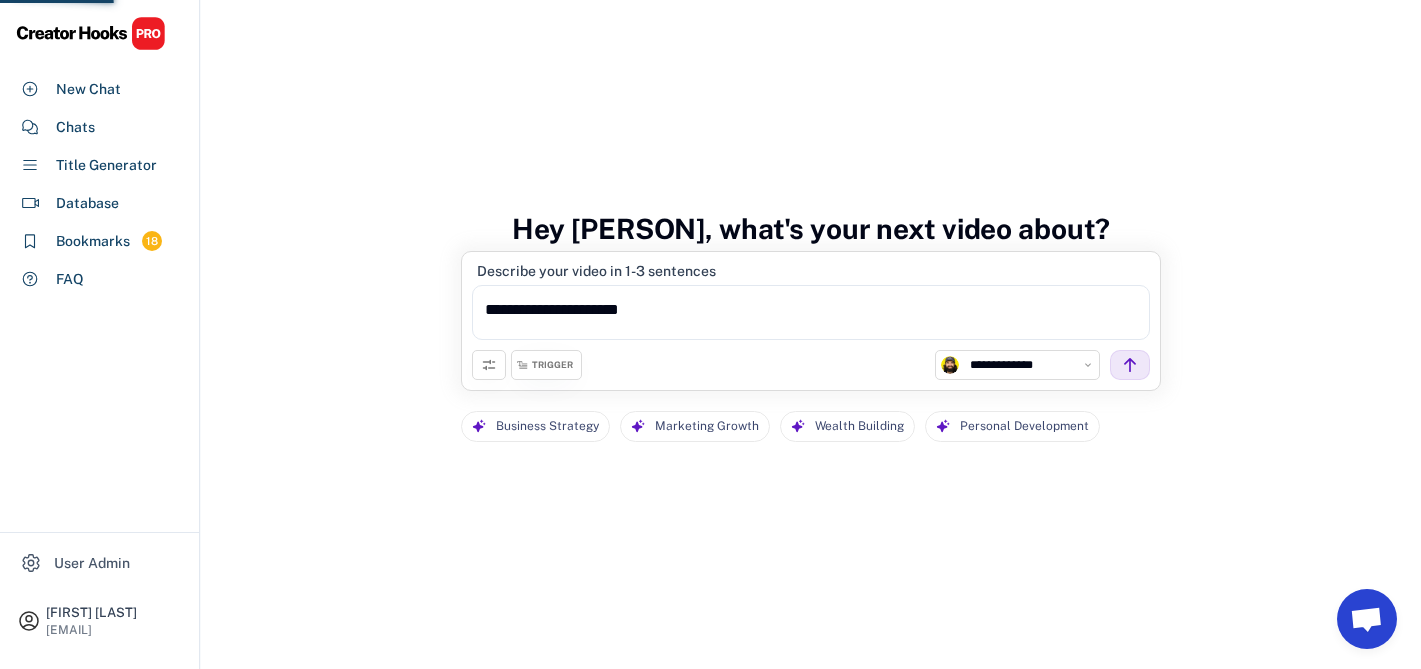 scroll, scrollTop: 0, scrollLeft: 0, axis: both 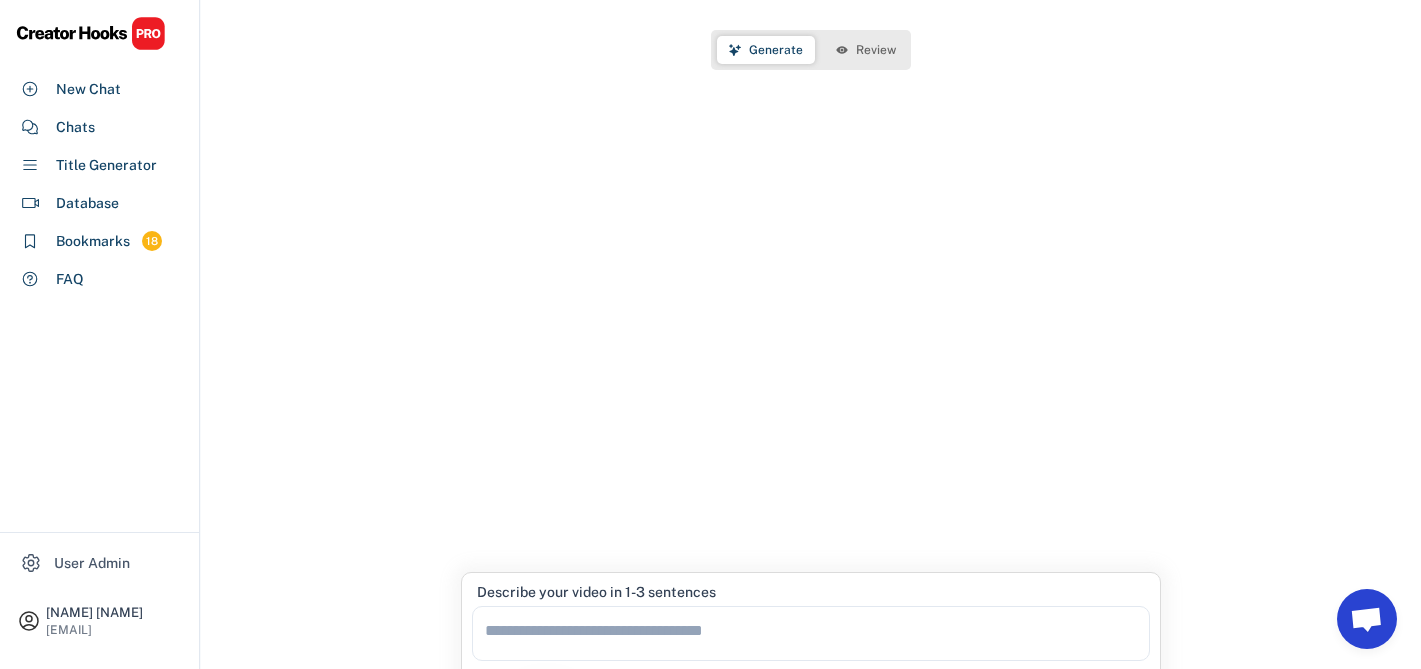 click on "Review" at bounding box center (876, 50) 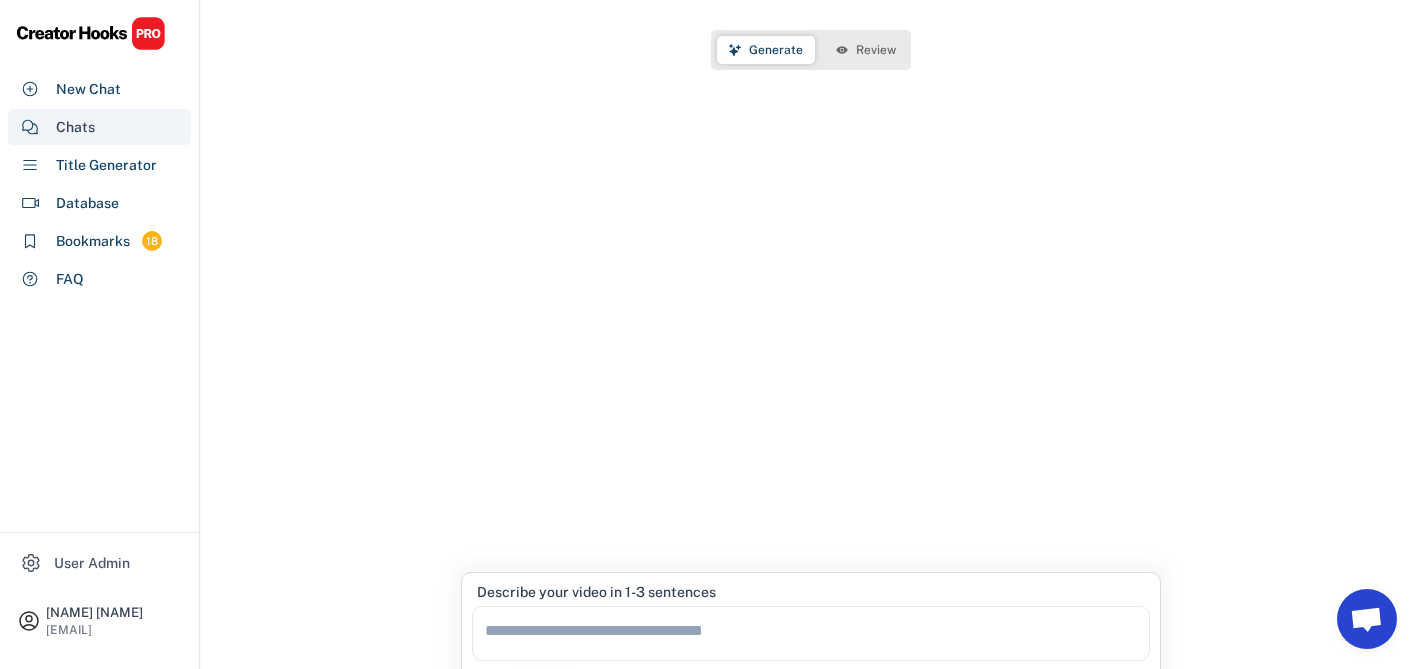 click on "Chats" at bounding box center [75, 127] 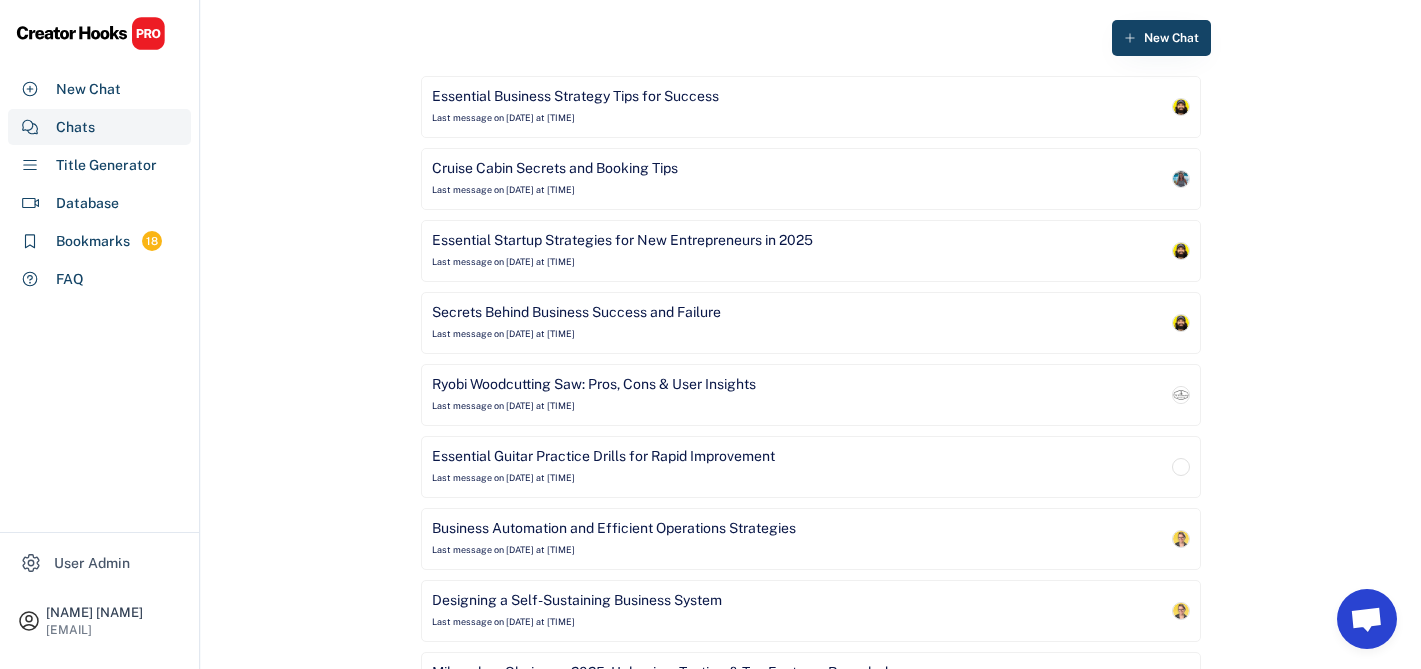 click on "Essential Business Strategy Tips for Success" at bounding box center [575, 97] 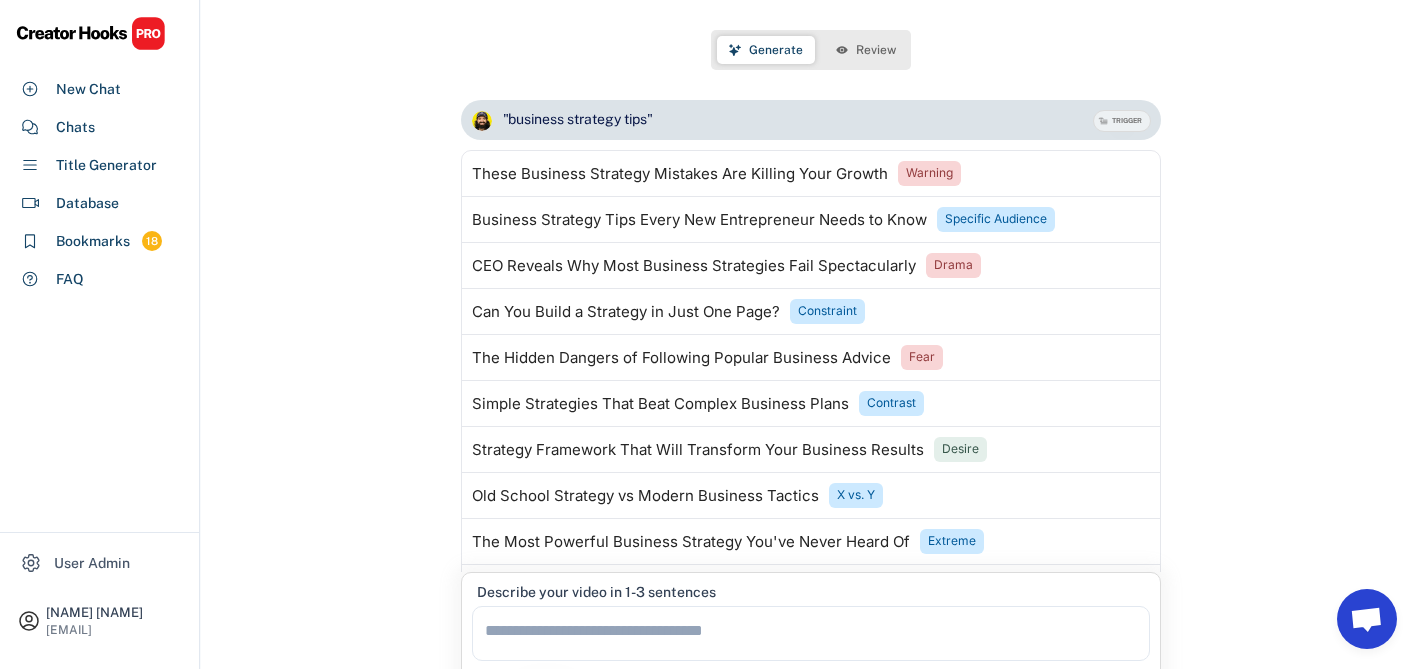 scroll, scrollTop: 89, scrollLeft: 0, axis: vertical 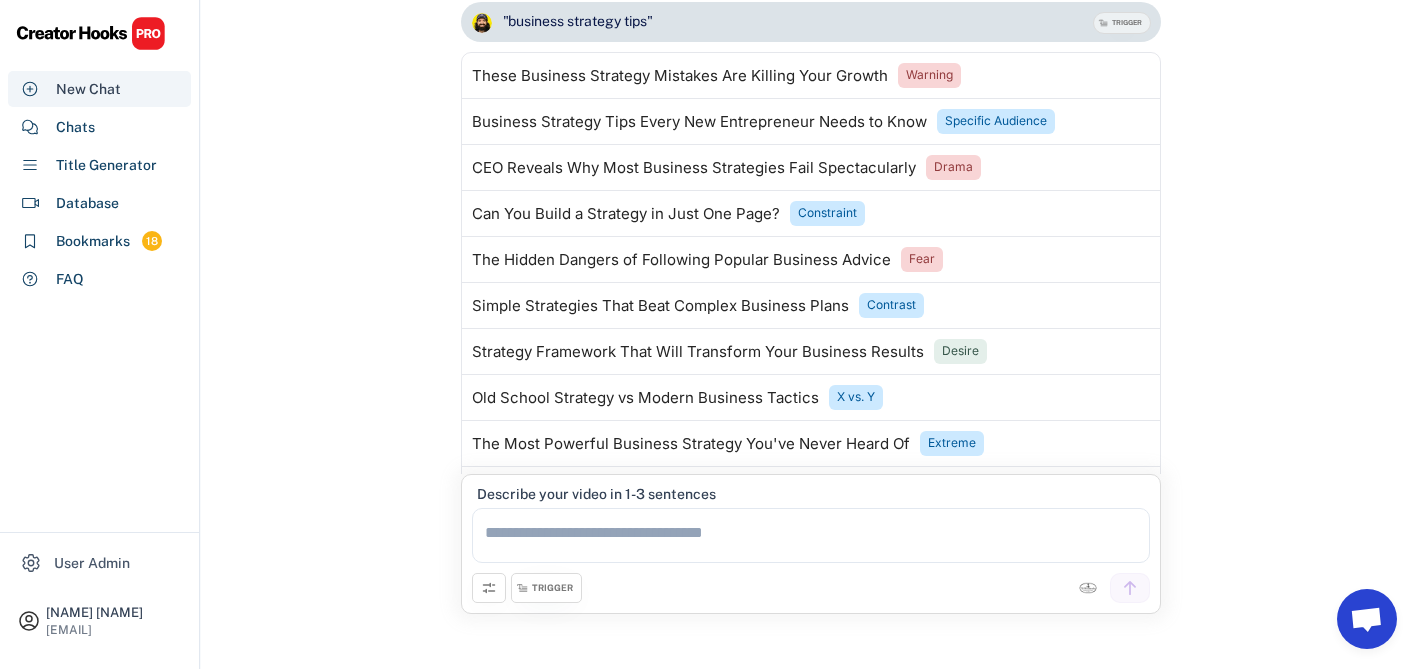 click on "New Chat" at bounding box center (88, 89) 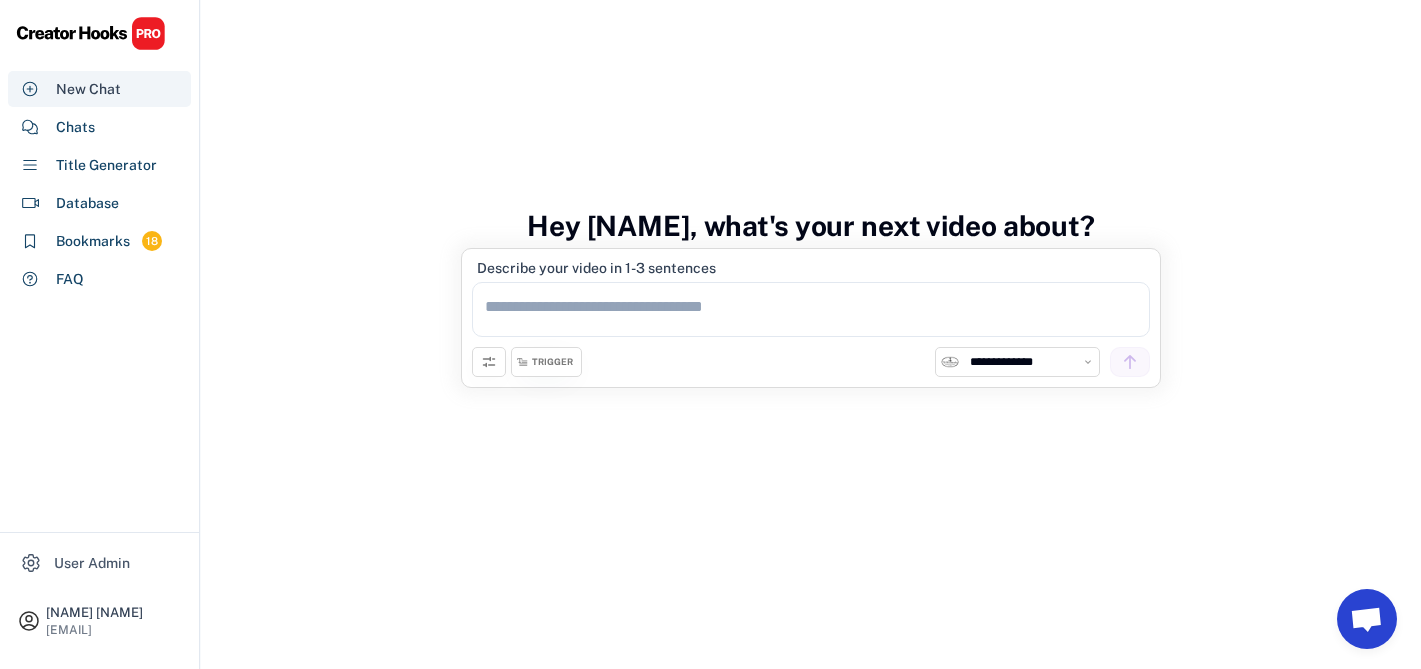 scroll, scrollTop: 75, scrollLeft: 0, axis: vertical 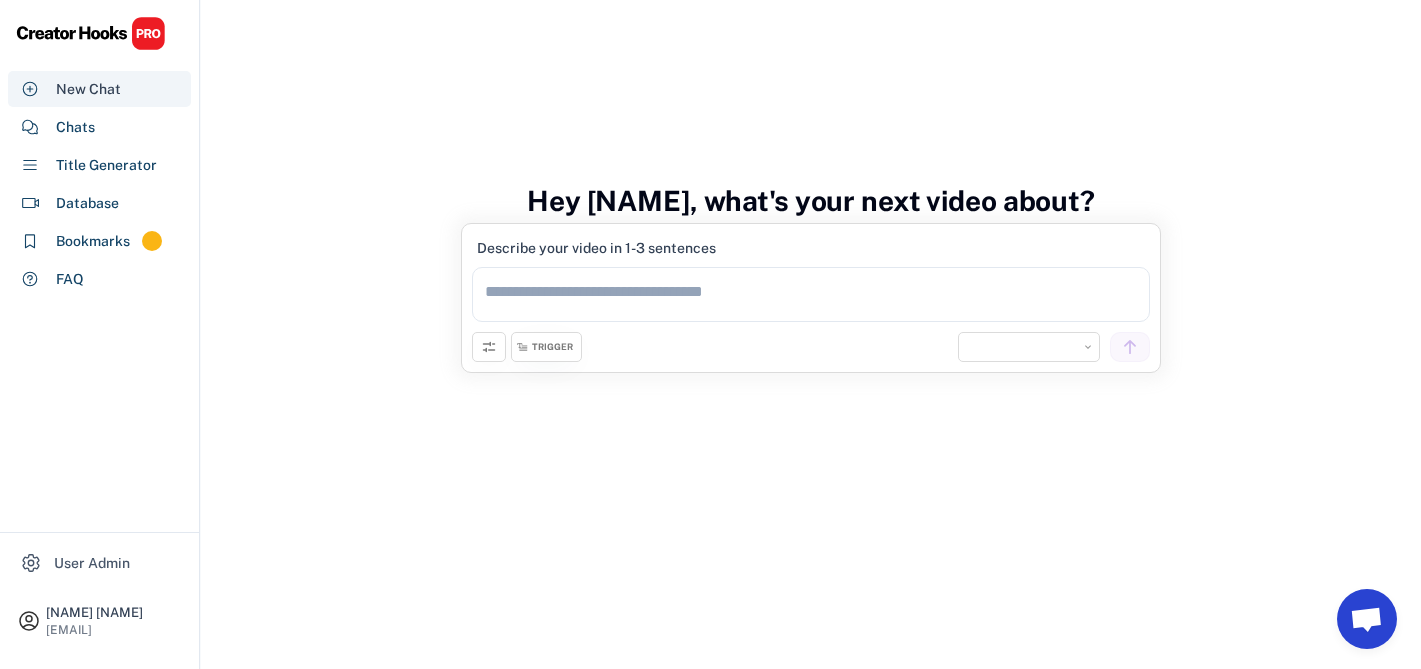 select on "**********" 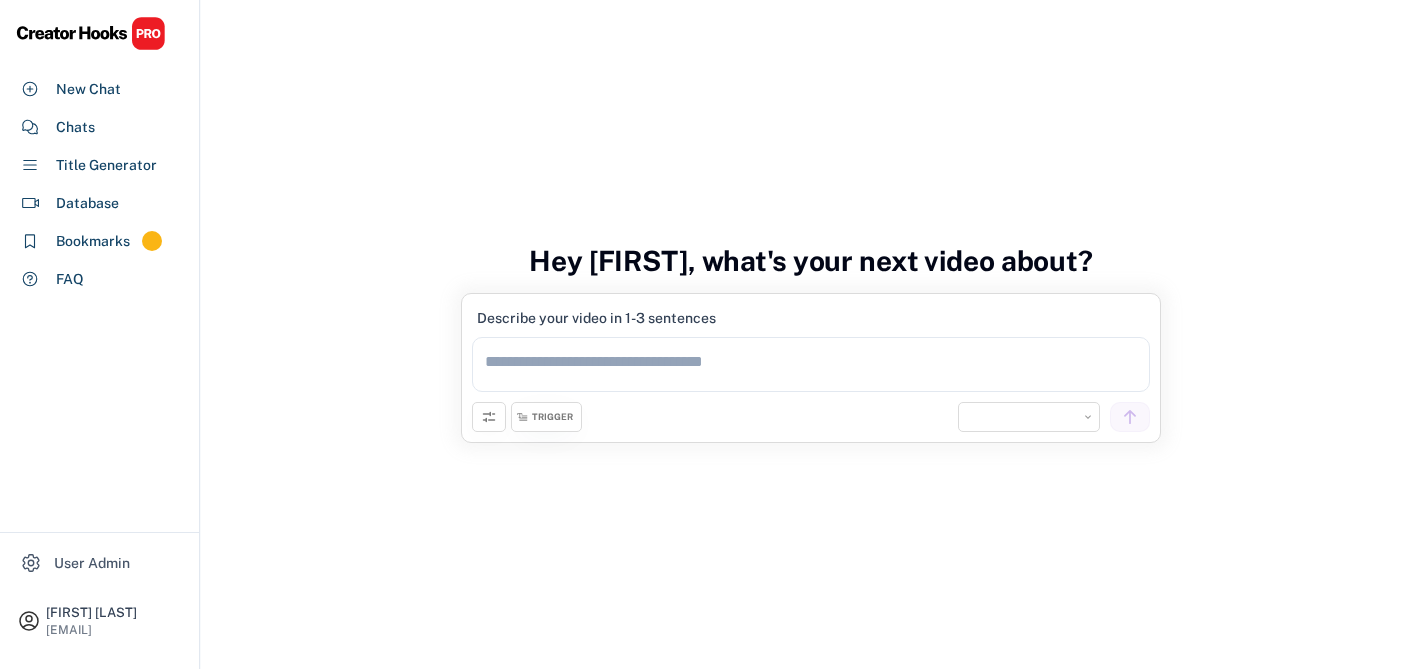 scroll, scrollTop: 98, scrollLeft: 0, axis: vertical 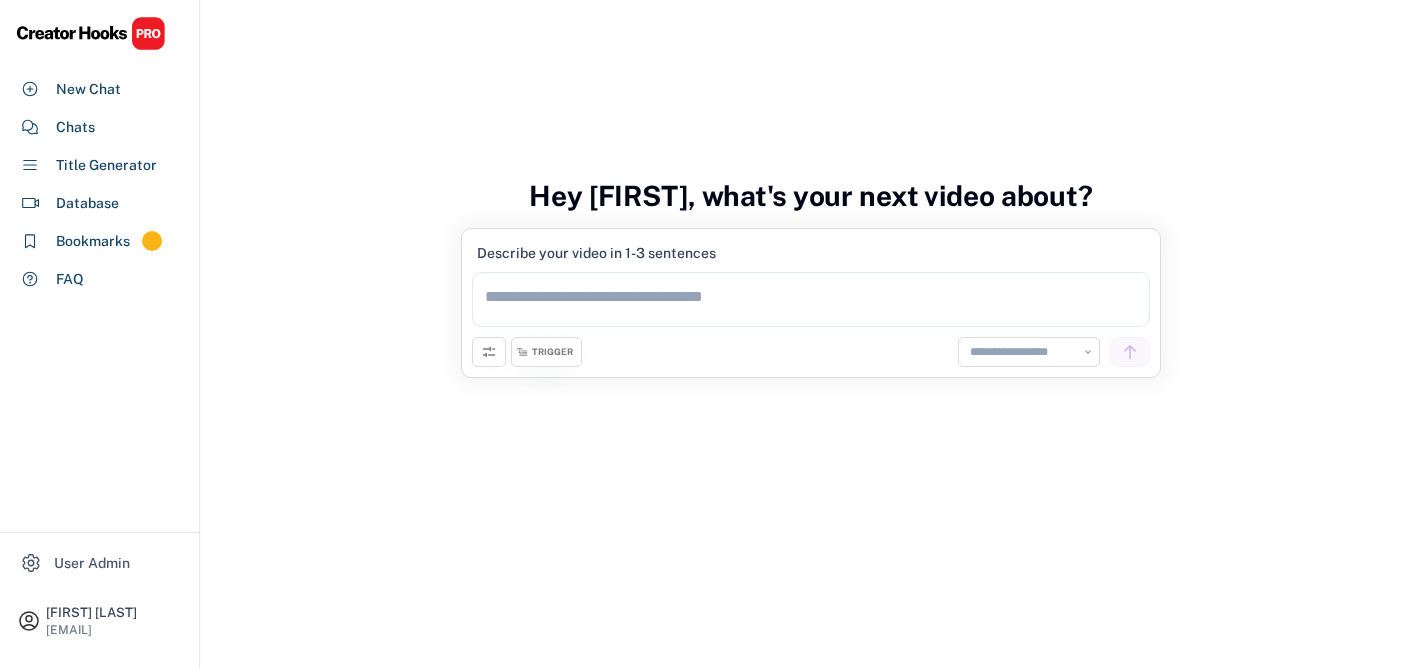 select on "**********" 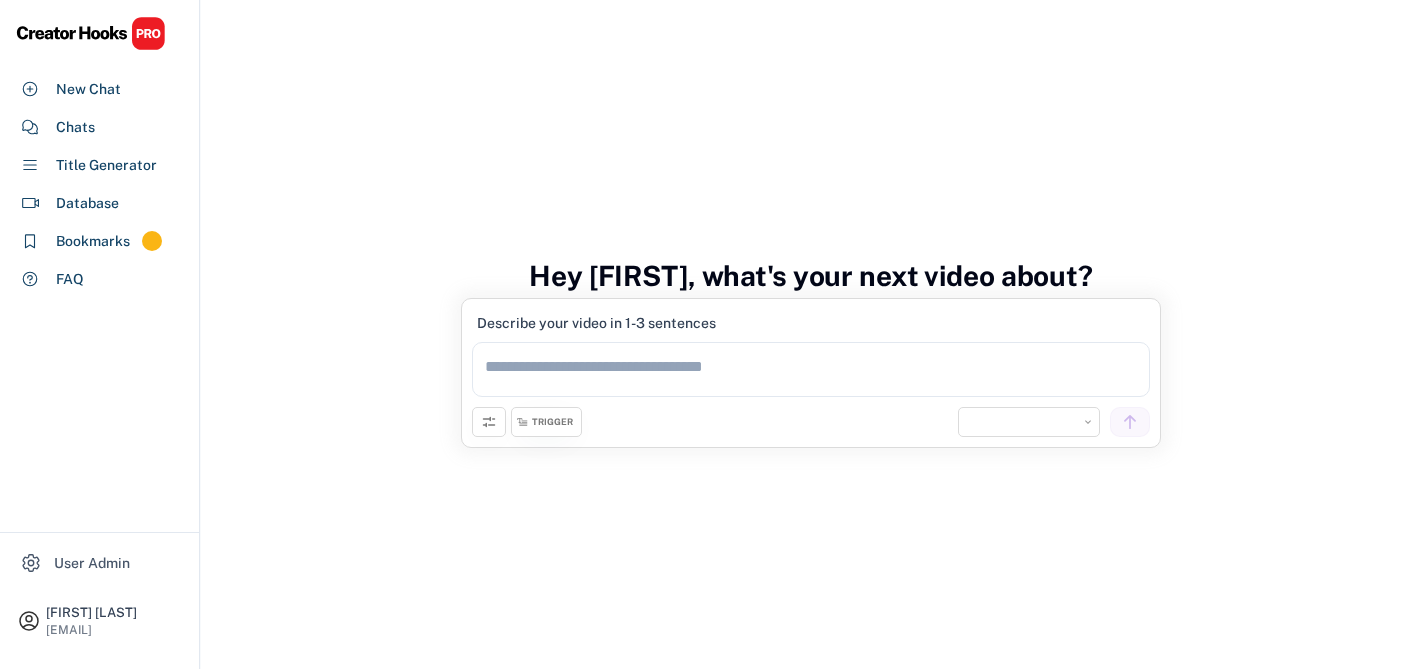 scroll, scrollTop: 93, scrollLeft: 0, axis: vertical 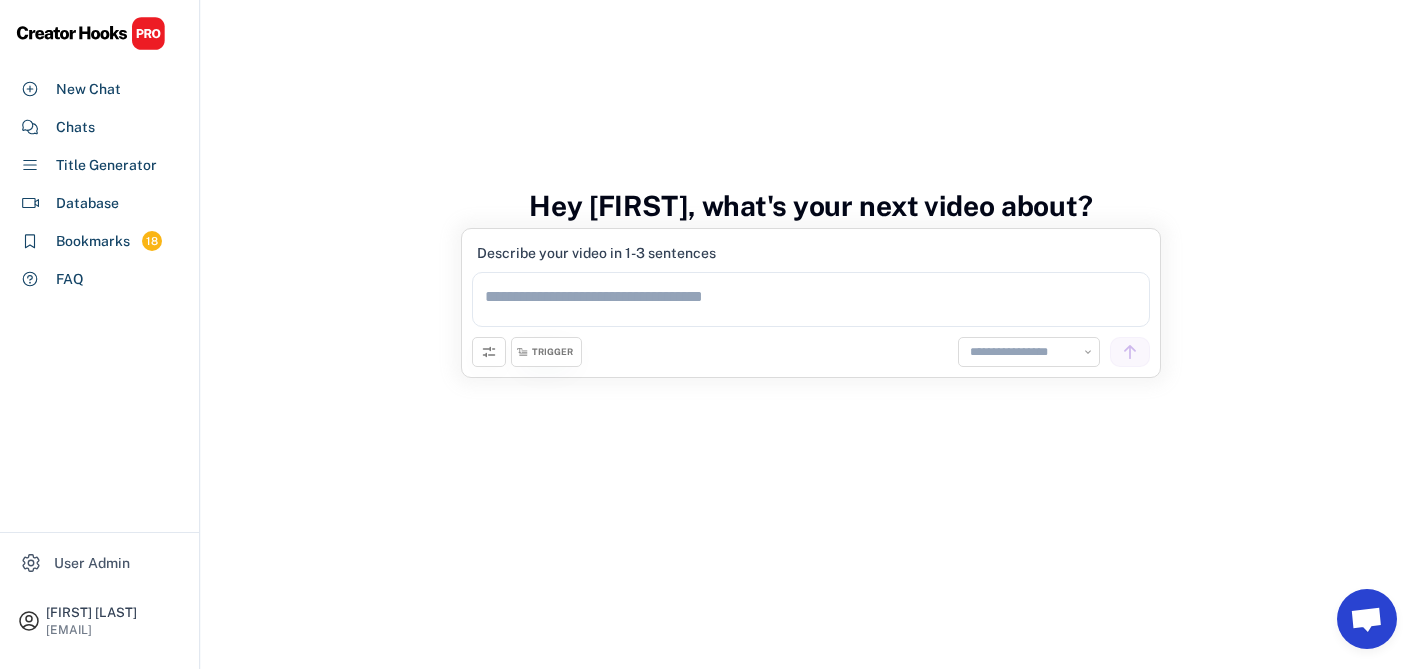 select on "**********" 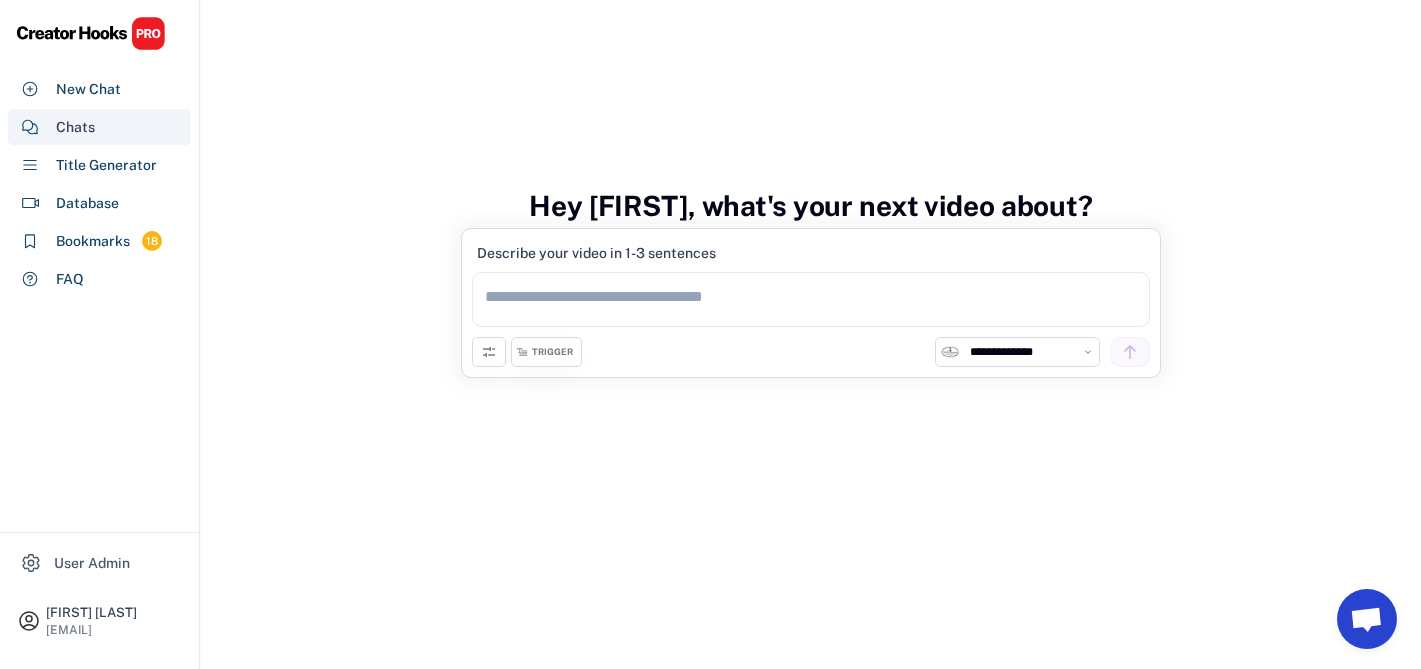 click on "Chats" at bounding box center [99, 127] 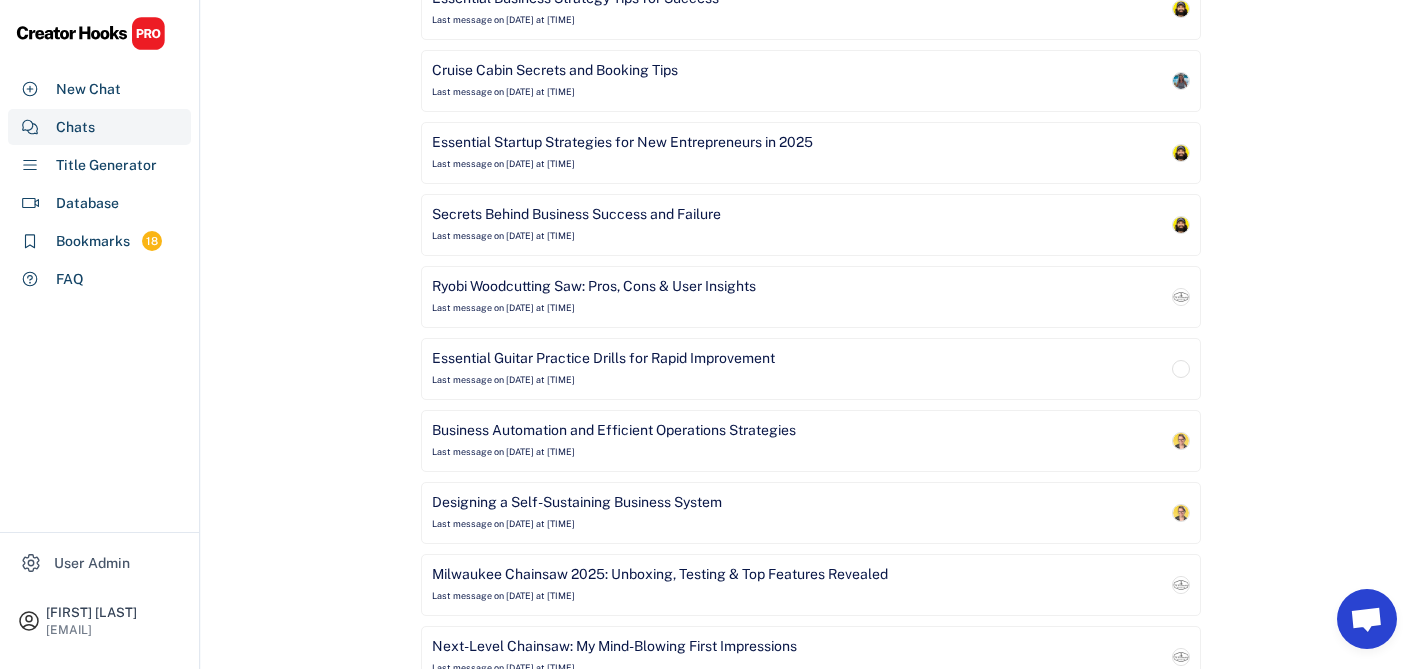 scroll, scrollTop: 0, scrollLeft: 0, axis: both 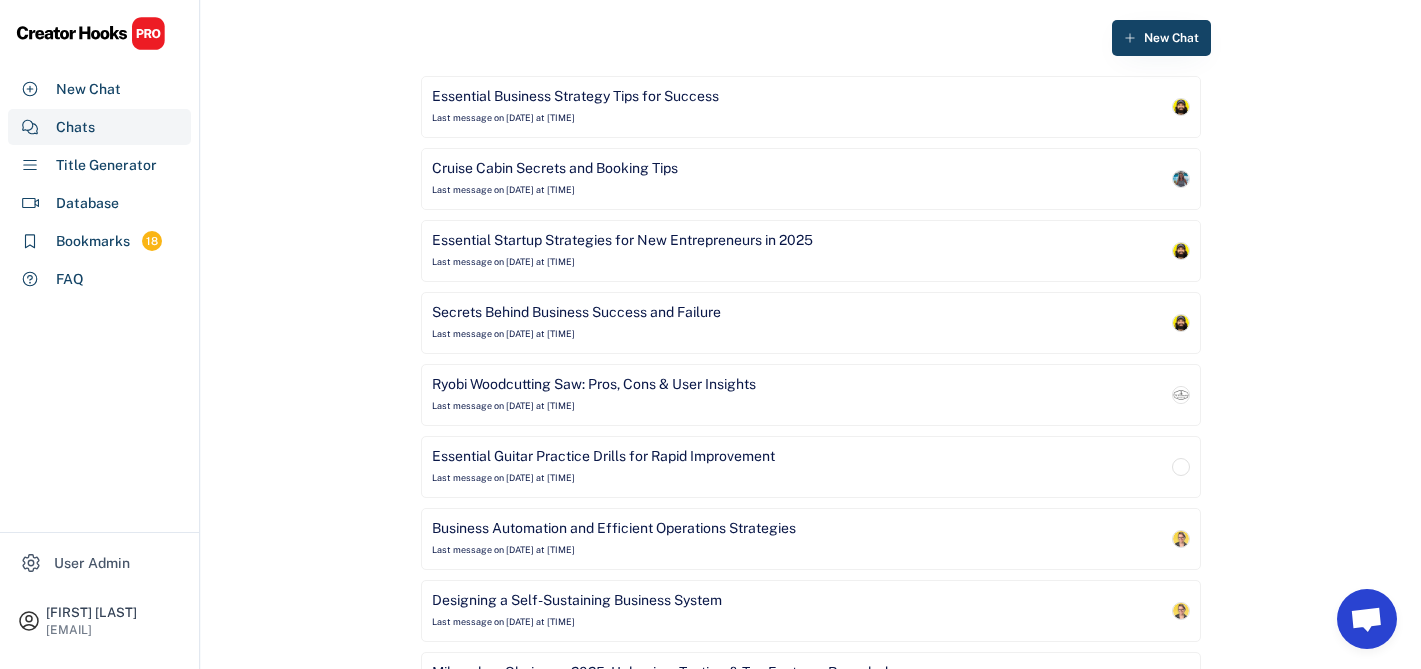 click on "Last message on [DATE] at [TIME]" at bounding box center (503, 118) 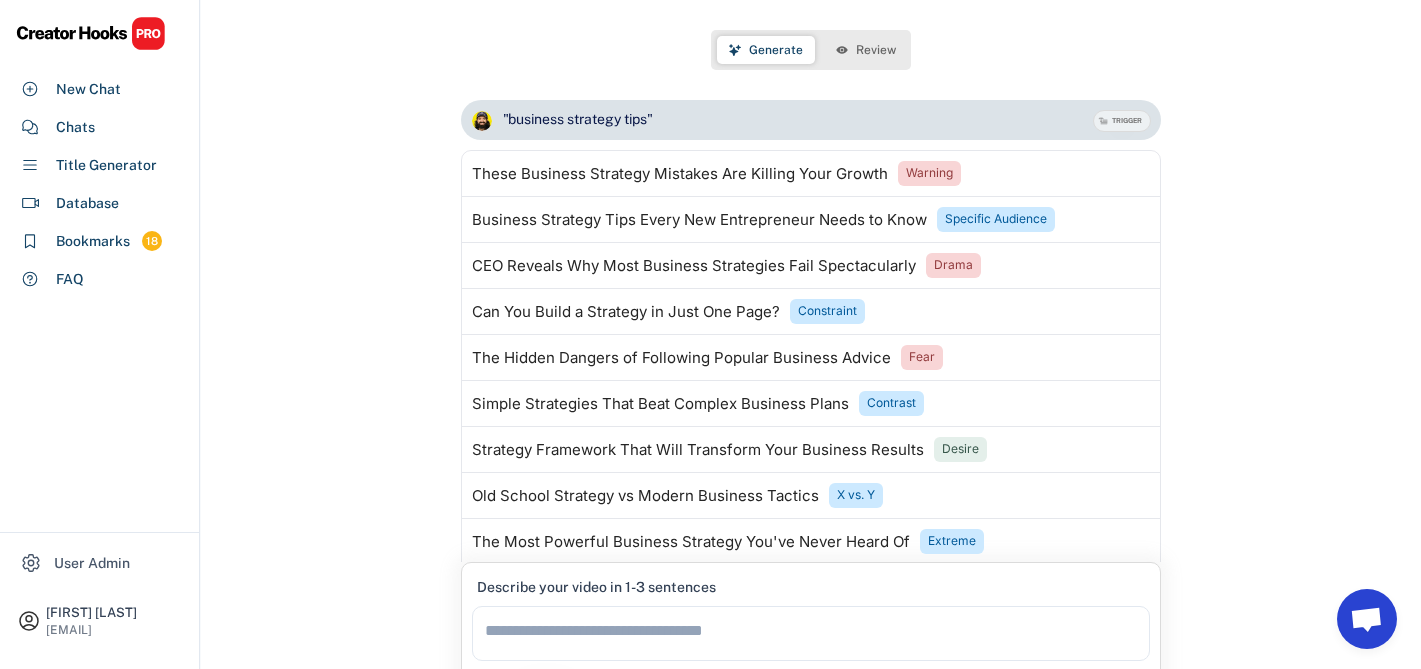 scroll, scrollTop: 99, scrollLeft: 0, axis: vertical 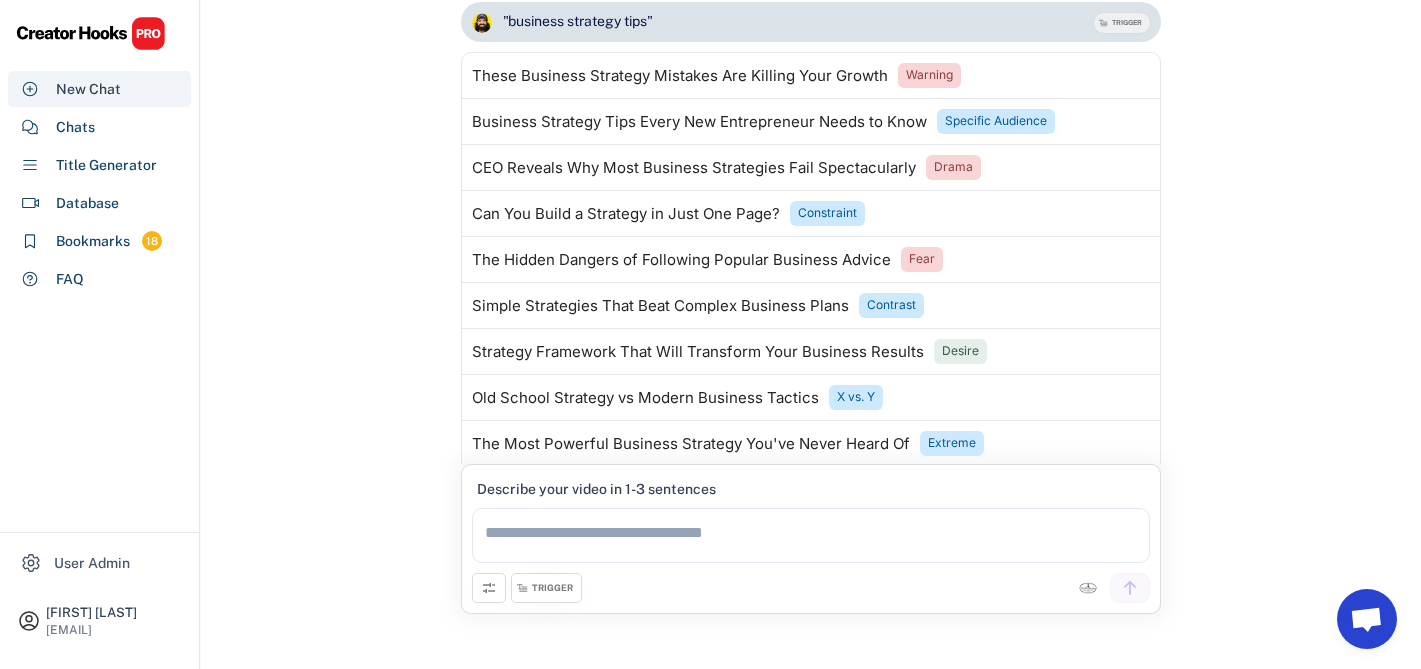 click on "New Chat" at bounding box center (88, 89) 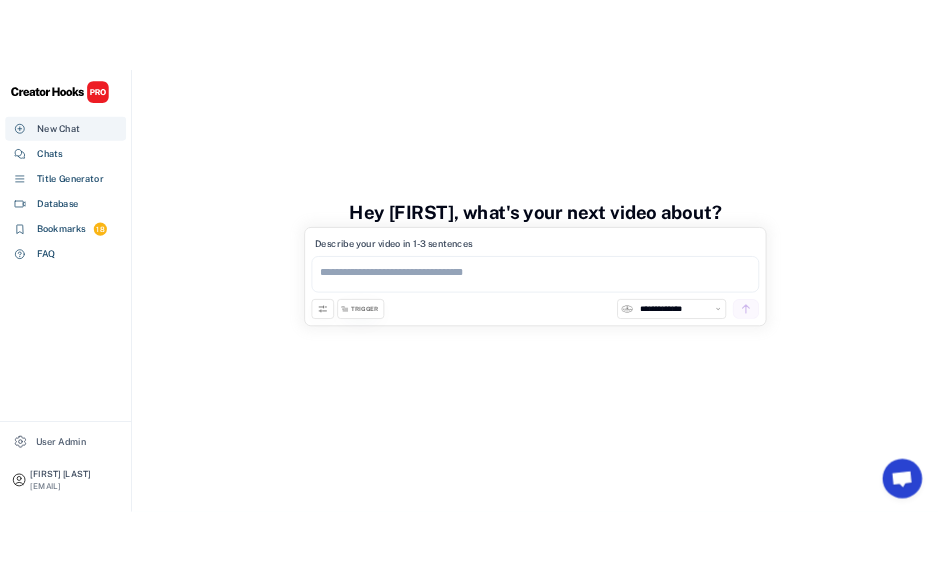 scroll, scrollTop: 76, scrollLeft: 0, axis: vertical 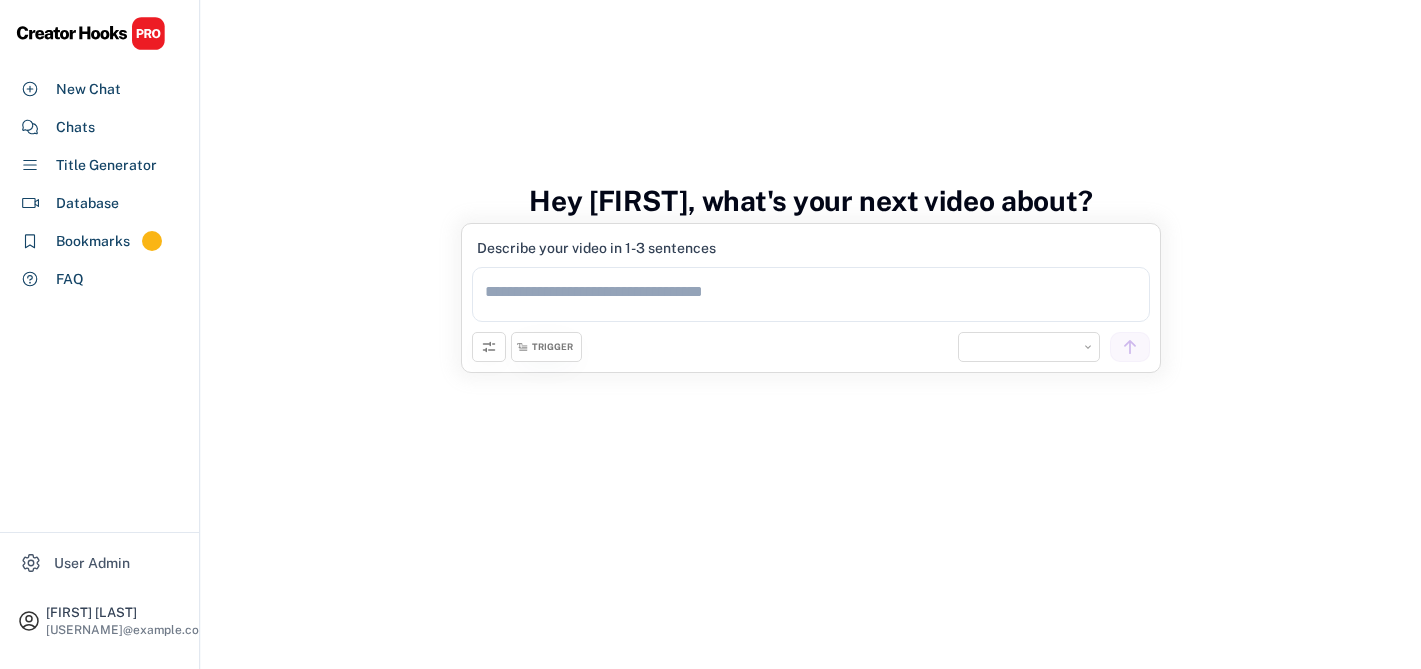 select on "**********" 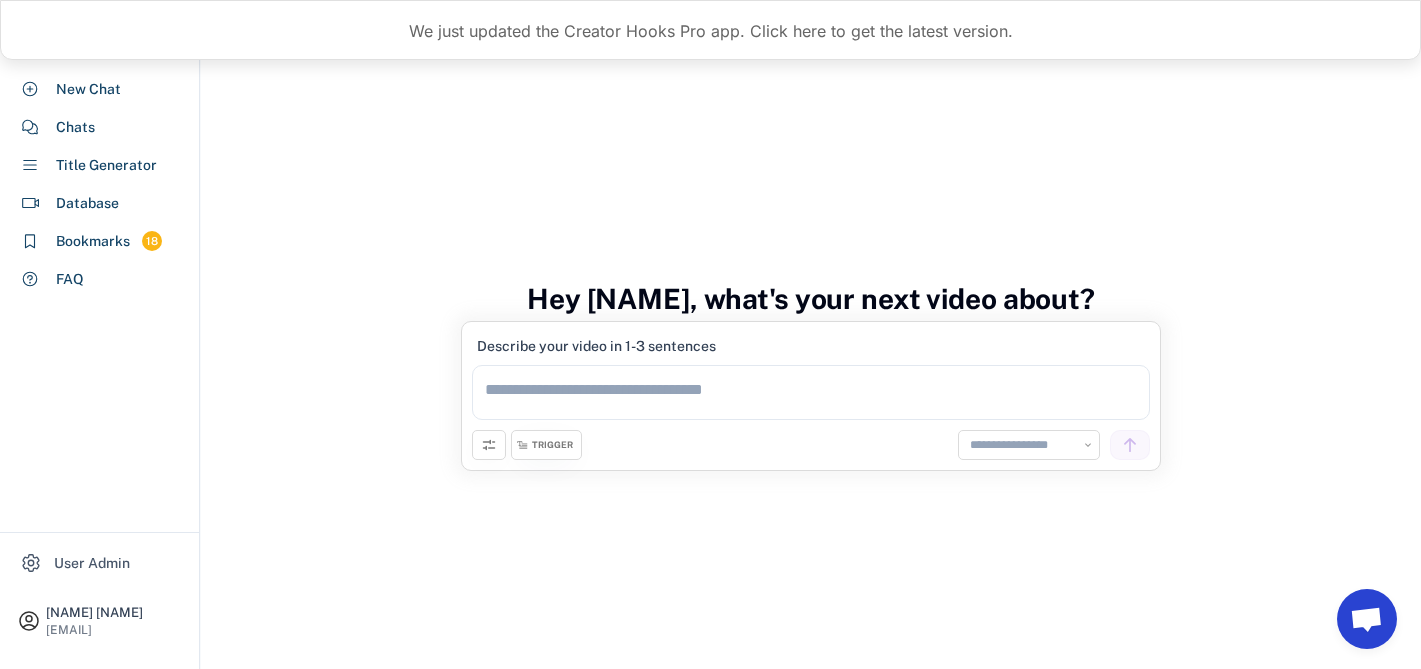 scroll, scrollTop: 98, scrollLeft: 0, axis: vertical 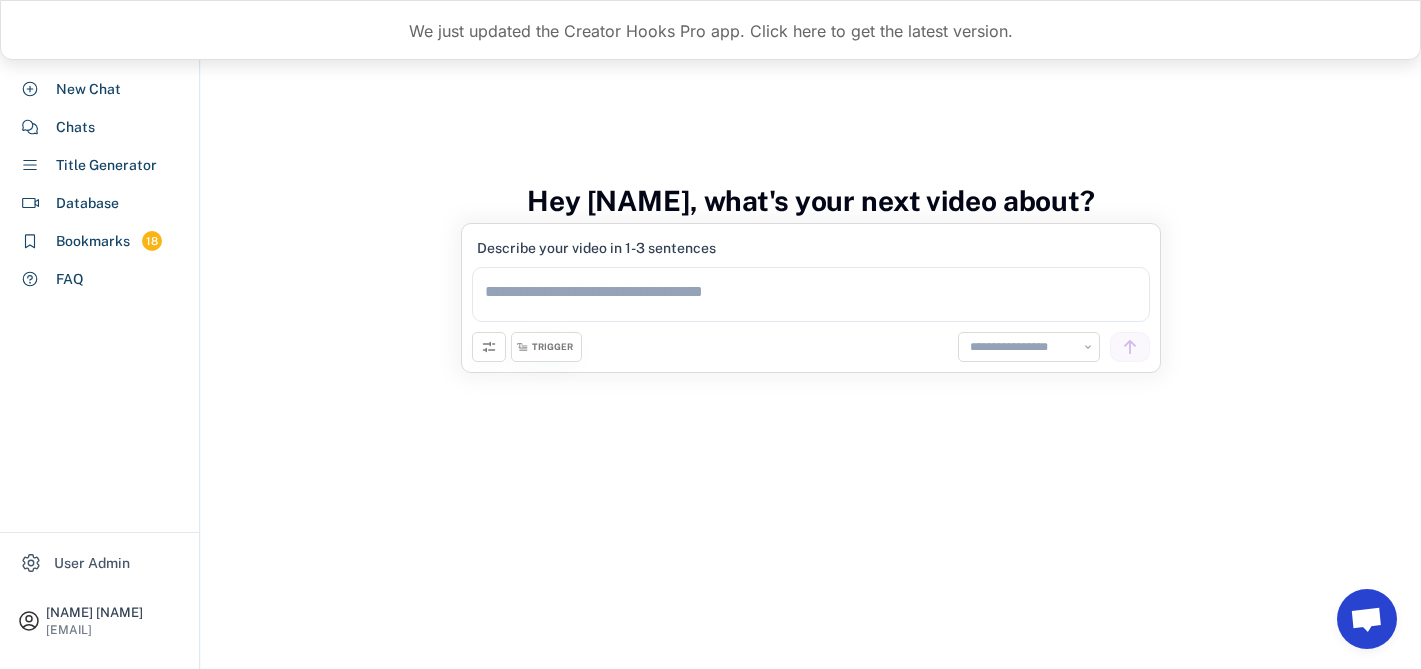 select on "**********" 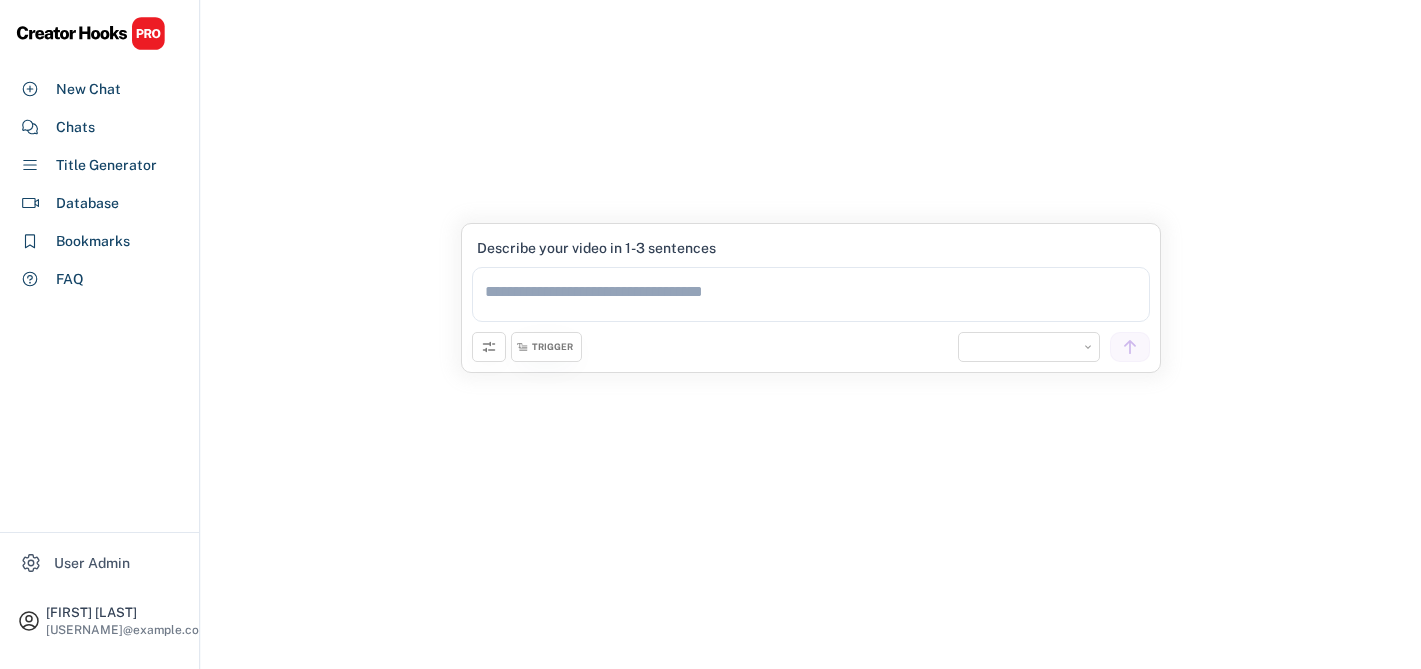 scroll, scrollTop: 98, scrollLeft: 0, axis: vertical 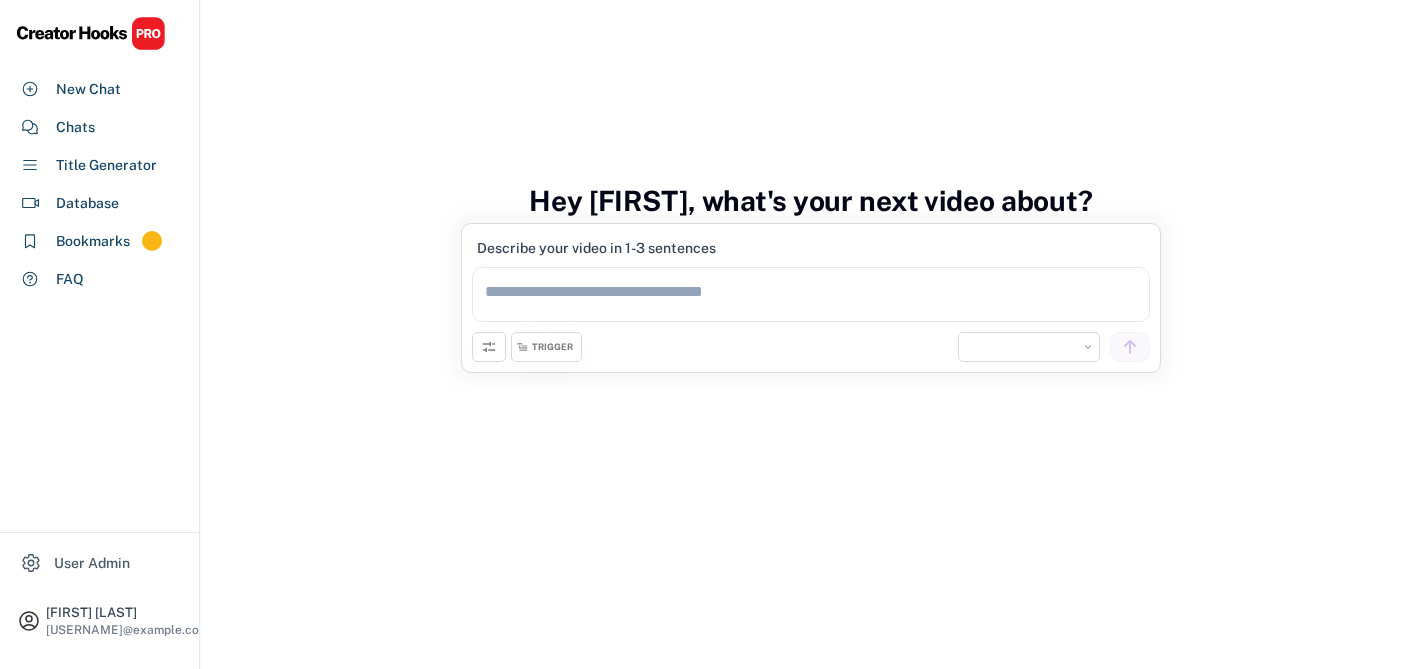 select on "**********" 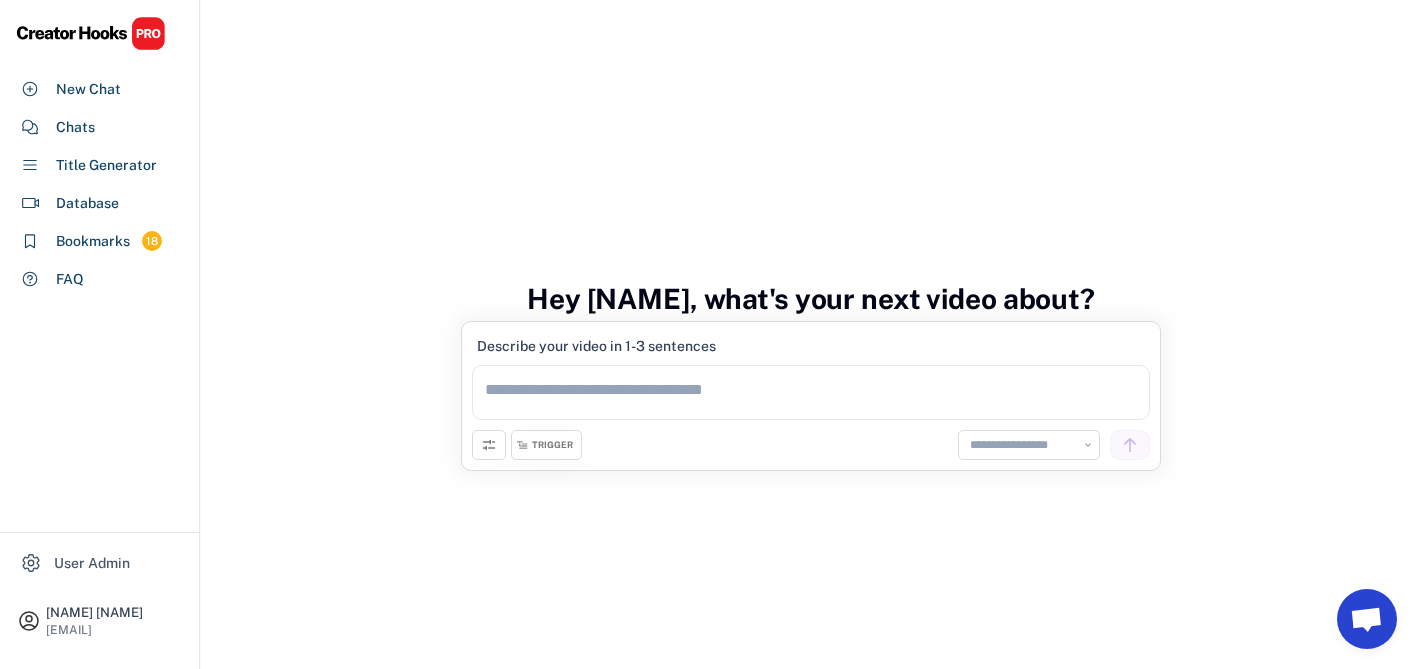 select on "**********" 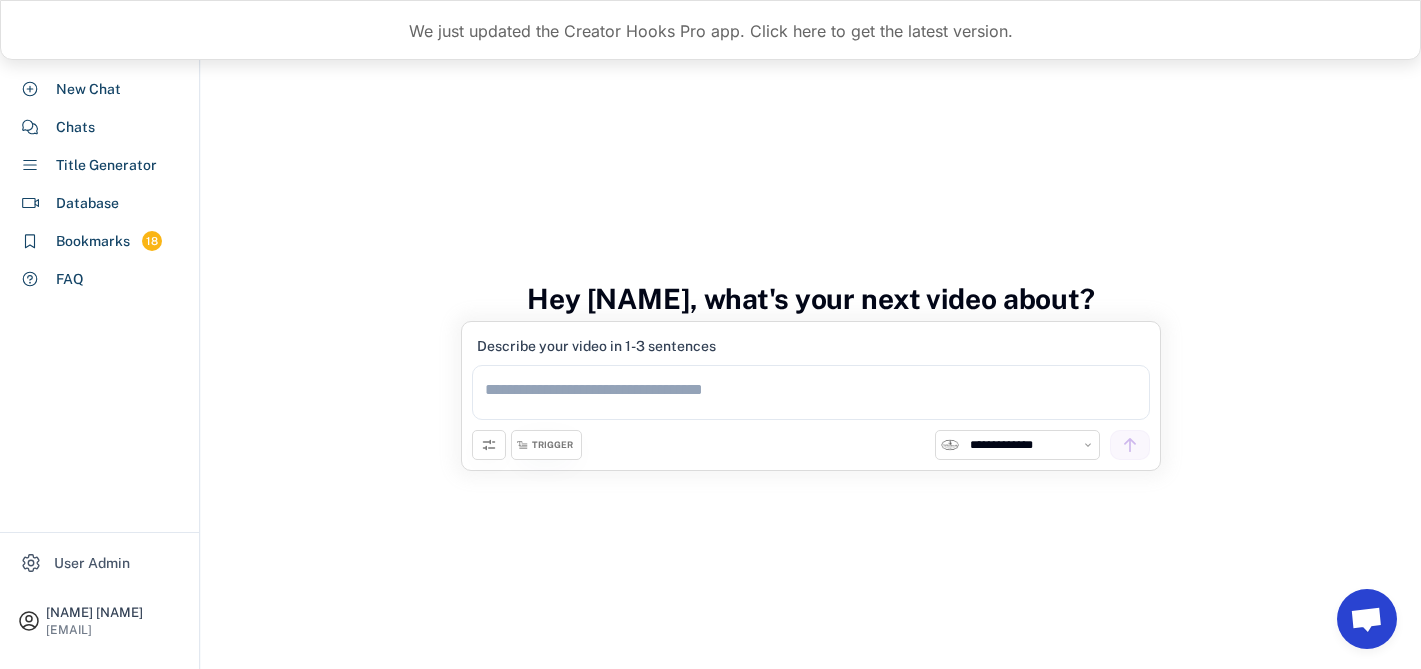 scroll, scrollTop: 98, scrollLeft: 0, axis: vertical 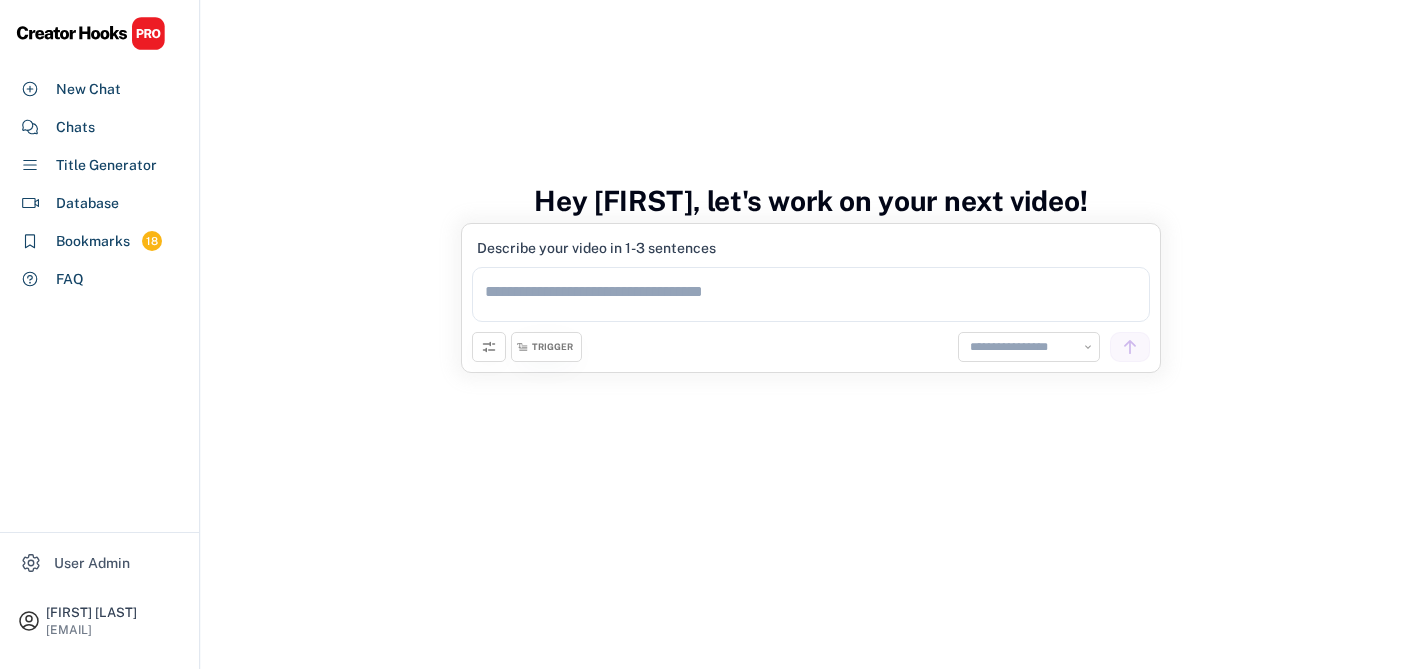 select on "**********" 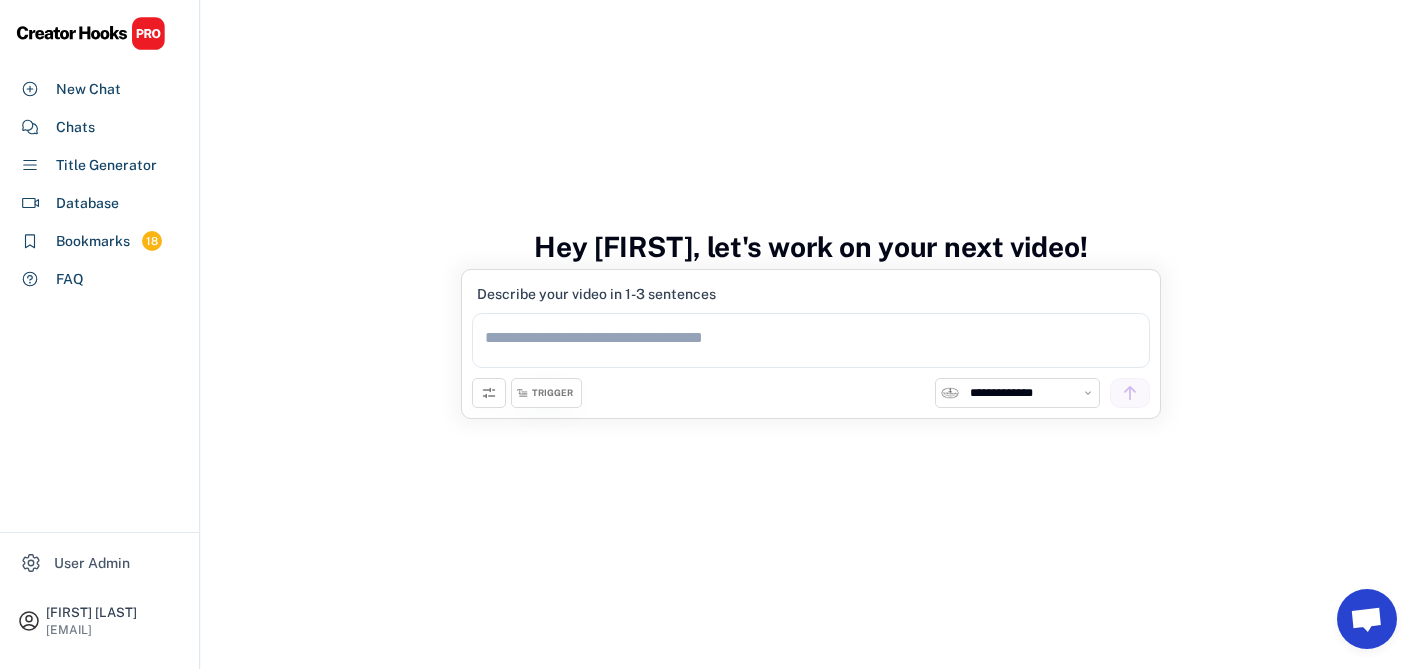 scroll, scrollTop: 0, scrollLeft: 0, axis: both 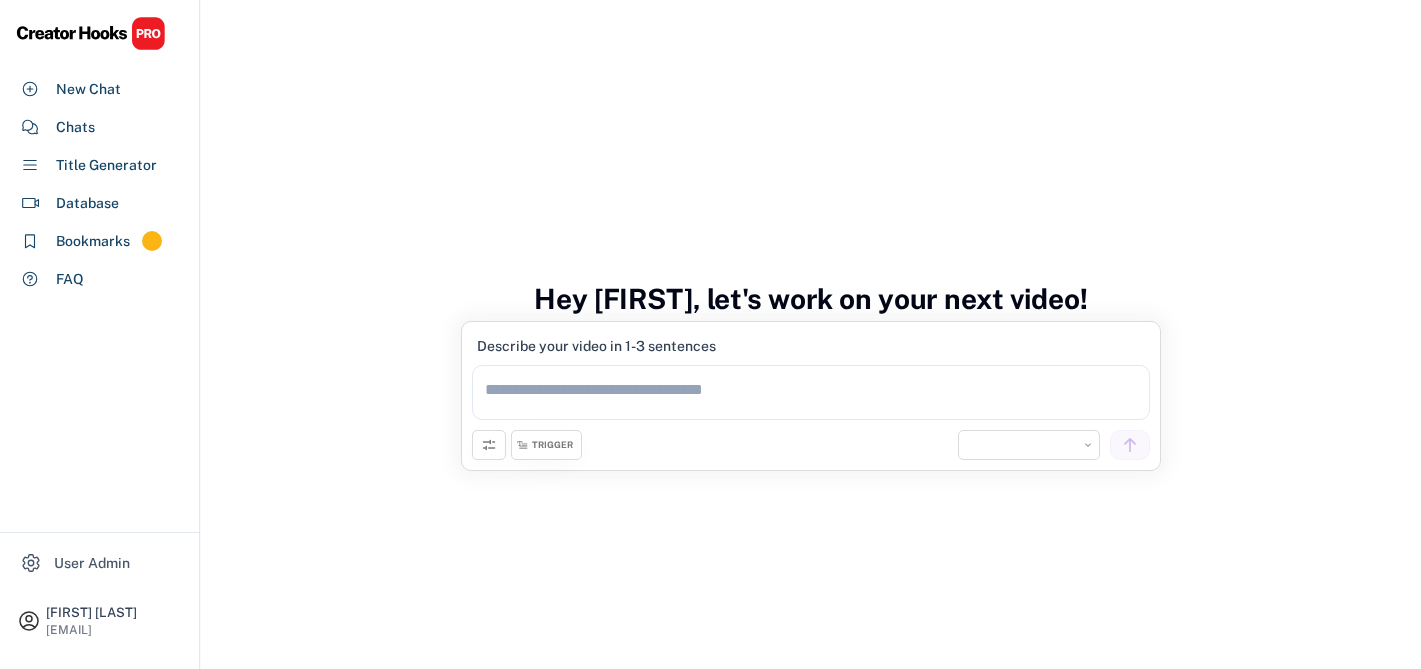 select on "**********" 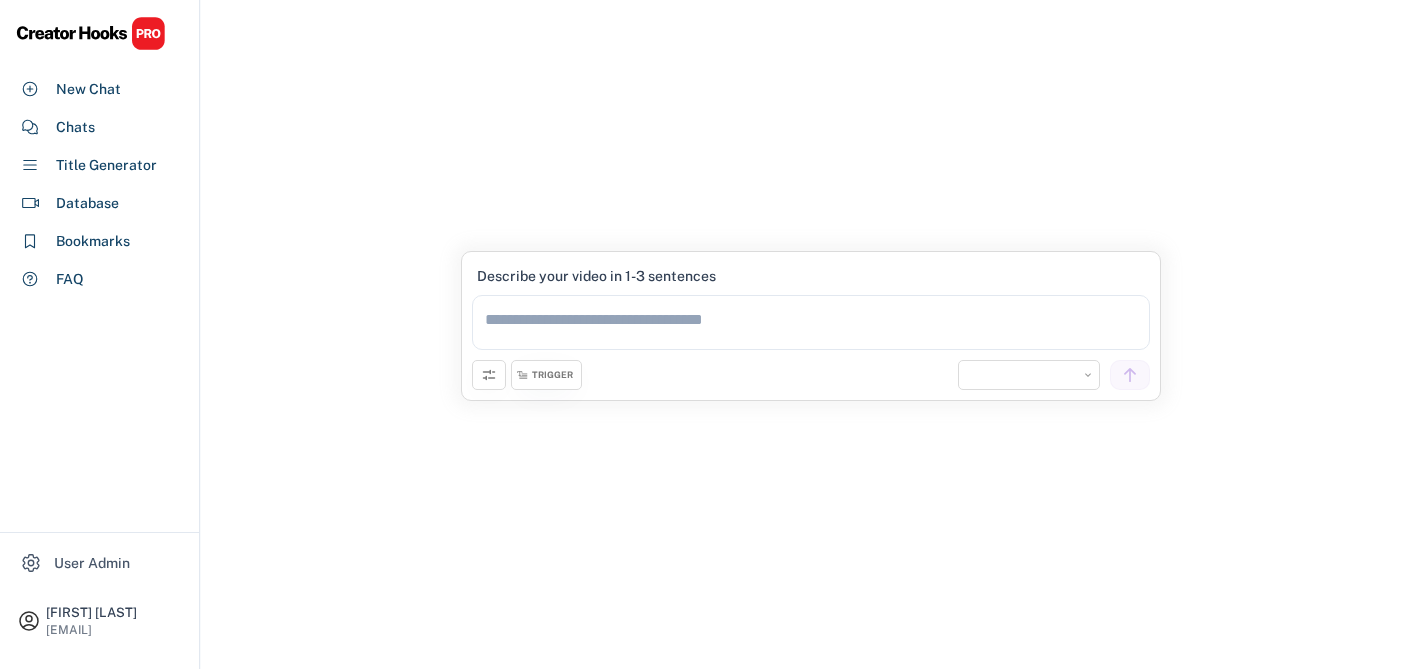 scroll, scrollTop: 0, scrollLeft: 0, axis: both 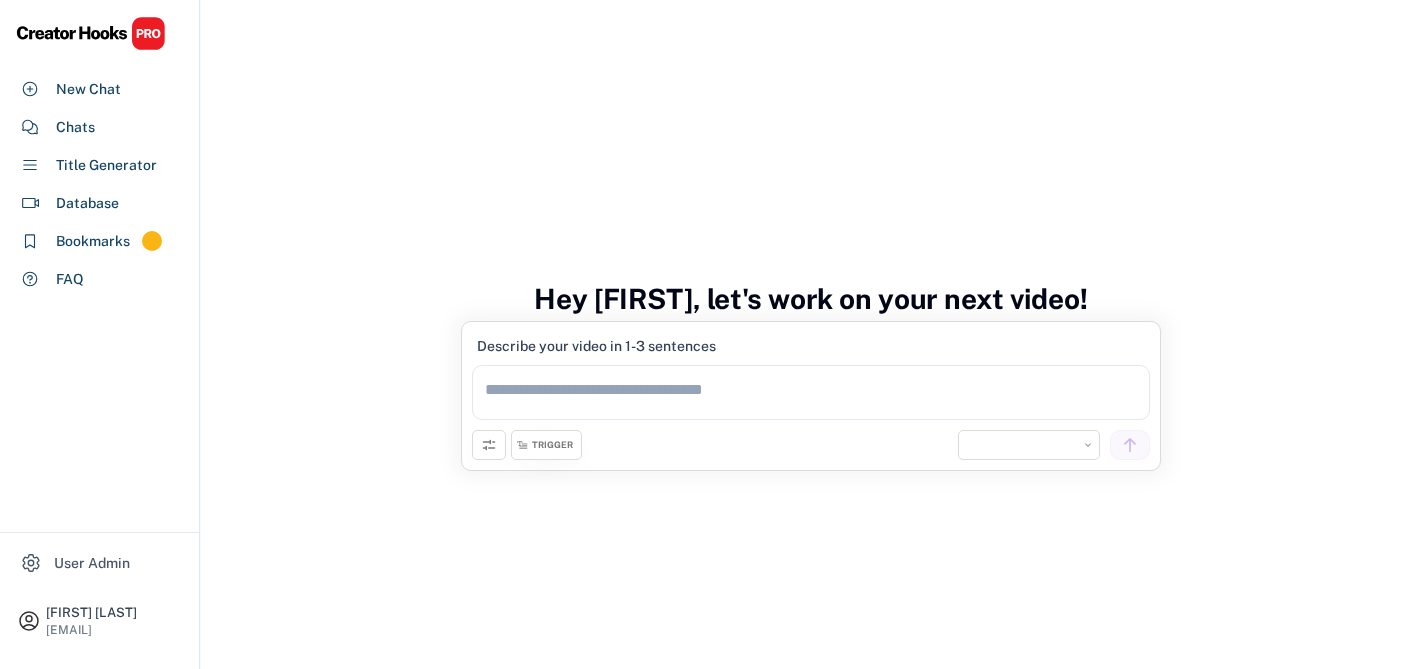 select on "**********" 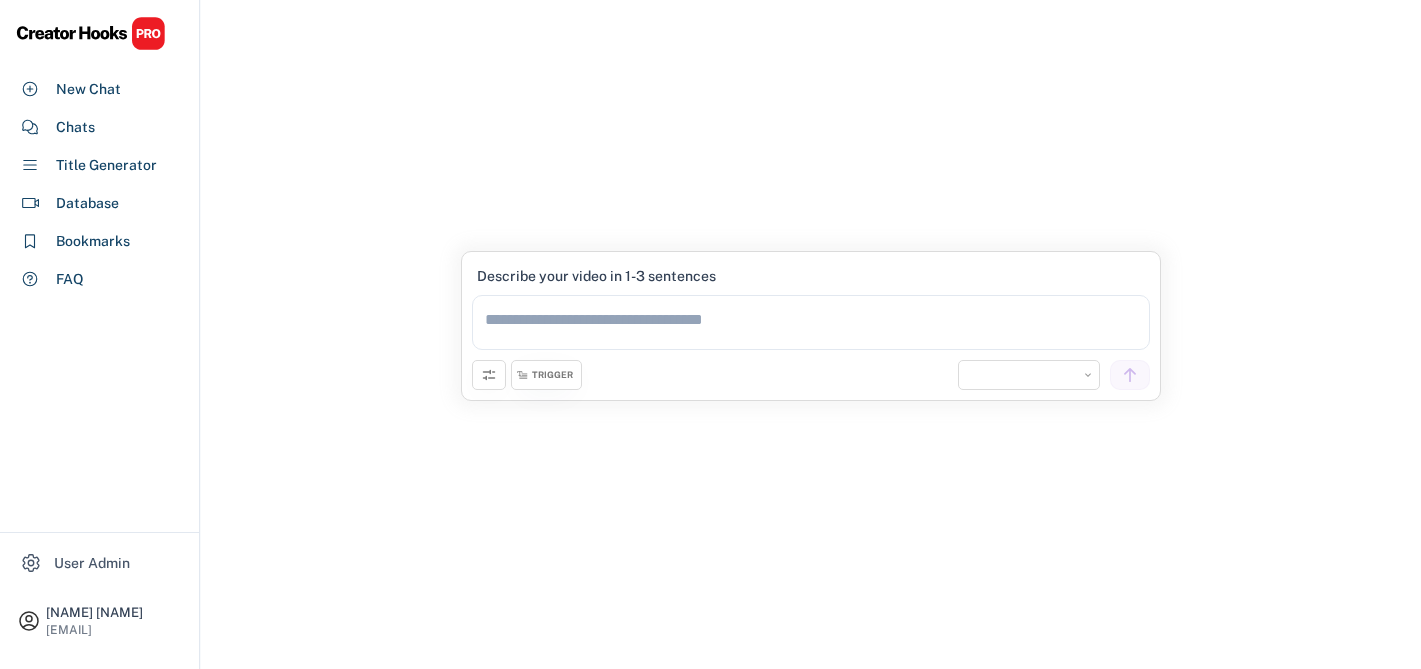 scroll, scrollTop: 0, scrollLeft: 0, axis: both 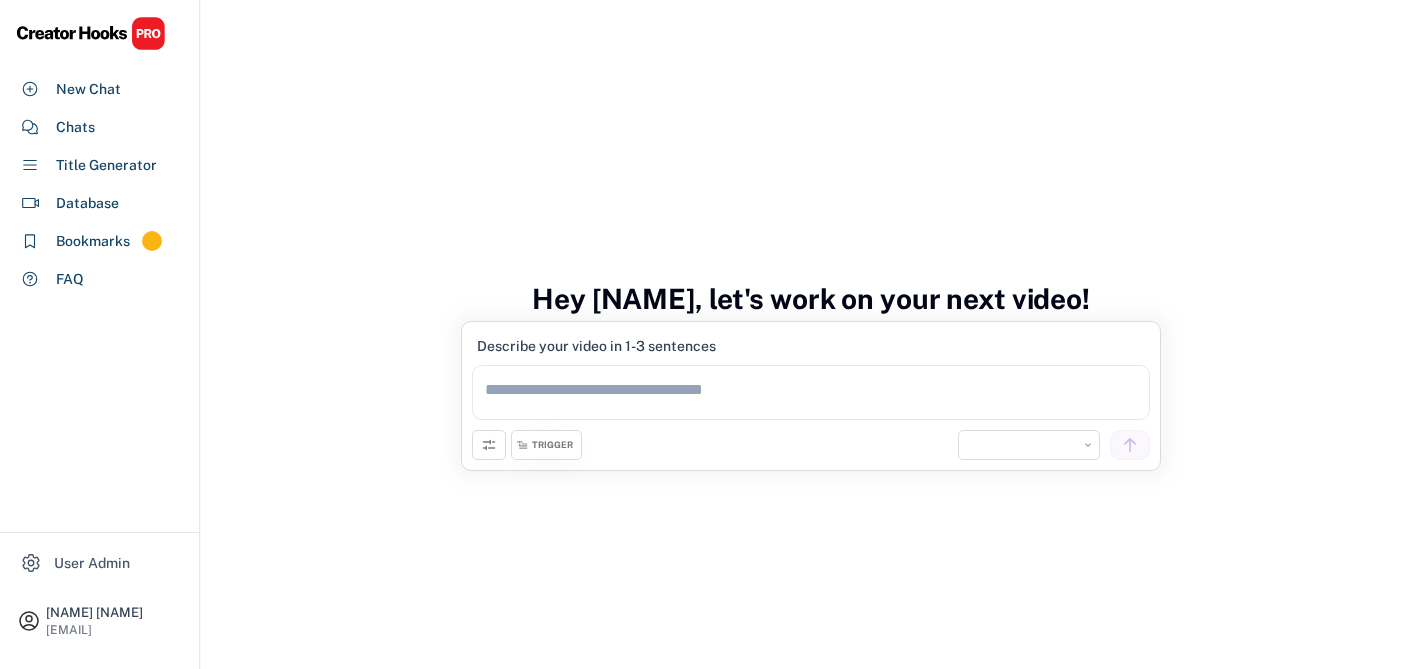 select on "**********" 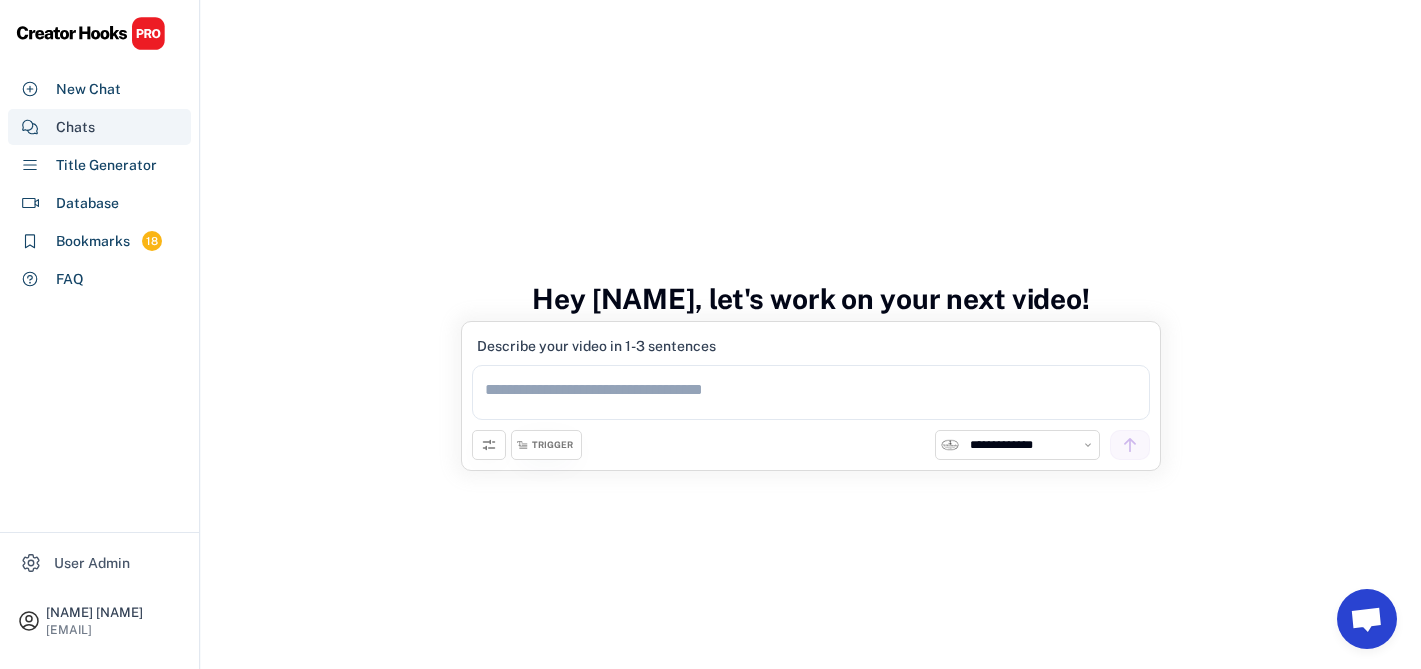 click on "Chats" at bounding box center [99, 127] 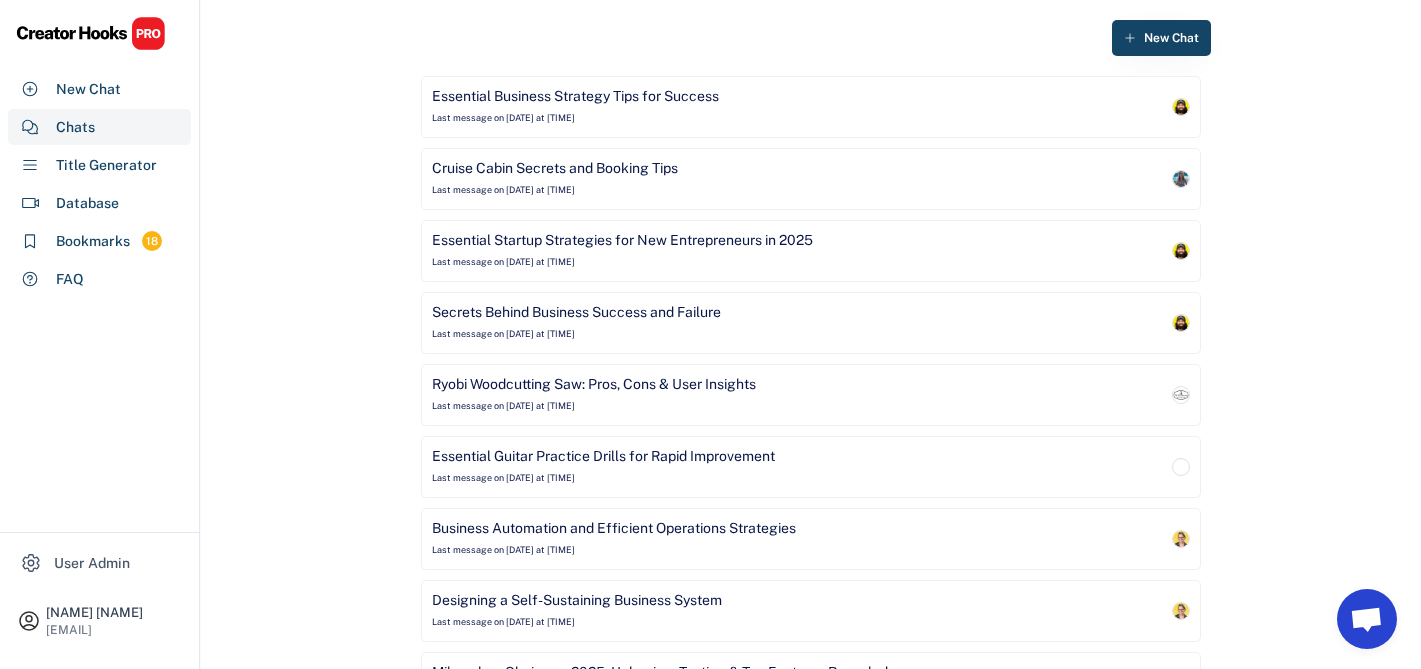 click on "Essential Business Strategy Tips for Success Last message on Aug 7, 2025 at 3:04 pm" at bounding box center [799, 107] 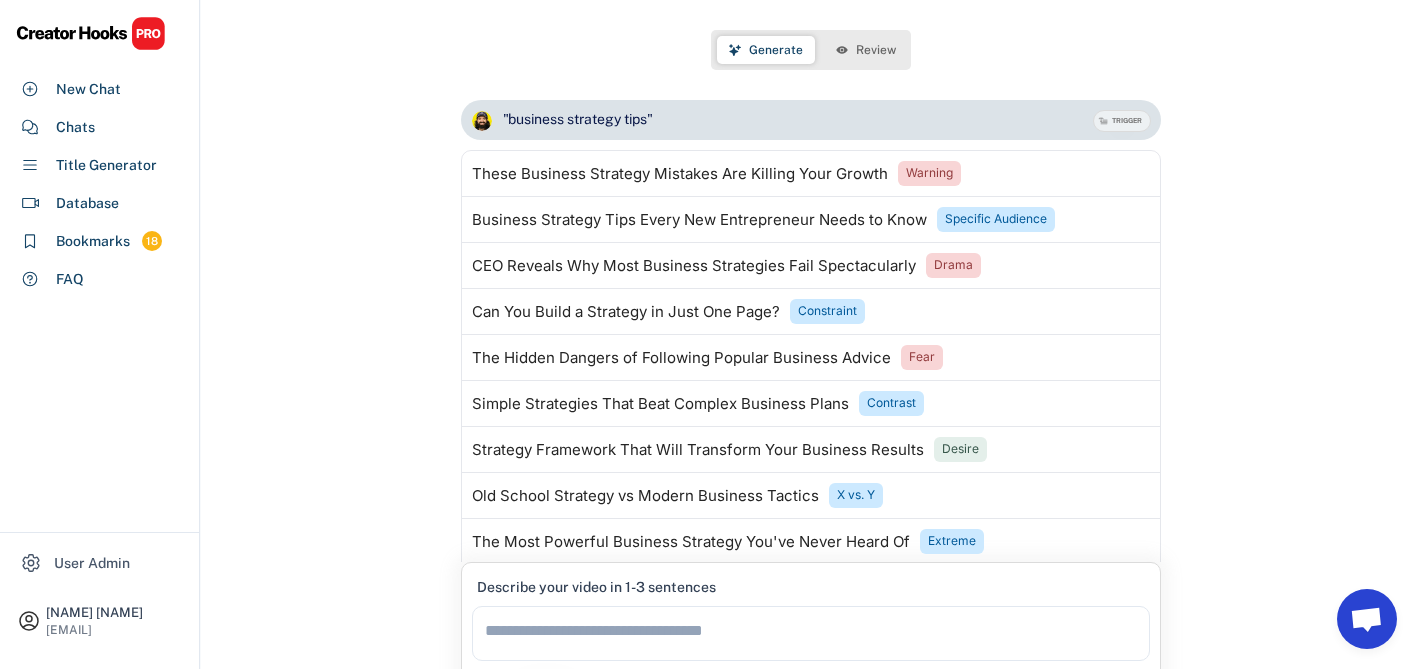 scroll, scrollTop: 99, scrollLeft: 0, axis: vertical 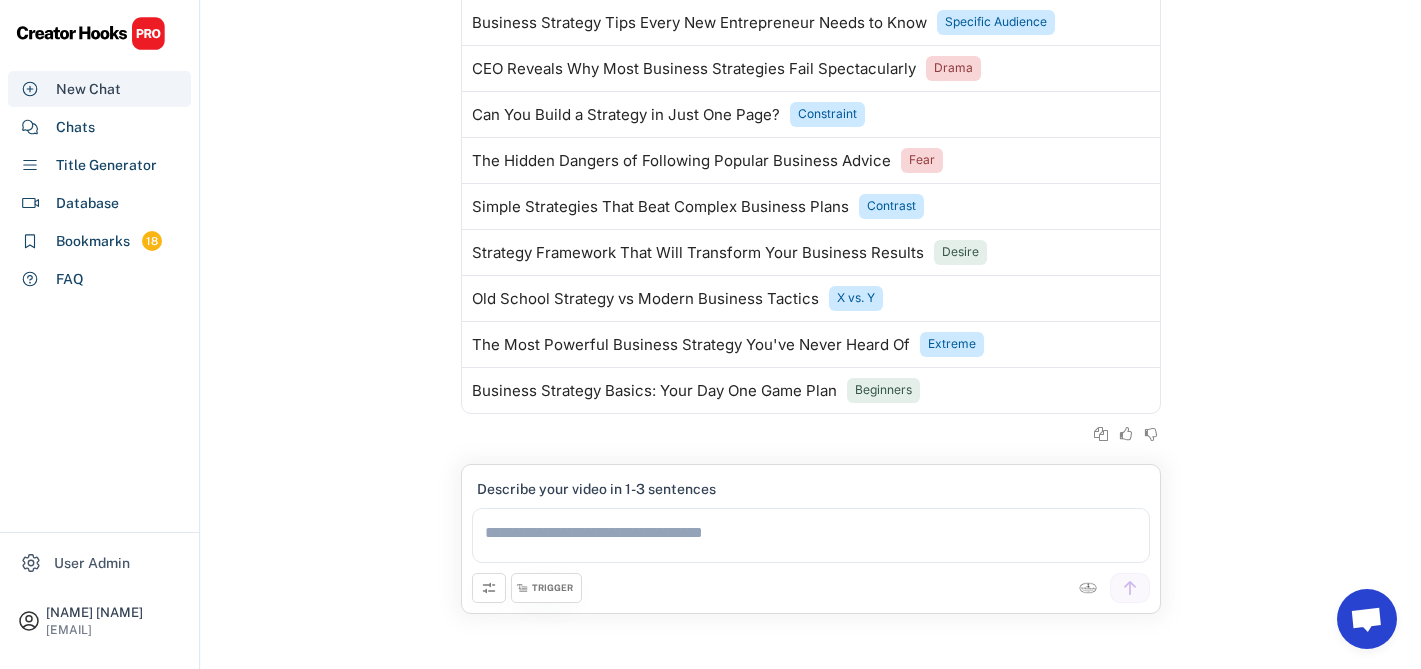 click on "New Chat" at bounding box center [88, 89] 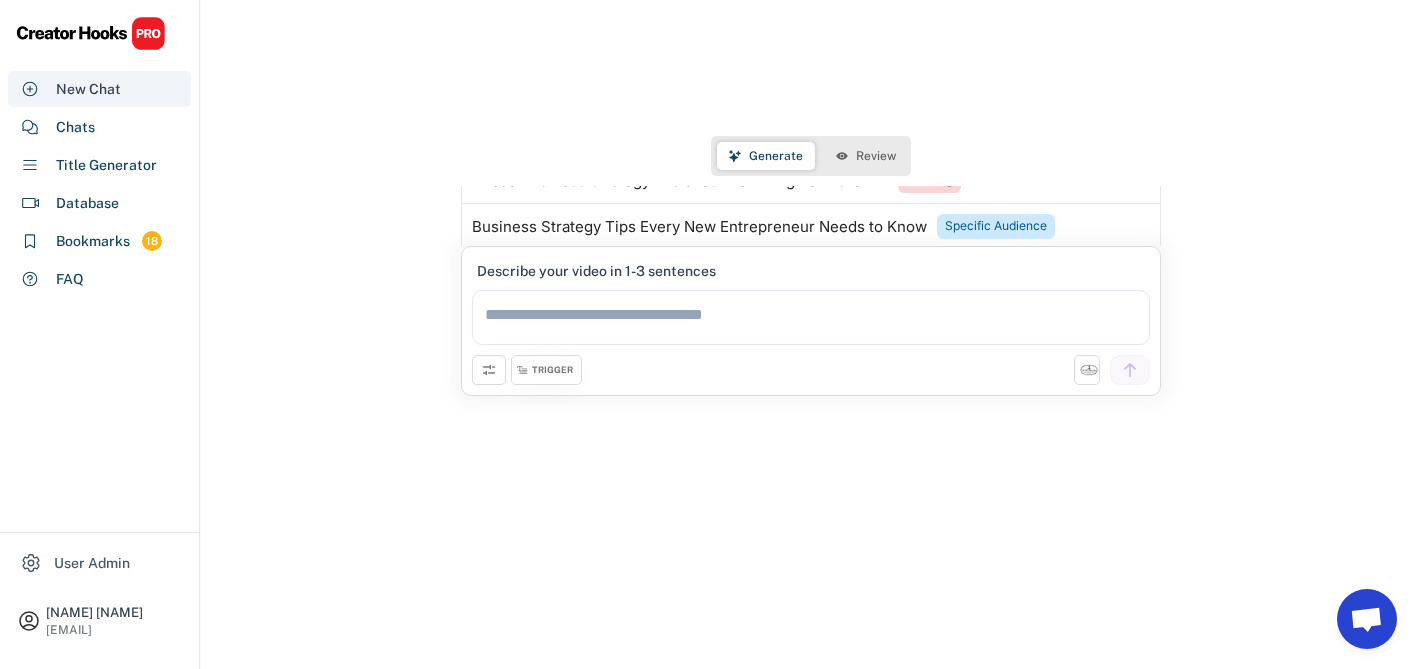 scroll, scrollTop: 75, scrollLeft: 0, axis: vertical 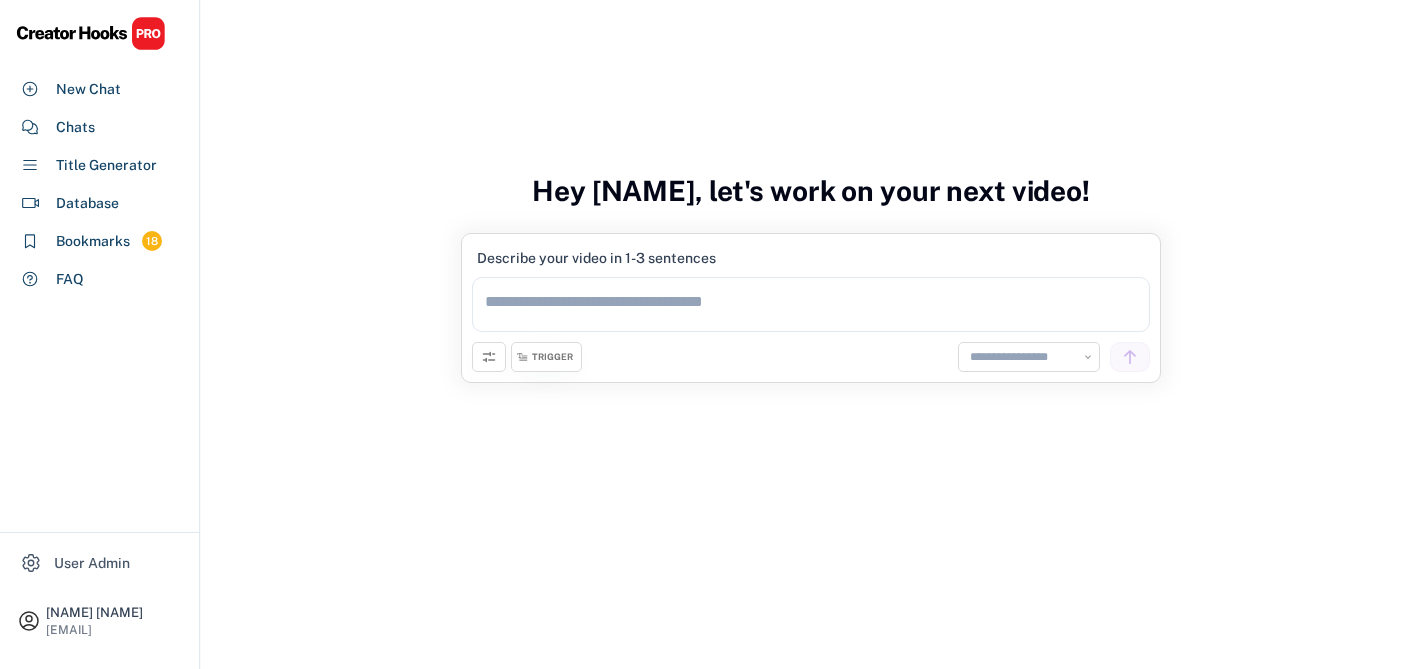select on "**********" 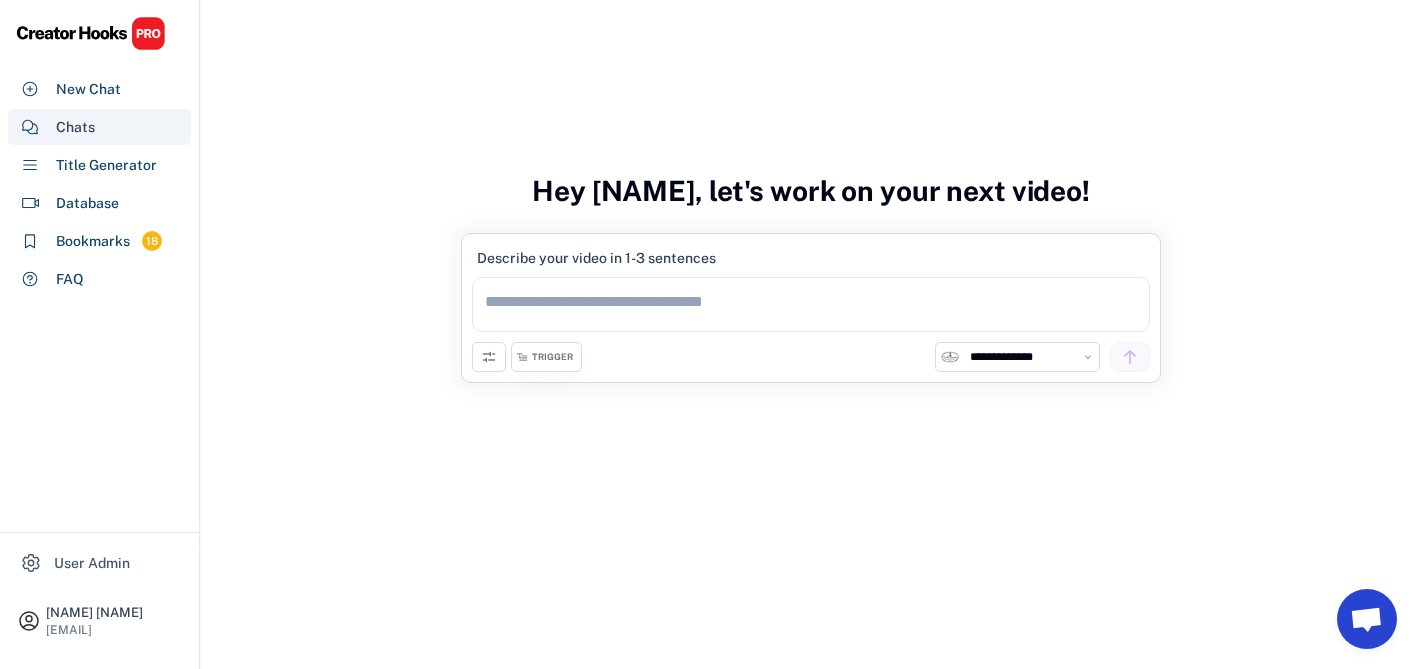 click on "Chats" at bounding box center [75, 127] 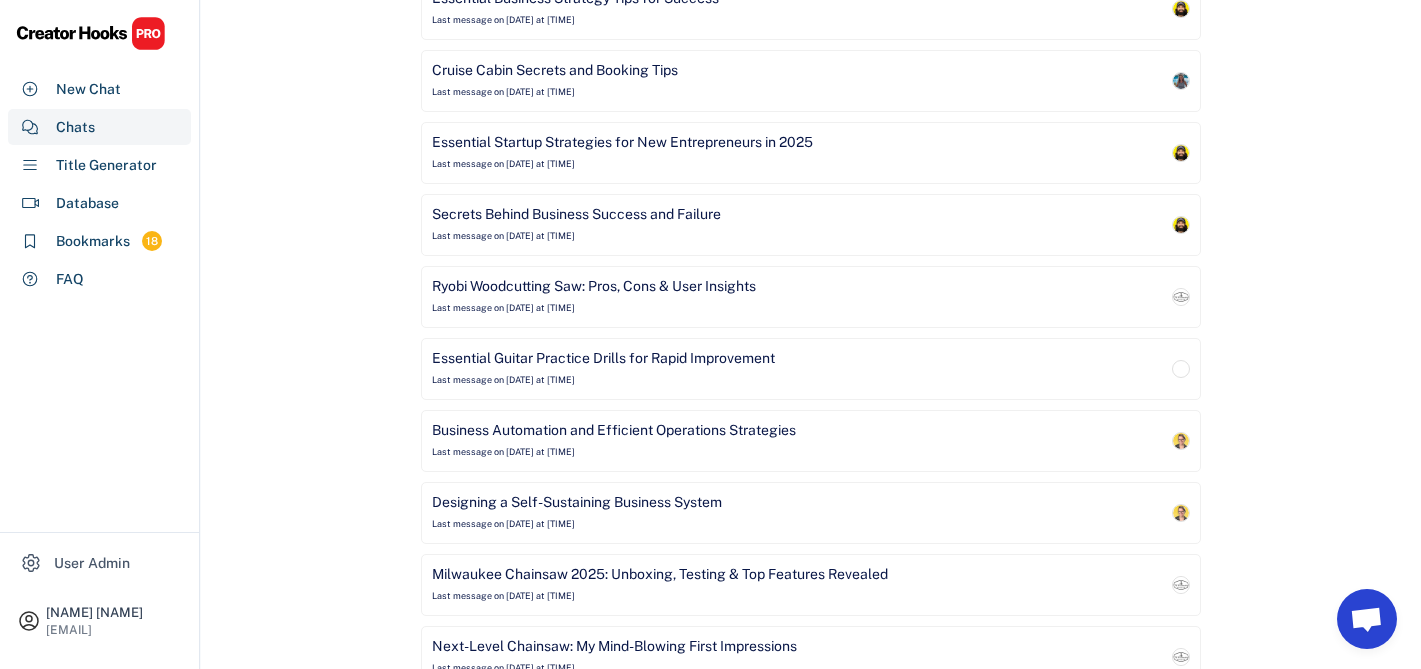 click on "Cruise Cabin Secrets and Booking Tips Last message on [DATE] at [TIME]" at bounding box center [799, 81] 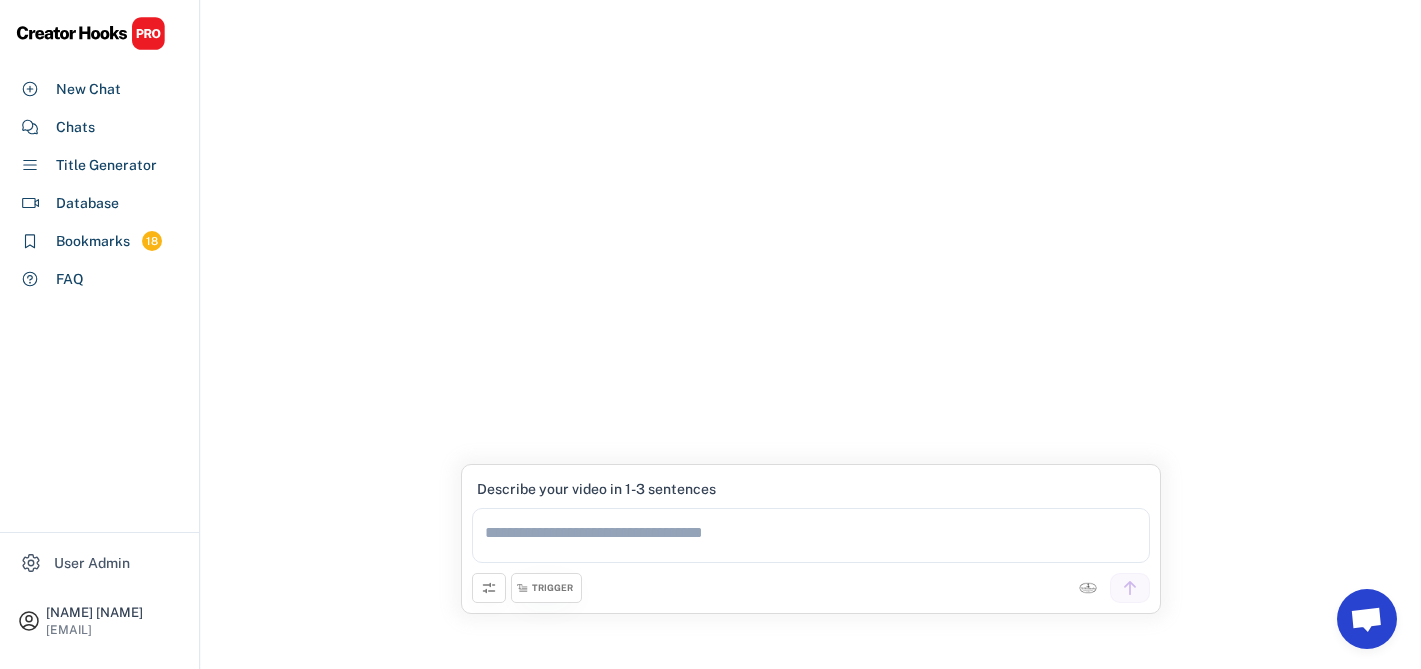 scroll, scrollTop: 0, scrollLeft: 0, axis: both 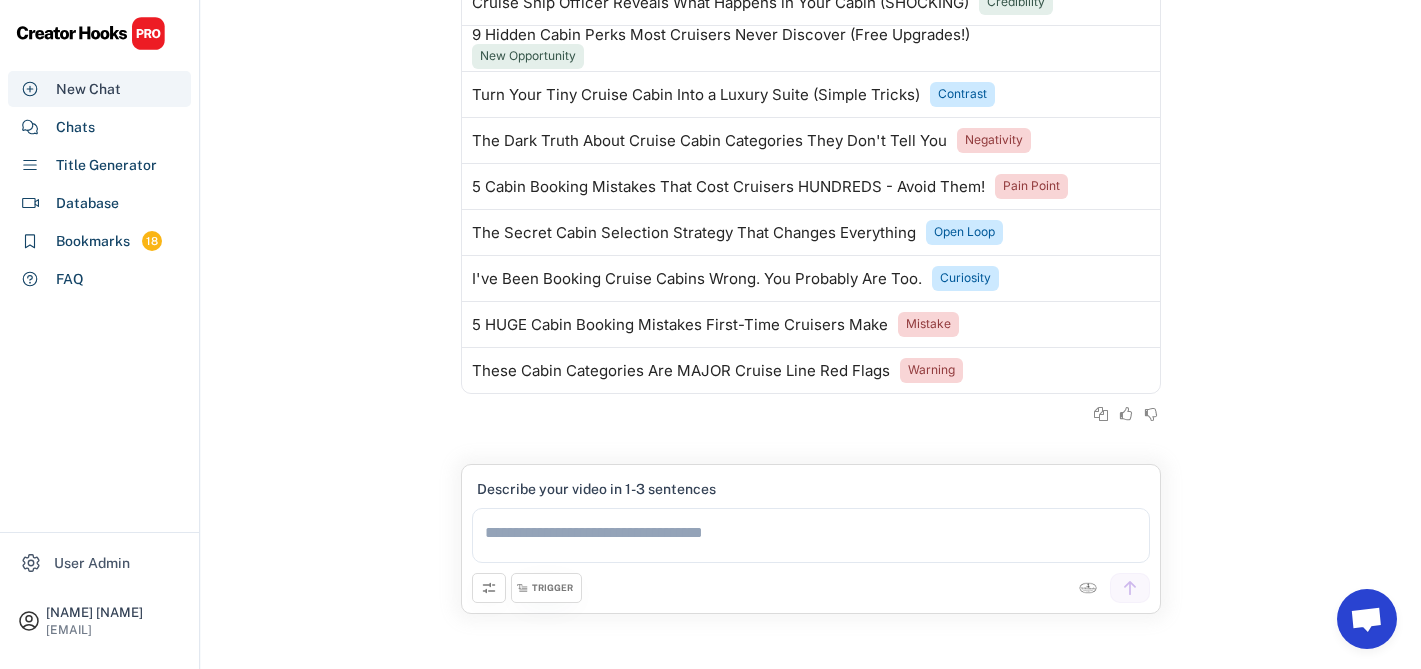 click on "New Chat" at bounding box center [88, 89] 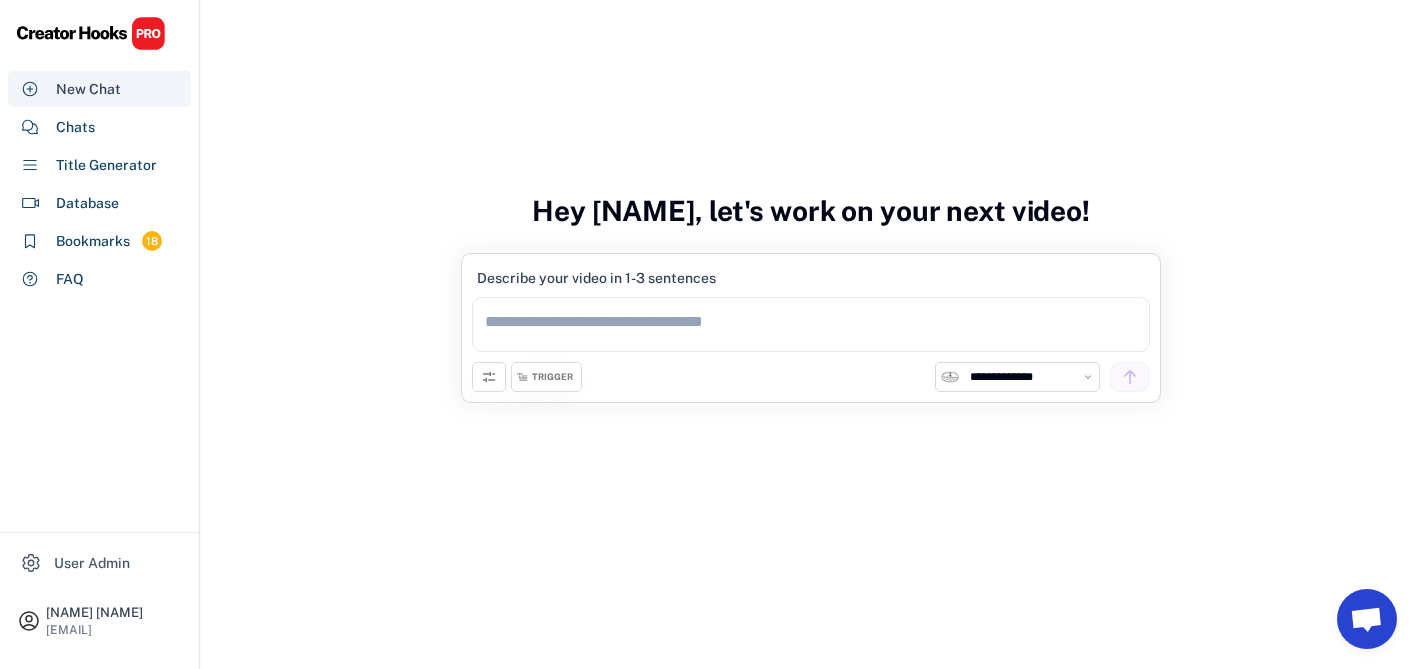 scroll, scrollTop: 75, scrollLeft: 0, axis: vertical 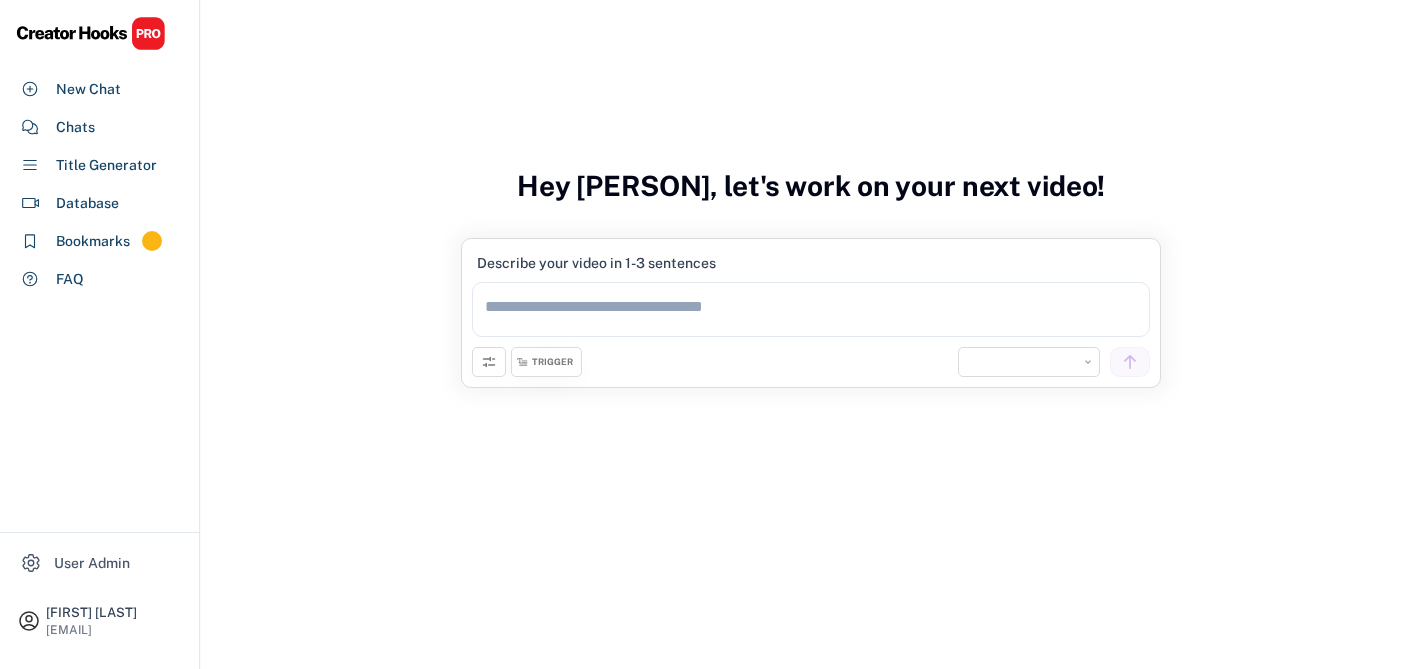 select on "**********" 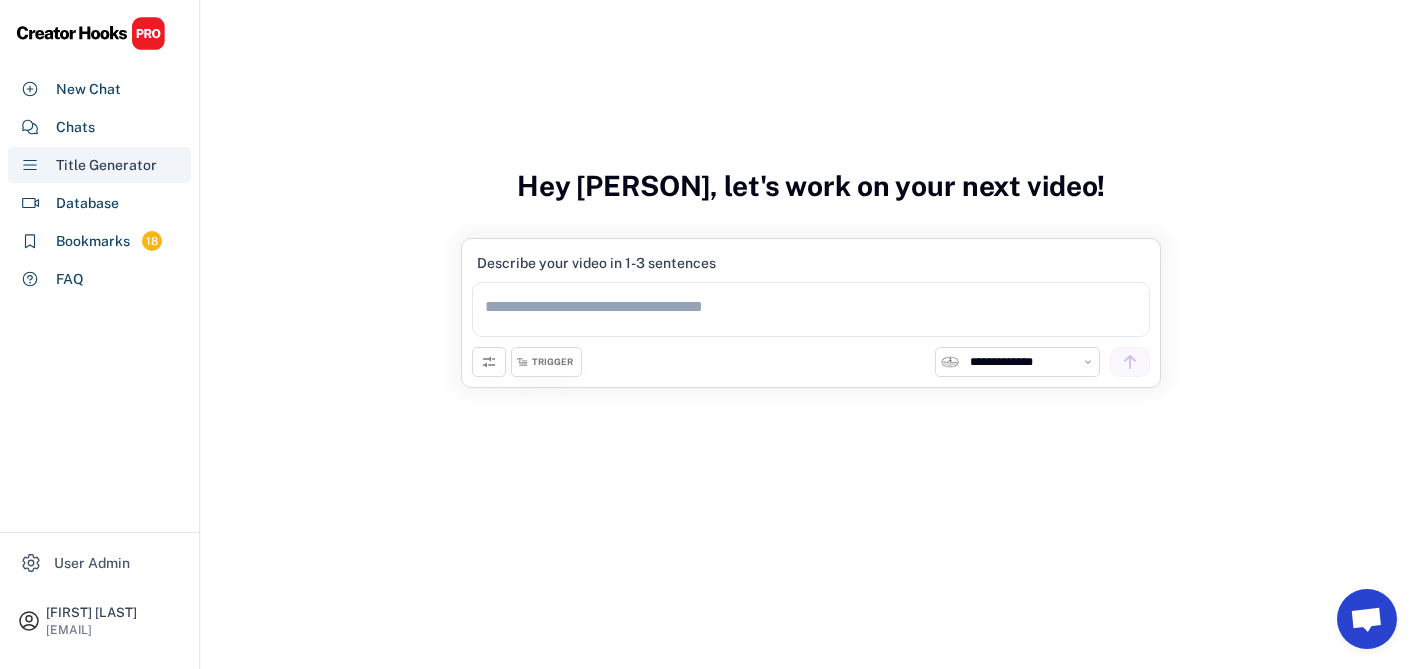 click on "Title Generator" at bounding box center [106, 165] 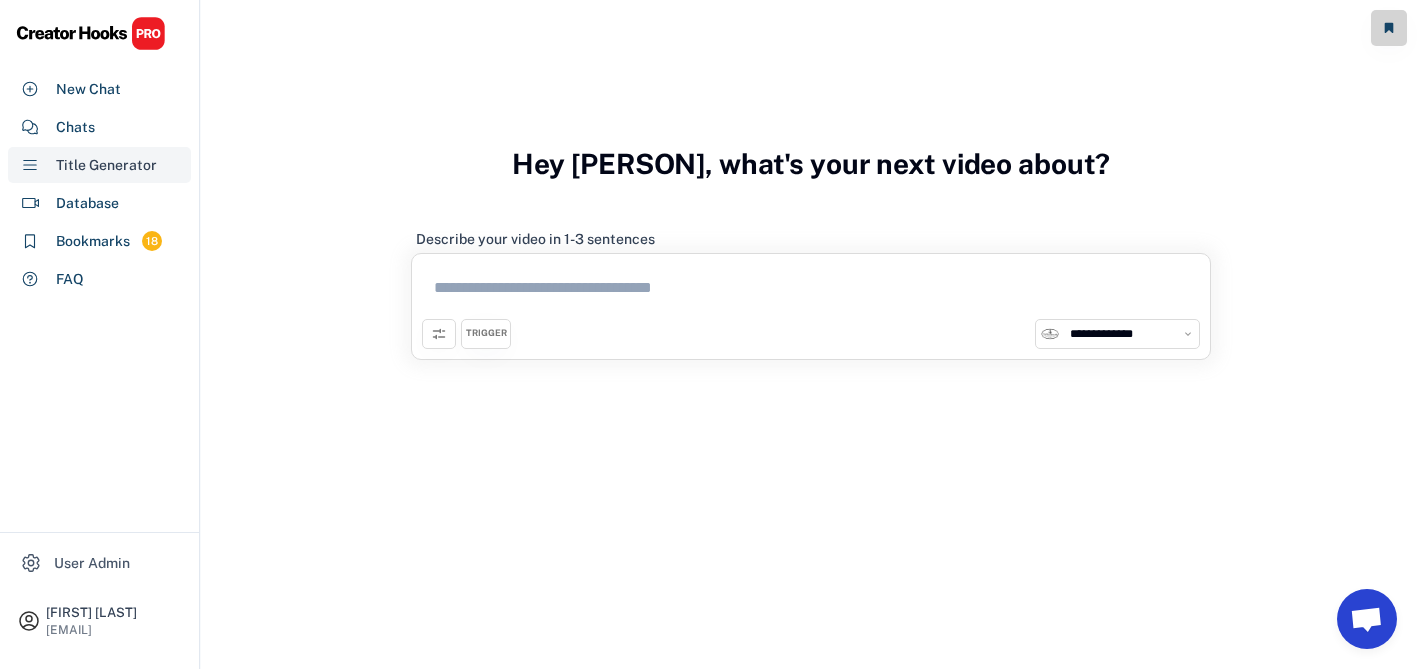 scroll, scrollTop: 0, scrollLeft: 0, axis: both 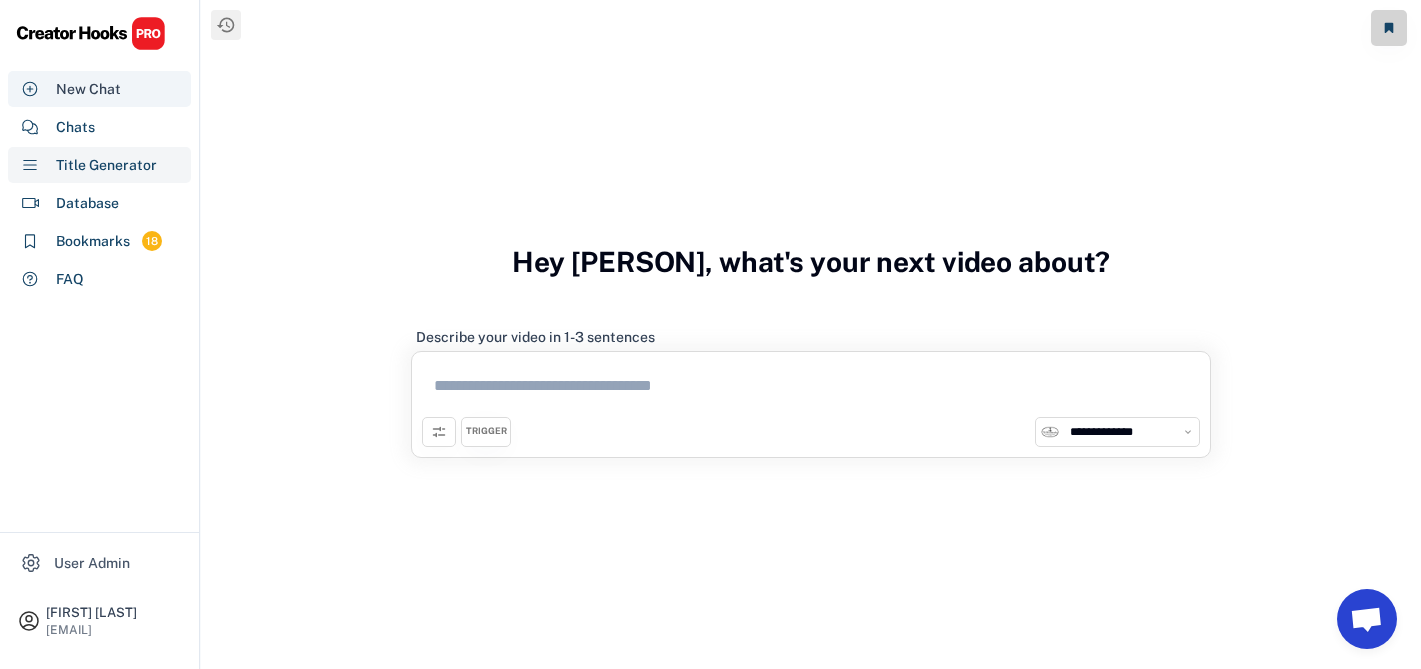 click on "New Chat" at bounding box center (88, 89) 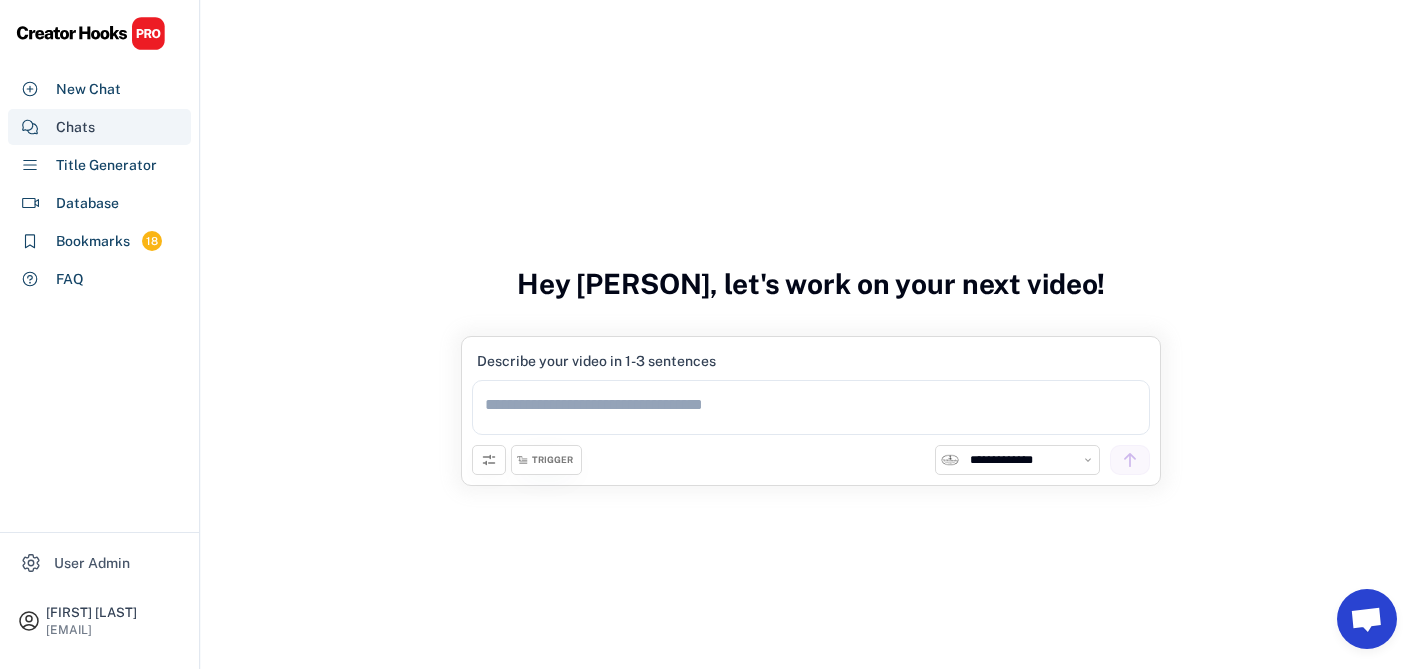 click on "Chats" at bounding box center [75, 127] 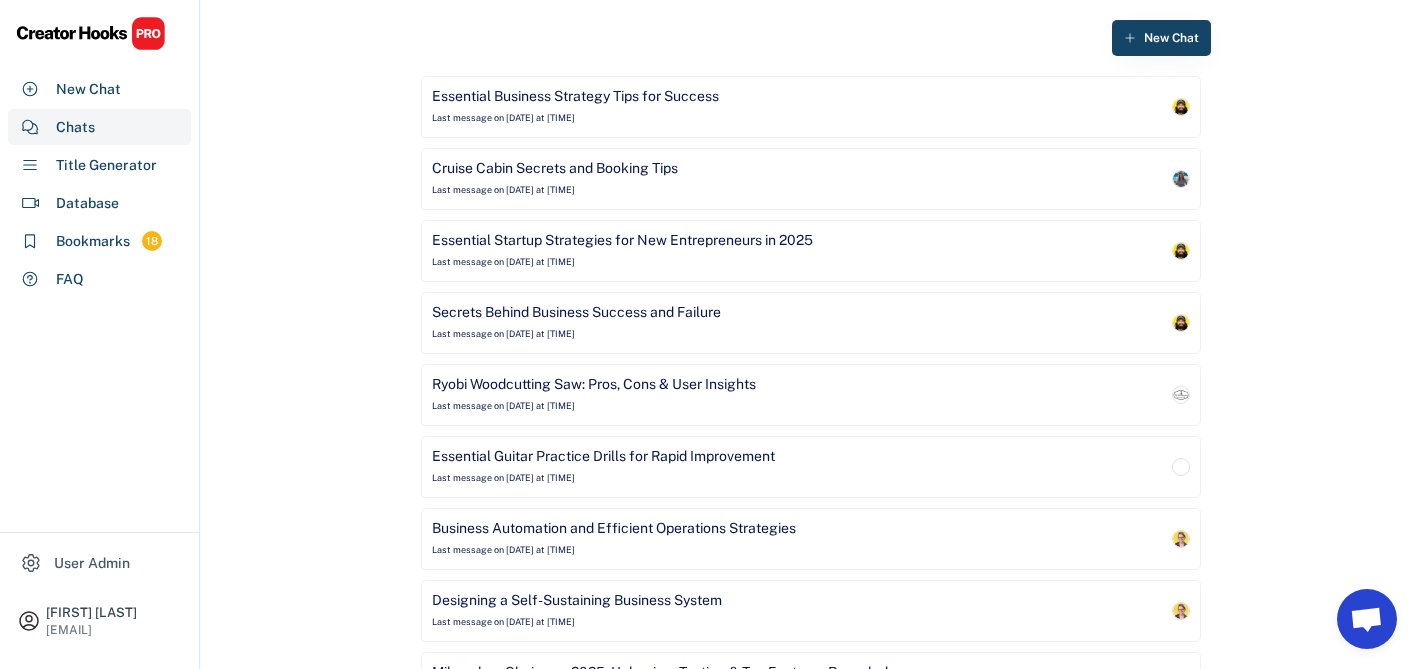click on "Last message on [DATE] at [TIME]" at bounding box center (503, 190) 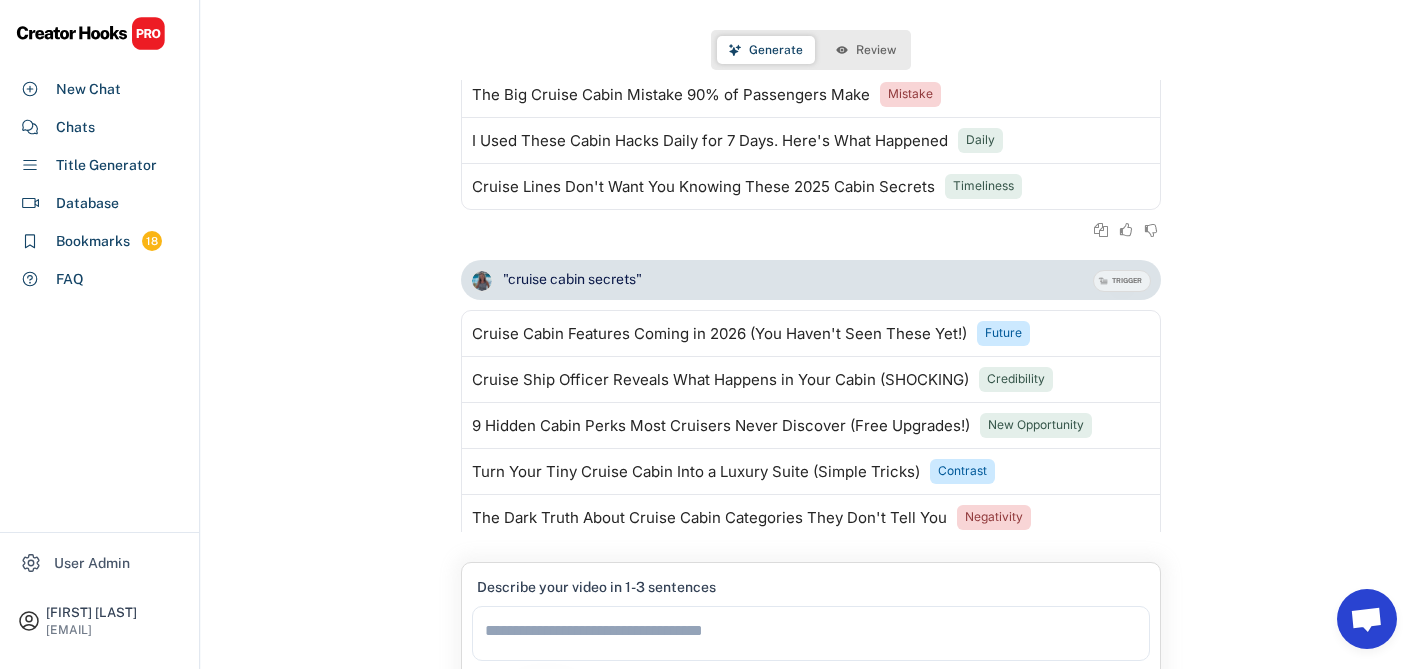 scroll, scrollTop: 670, scrollLeft: 0, axis: vertical 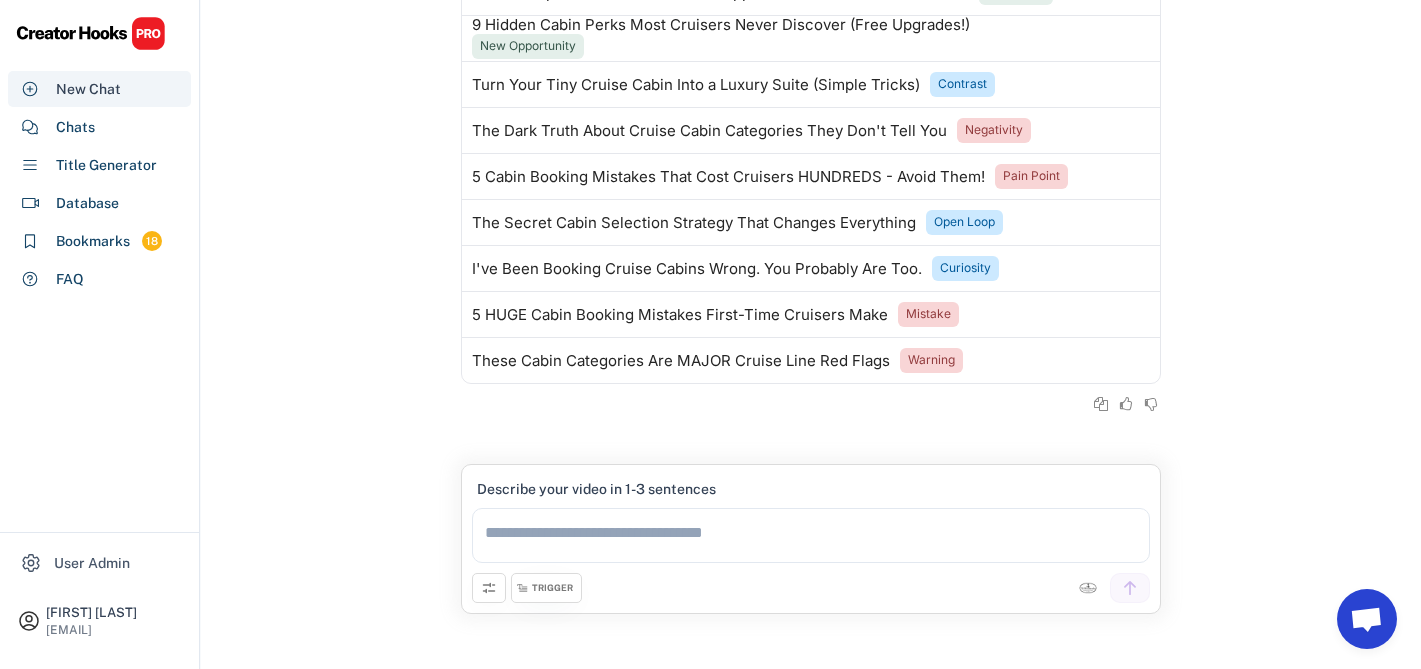 click on "New Chat" at bounding box center (88, 89) 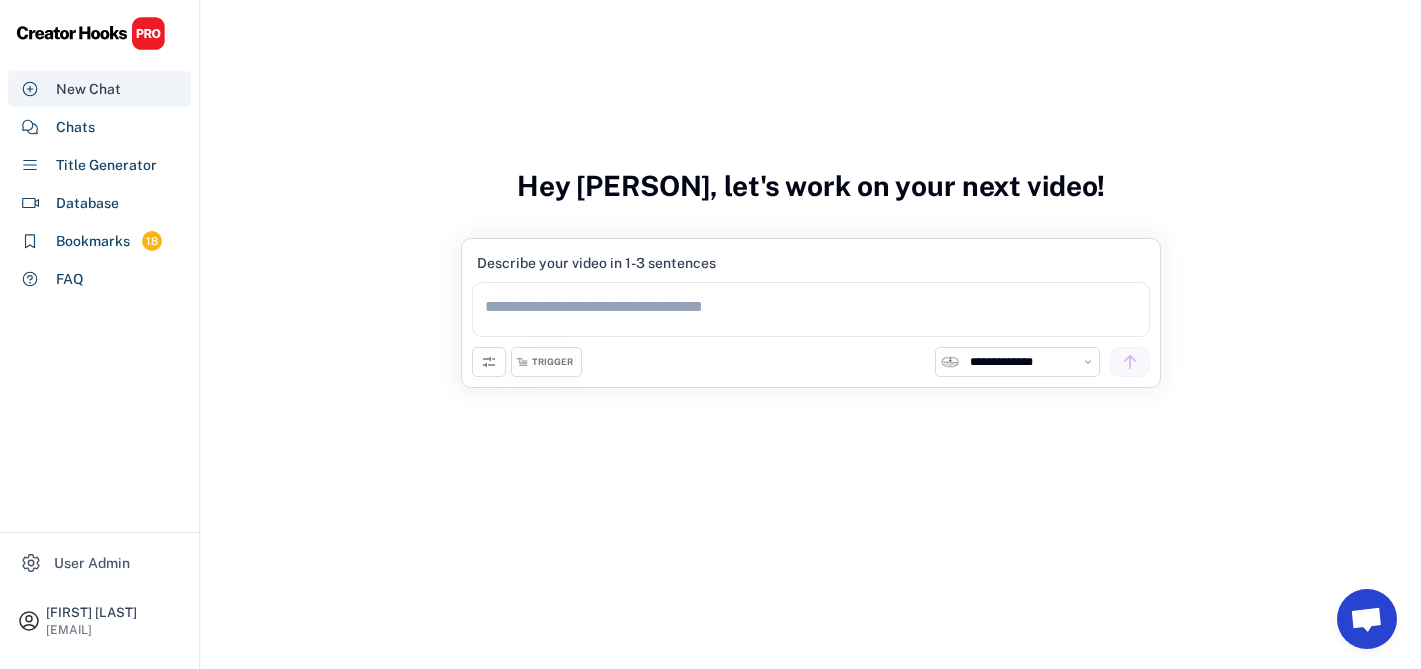 scroll, scrollTop: 75, scrollLeft: 0, axis: vertical 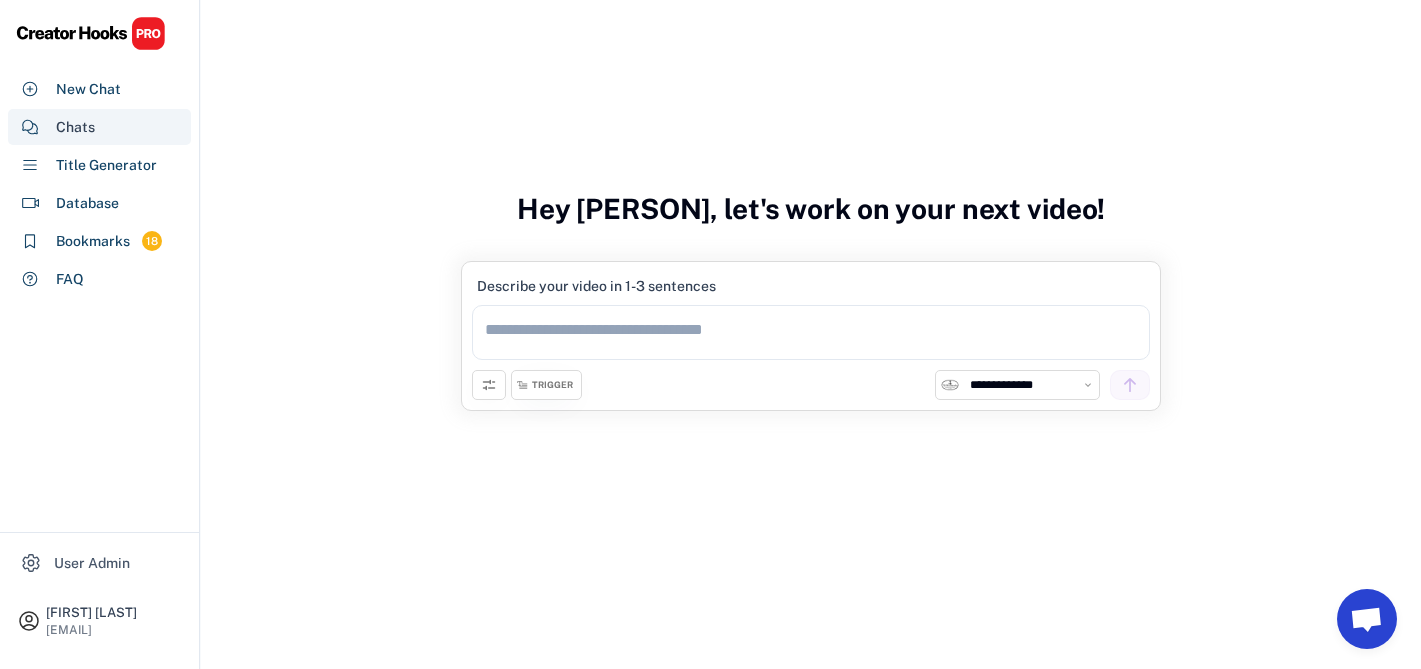 click on "Chats" at bounding box center [99, 127] 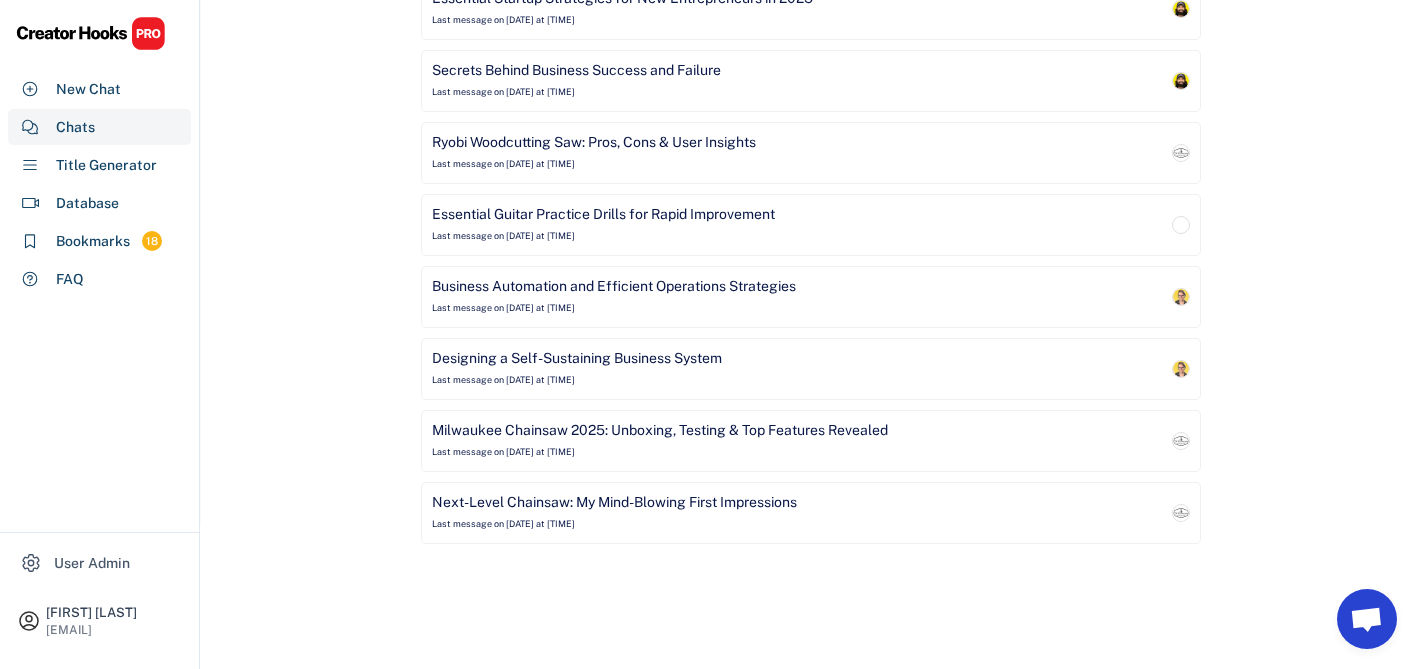 click on "Business Automation and Efficient Operations Strategies" at bounding box center (614, 287) 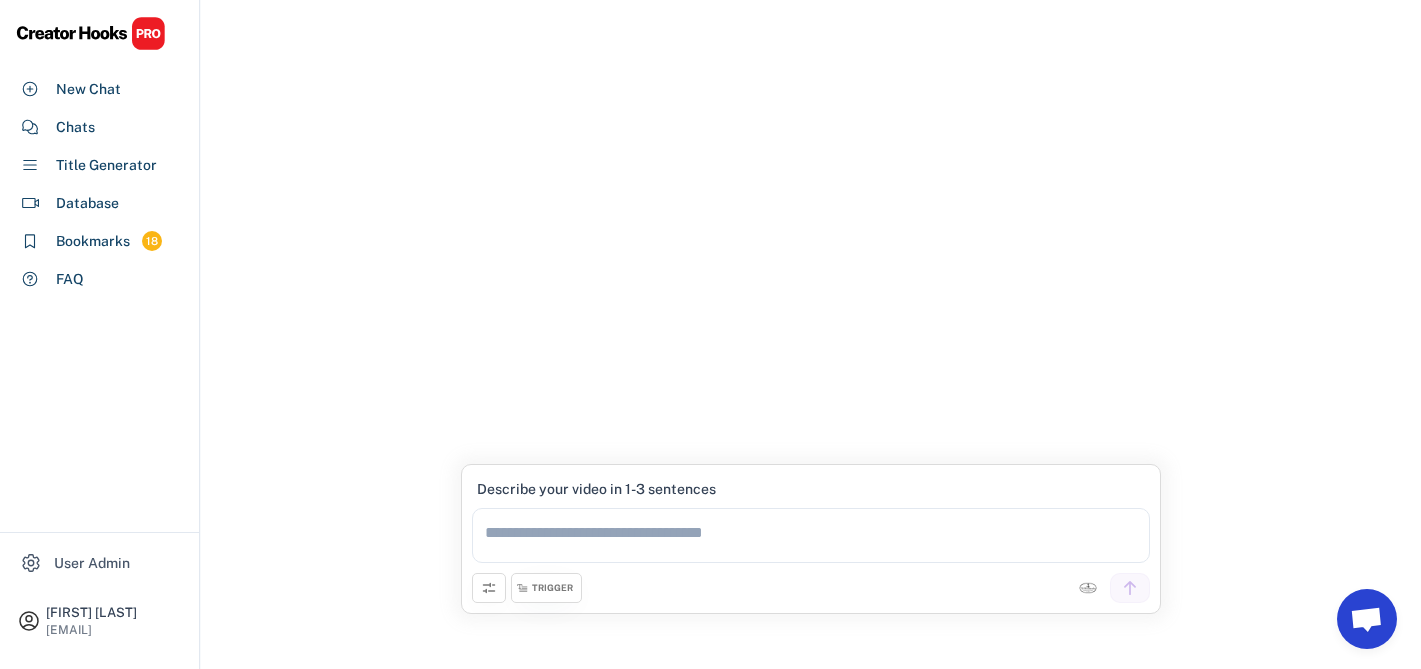 scroll, scrollTop: 0, scrollLeft: 0, axis: both 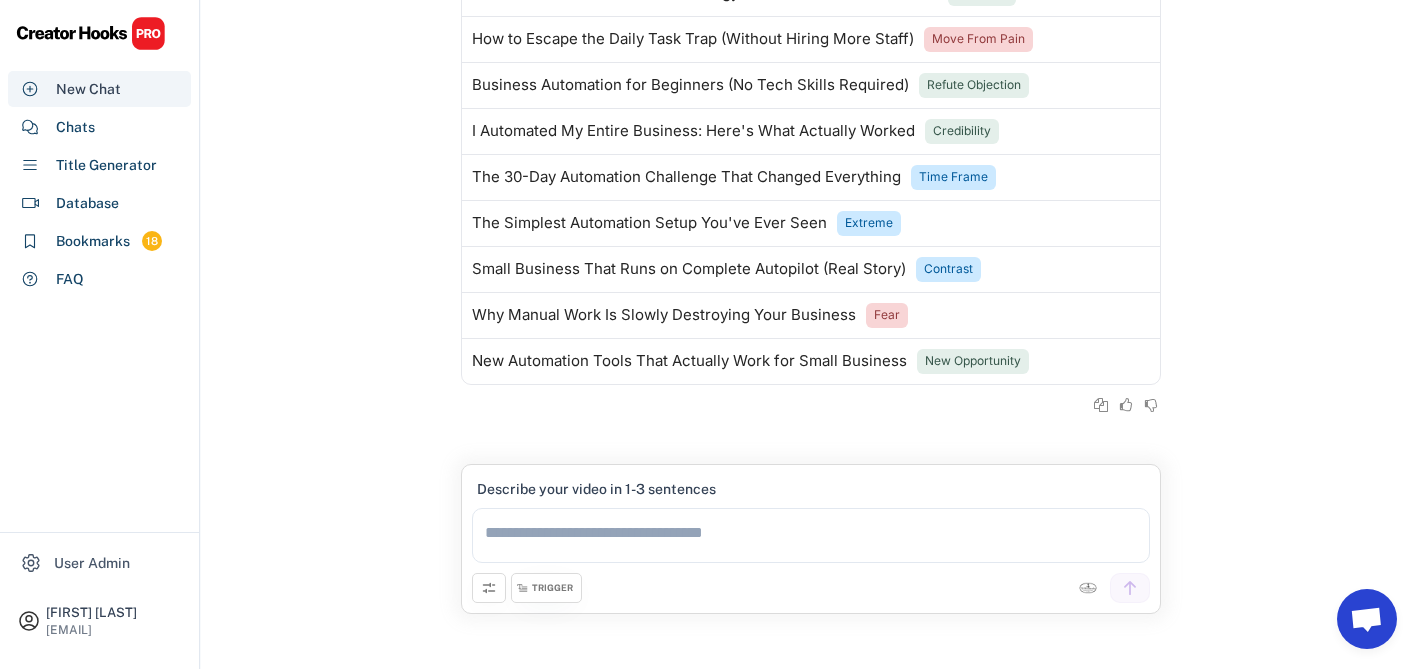 click on "New Chat" at bounding box center [99, 89] 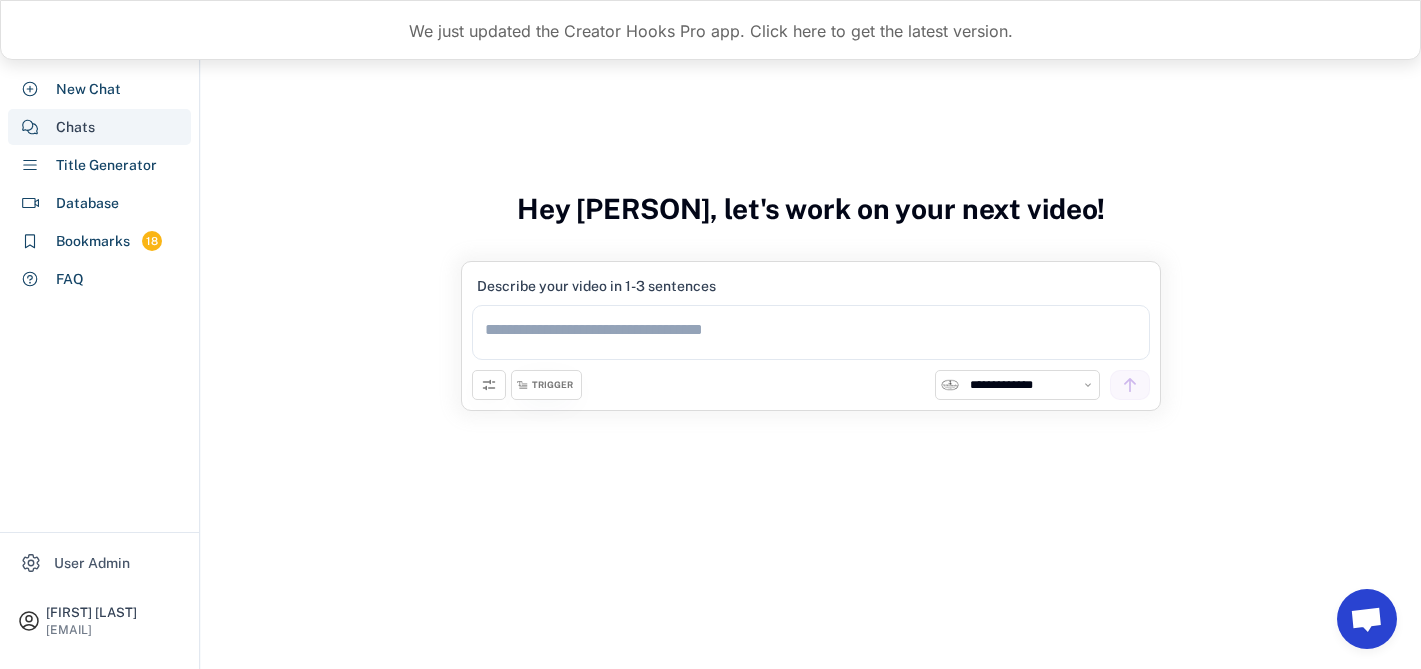 click on "Chats" at bounding box center [99, 127] 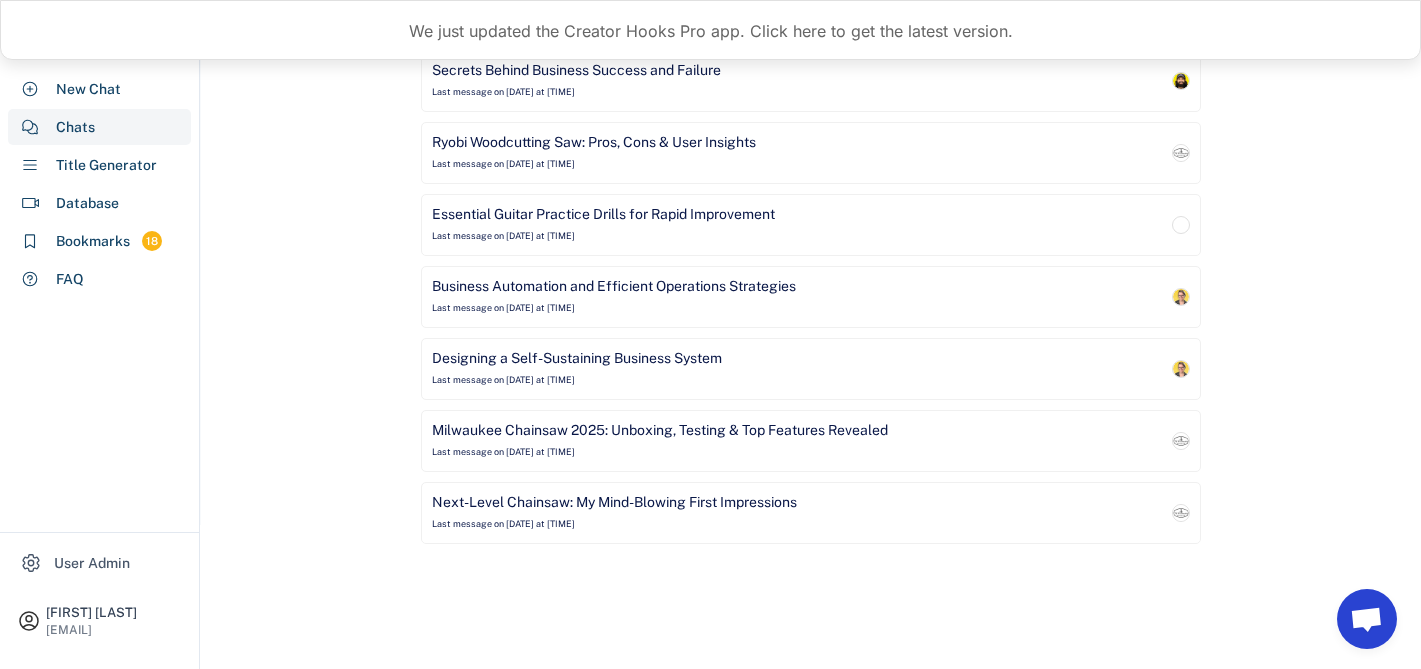 click on "Ryobi Woodcutting Saw: Pros, Cons & User Insights" at bounding box center (594, 143) 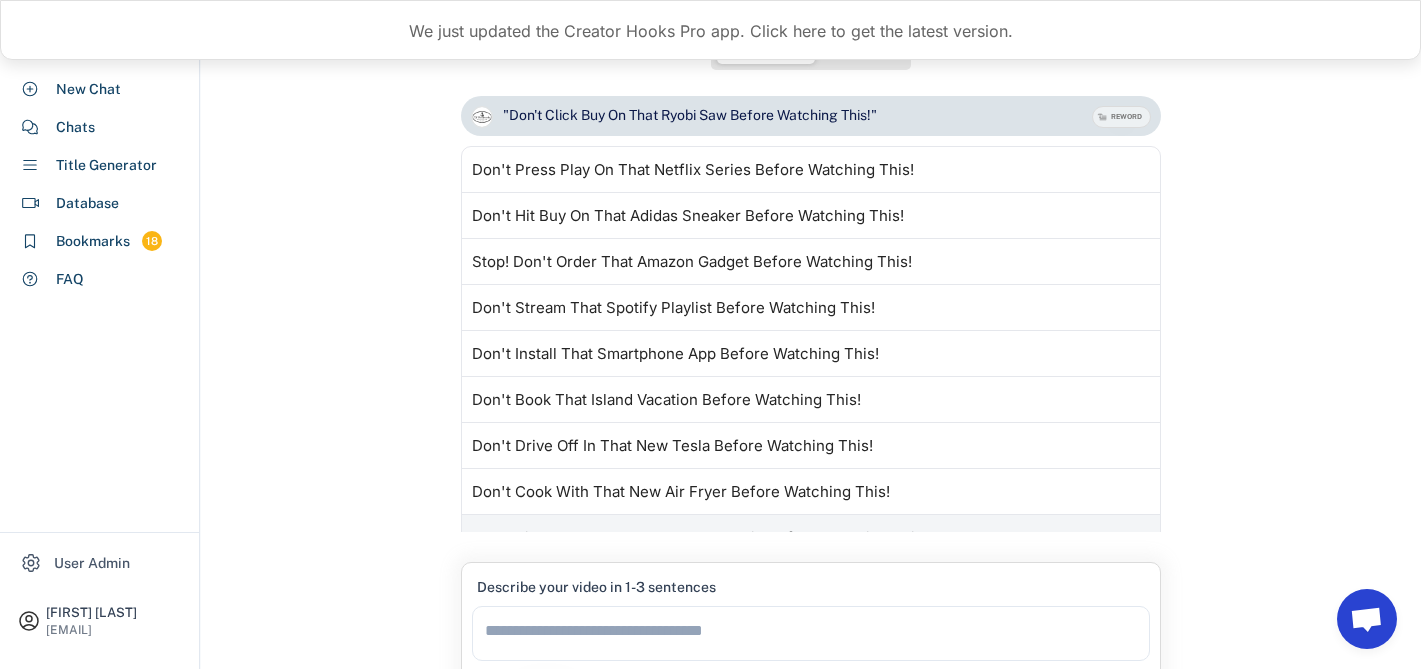 scroll, scrollTop: 2222, scrollLeft: 0, axis: vertical 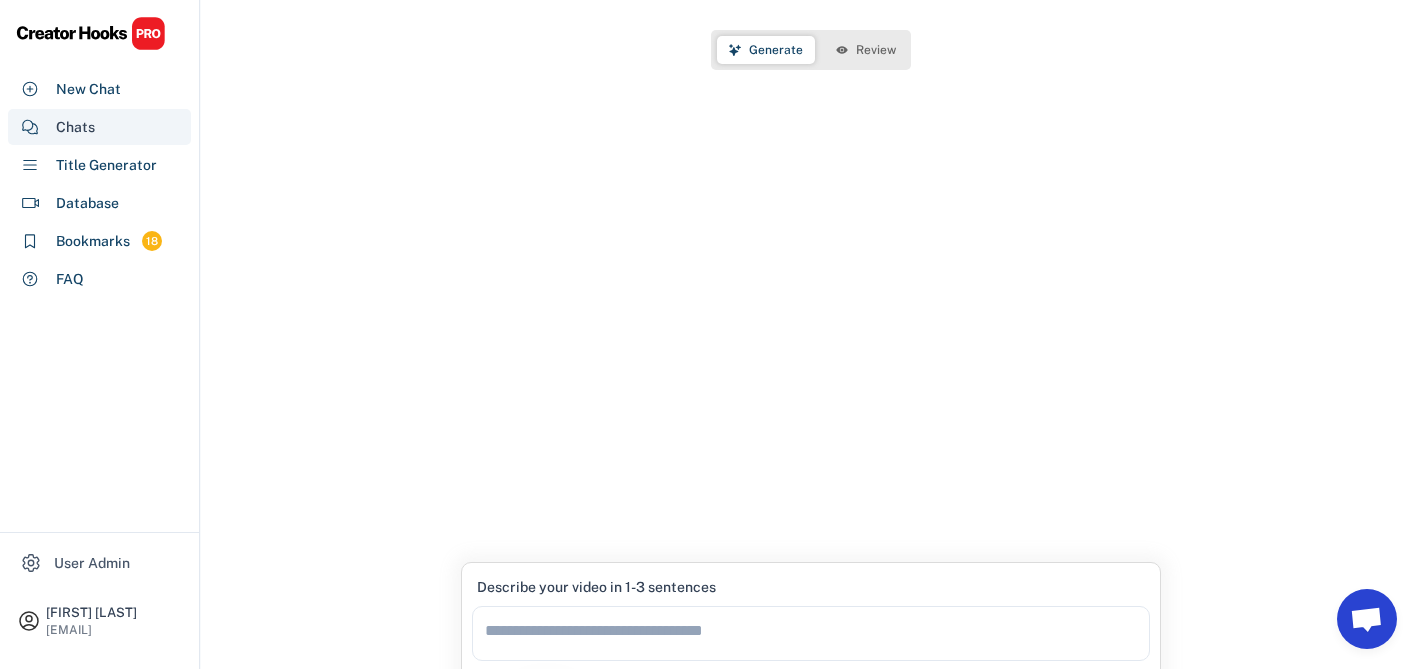 click on "Chats" at bounding box center [99, 127] 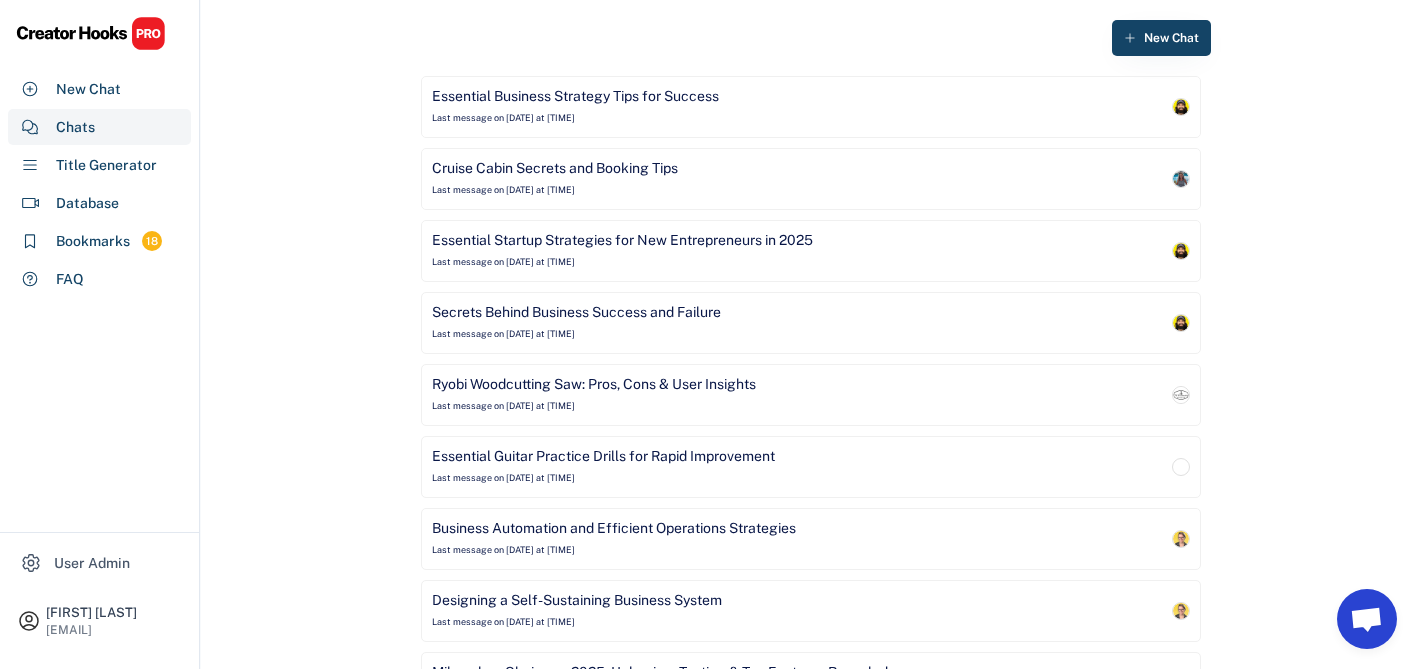 click on "Cruise Cabin Secrets and Booking Tips" at bounding box center (555, 169) 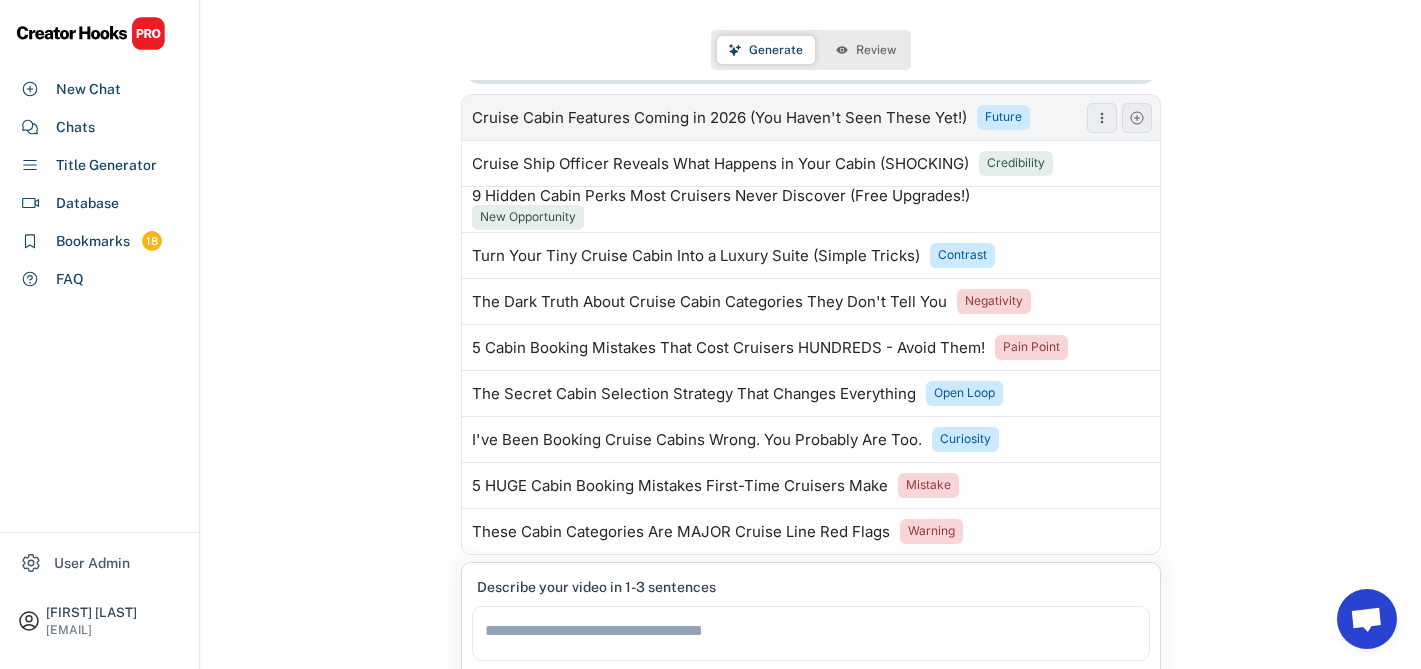 scroll, scrollTop: 640, scrollLeft: 0, axis: vertical 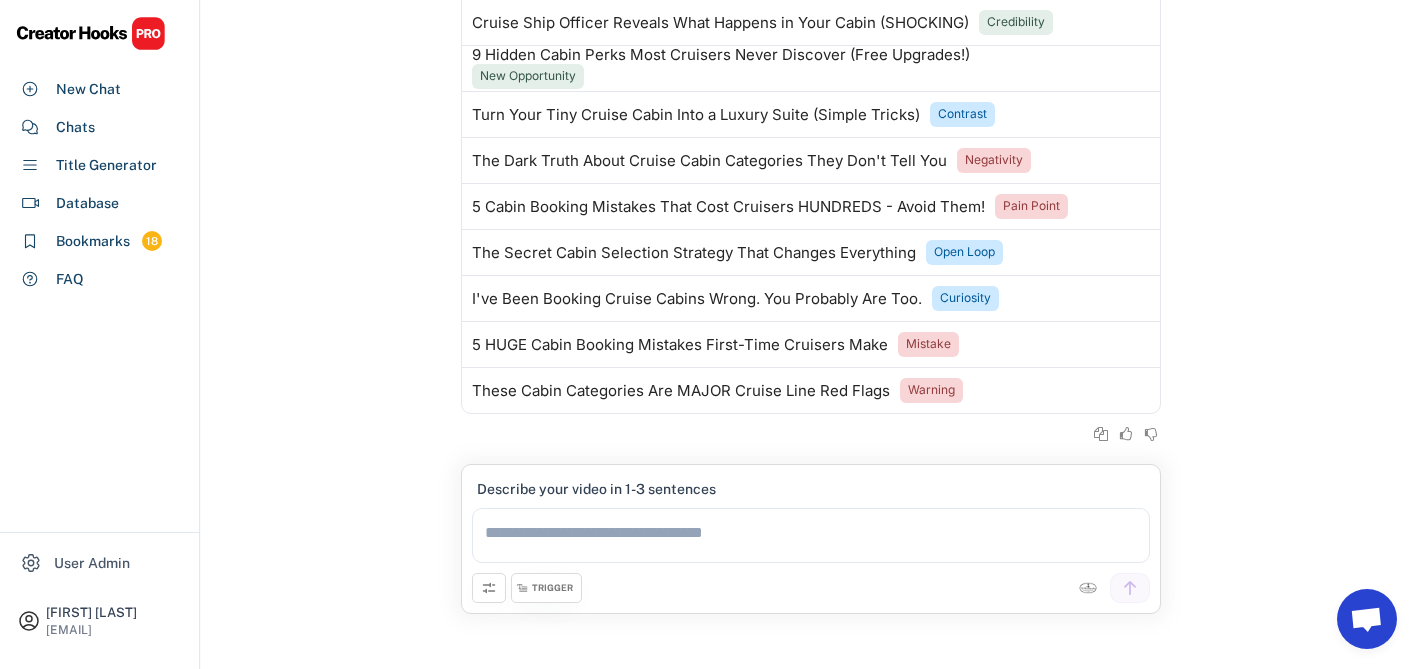 click 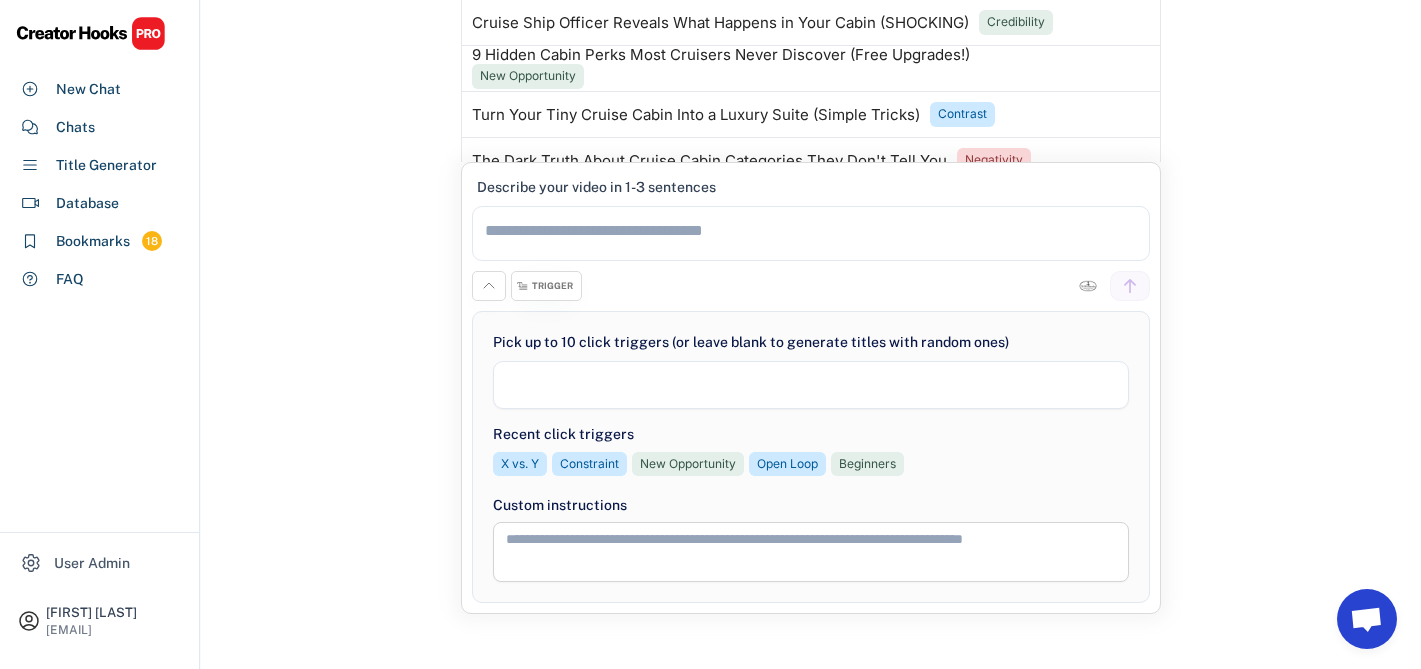 select 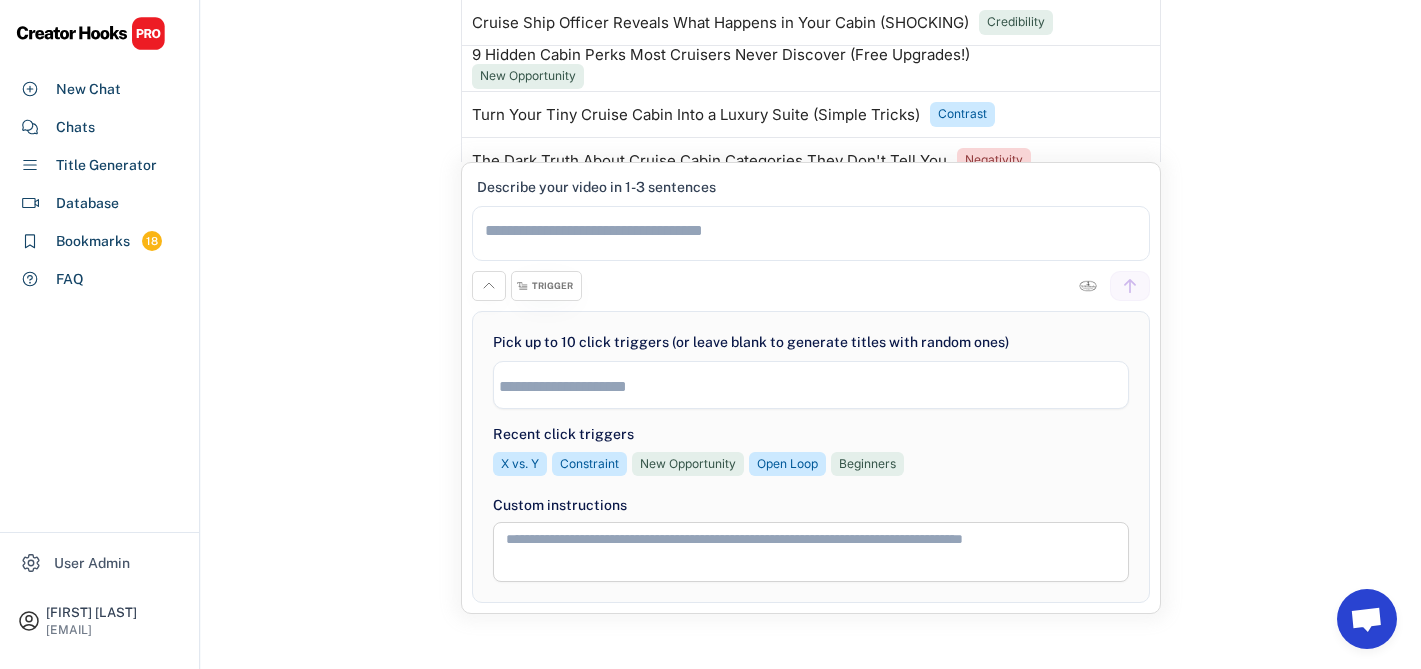click on "New Chat Essential Business Strategy Tips for Success Last message on [DATE] at [TIME] Cruise Cabin Secrets and Booking Tips Last message on [DATE] at [TIME] Essential Startup Strategies for New Entrepreneurs in [YEAR] Last message on [DATE] at [TIME] Secrets Behind Business Success and Failure Last message on [DATE] at [TIME] Ryobi Woodcutting Saw: Pros, Cons & User Insights Last message on [DATE] at [TIME] Essential Guitar Practice Drills for Rapid Improvement Last message on [DATE] at [TIME] Business Automation and Efficient Operations Strategies Last message on [DATE] at [TIME] Designing a Self-Sustaining Business System Last message on [DATE] at [TIME] Milwaukee Chainsaw 2025: Unboxing, Testing & Top Features Revealed Last message on [DATE] at [TIME] Next-Level Chainsaw: My Mind-blowing First Impressions Last message on [DATE] at [TIME] Generate Review "cruise cabin secrets" TRIGGER The Cruise Cabin Secrets That Will Make Your Next Trip Perfect" at bounding box center (811, 285) 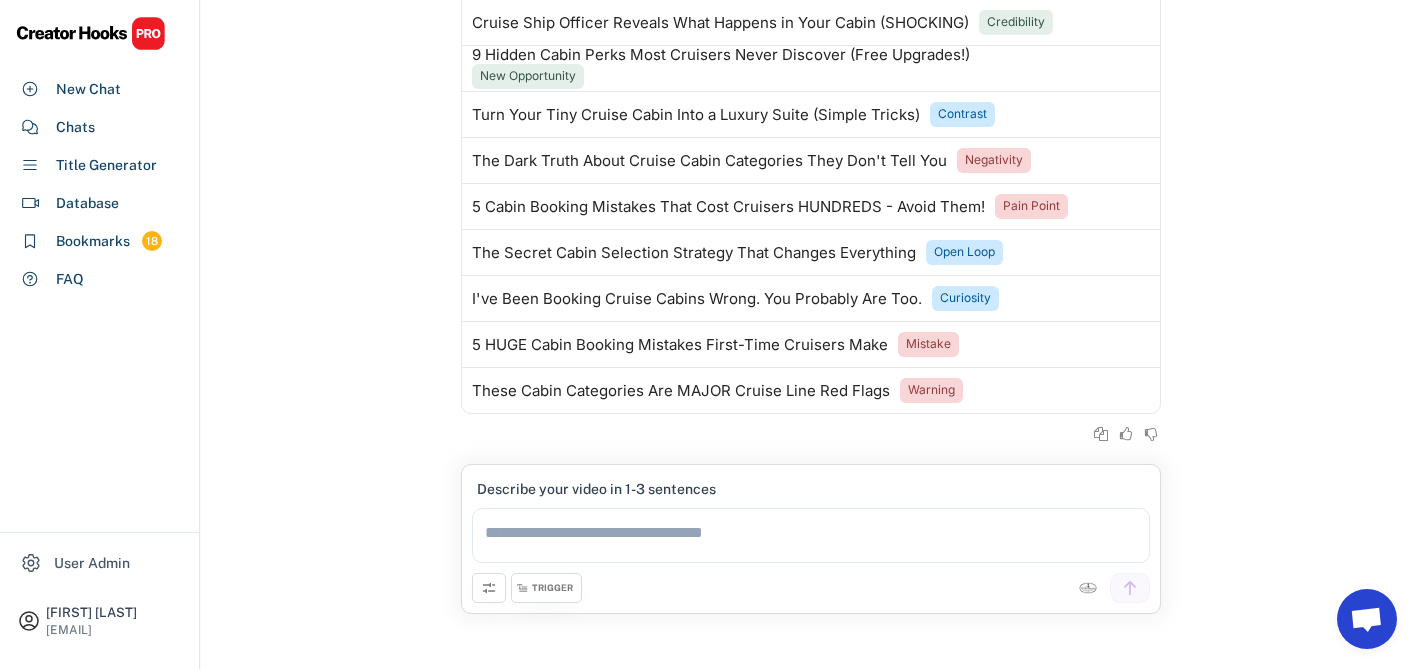click on "TRIGGER" at bounding box center (552, 588) 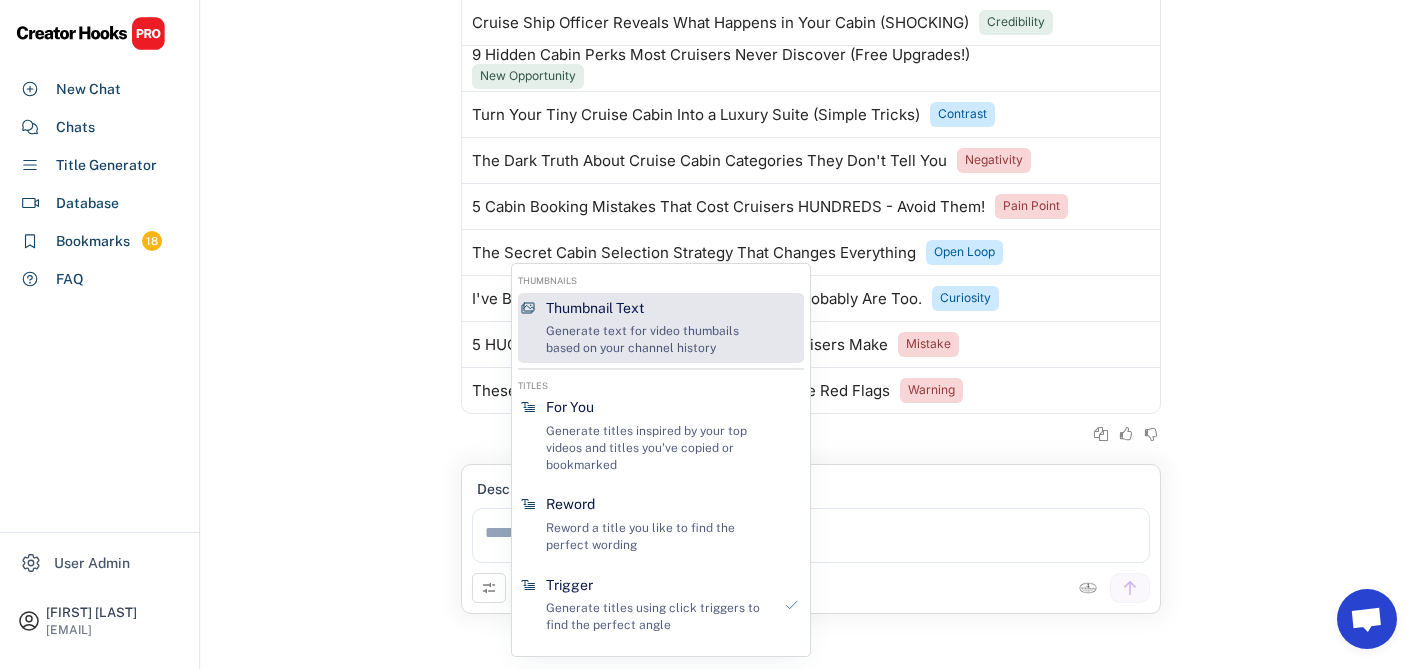 click on "Generate text for video thumbails based on your channel history" at bounding box center [658, 340] 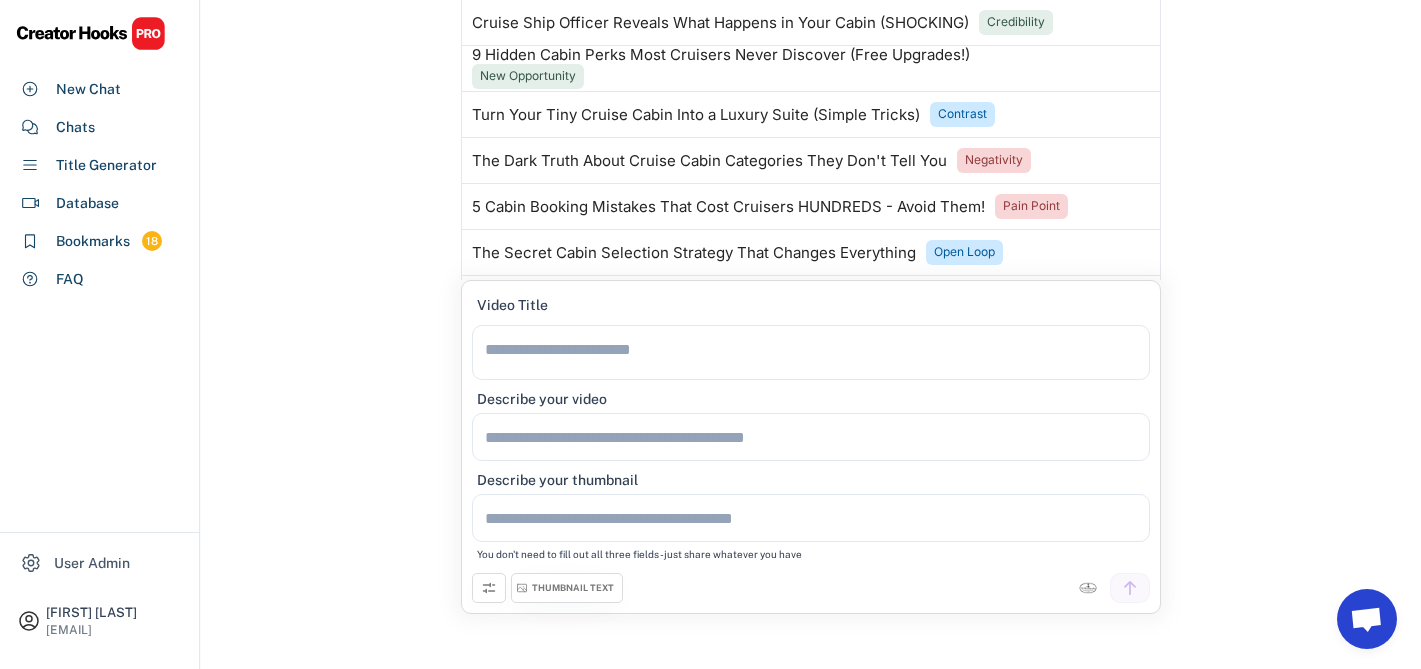 click at bounding box center [811, 352] 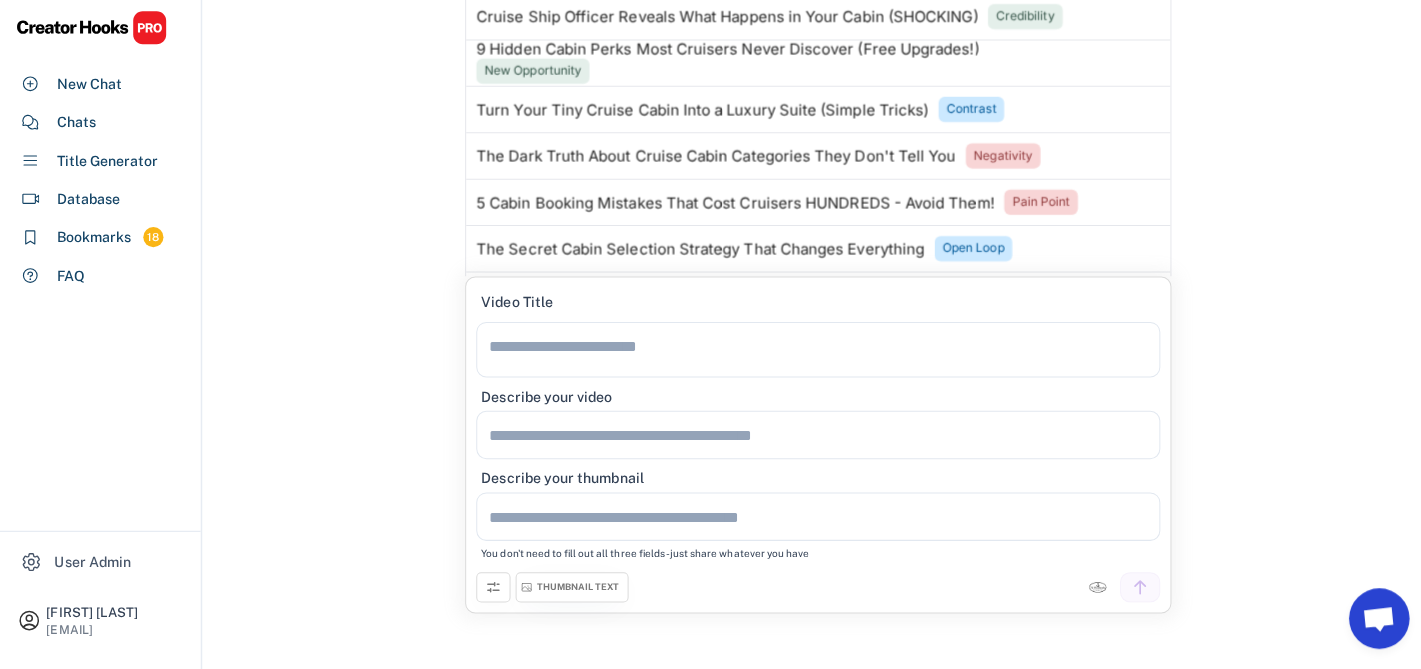 scroll, scrollTop: 98, scrollLeft: 0, axis: vertical 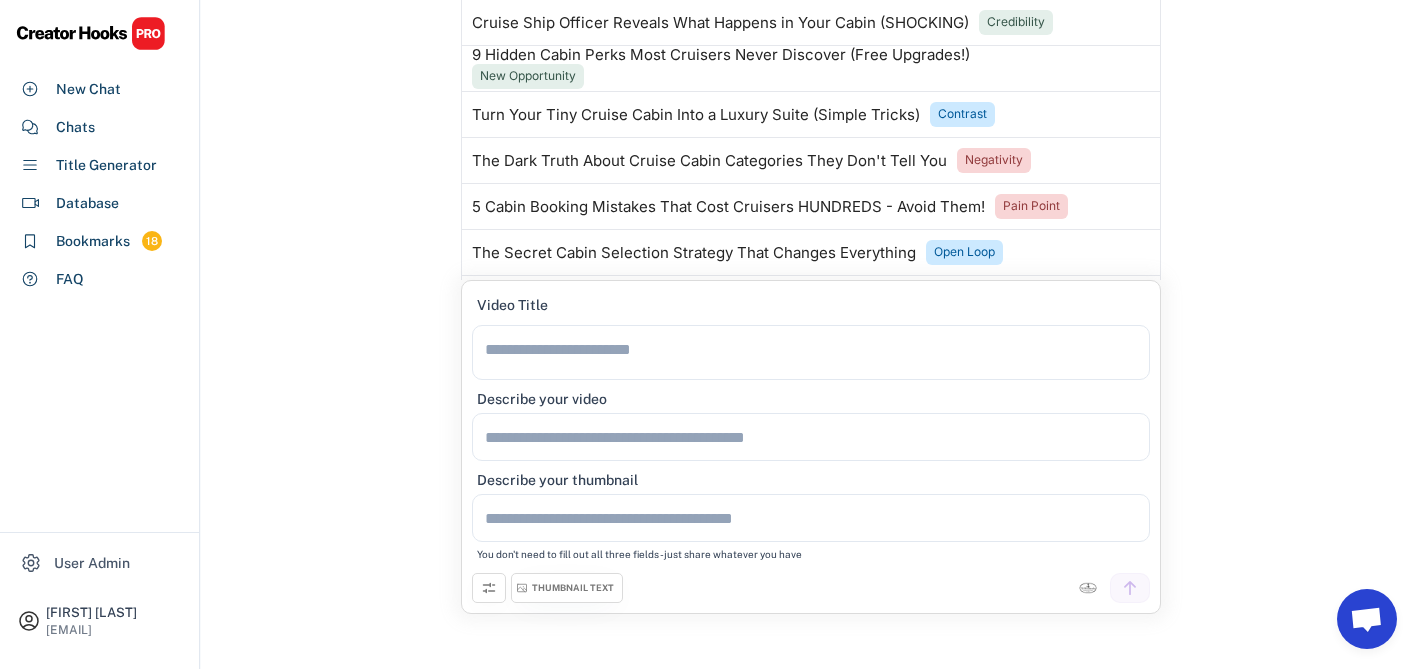 click on "THUMBNAIL TEXT" at bounding box center (567, 588) 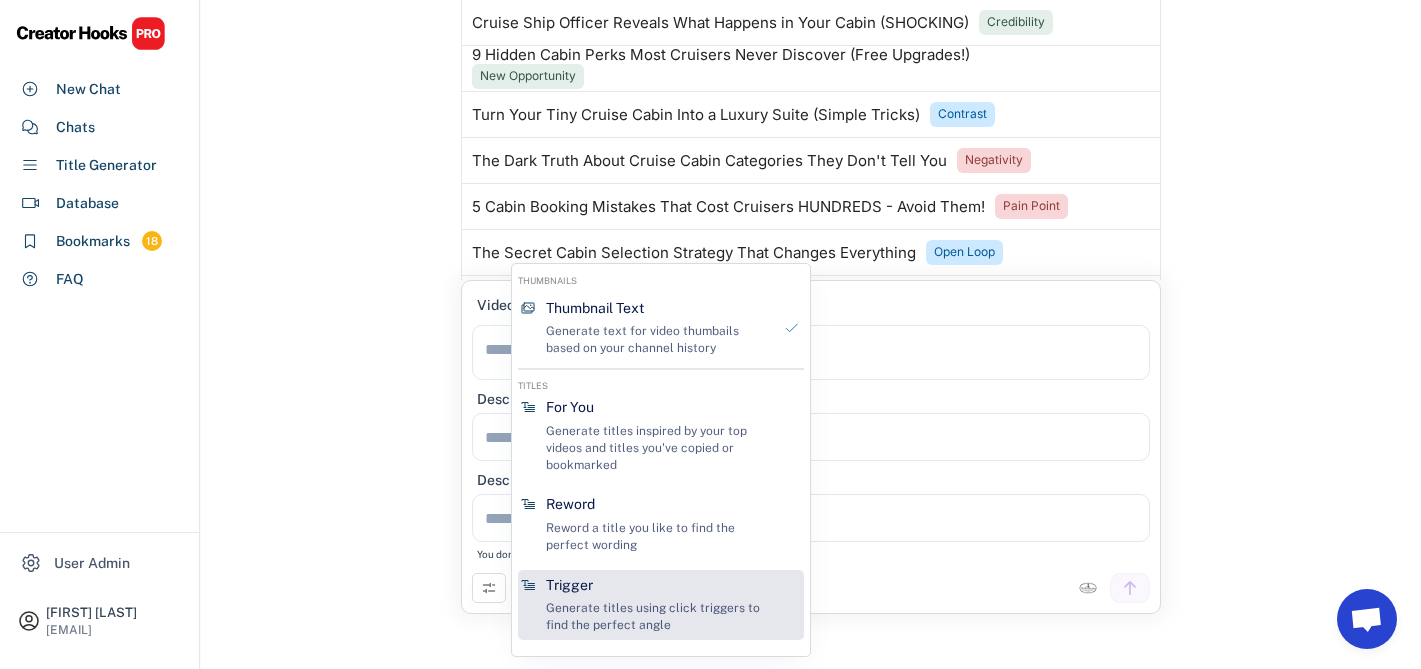 click on "Trigger" at bounding box center (569, 586) 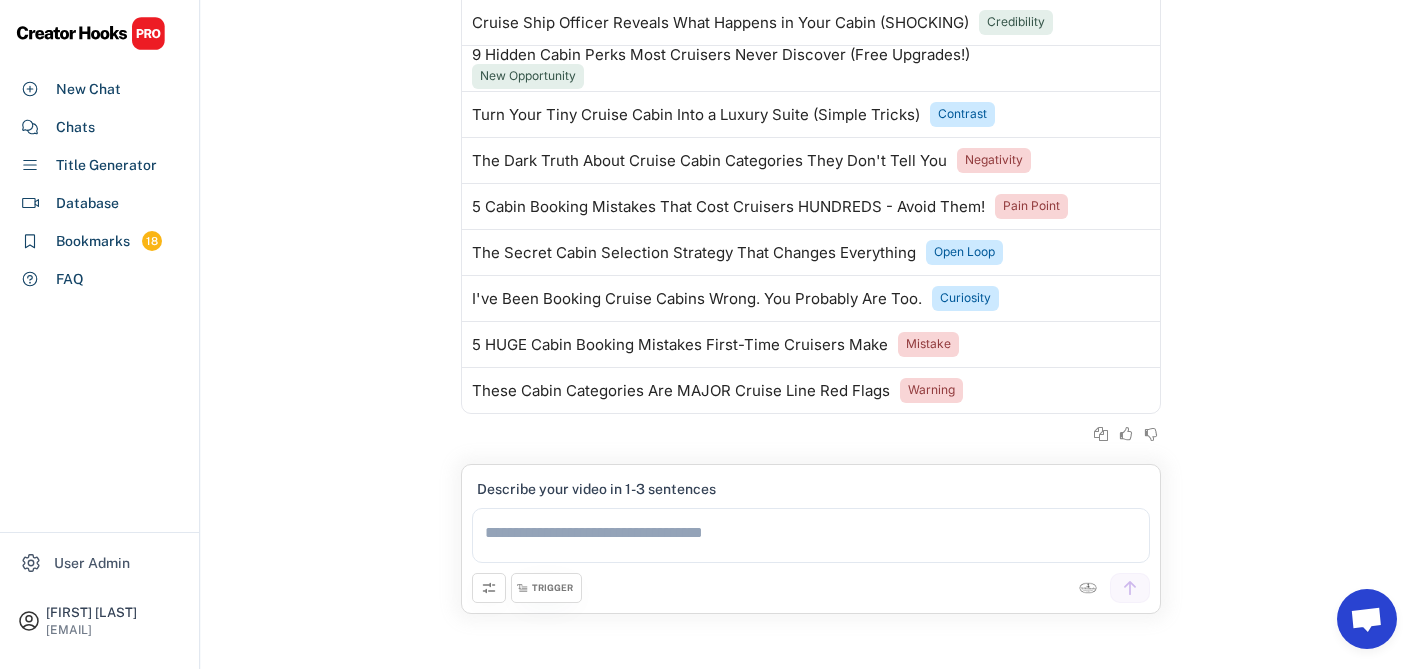 click on "Describe your video in 1-3 sentences" at bounding box center [596, 489] 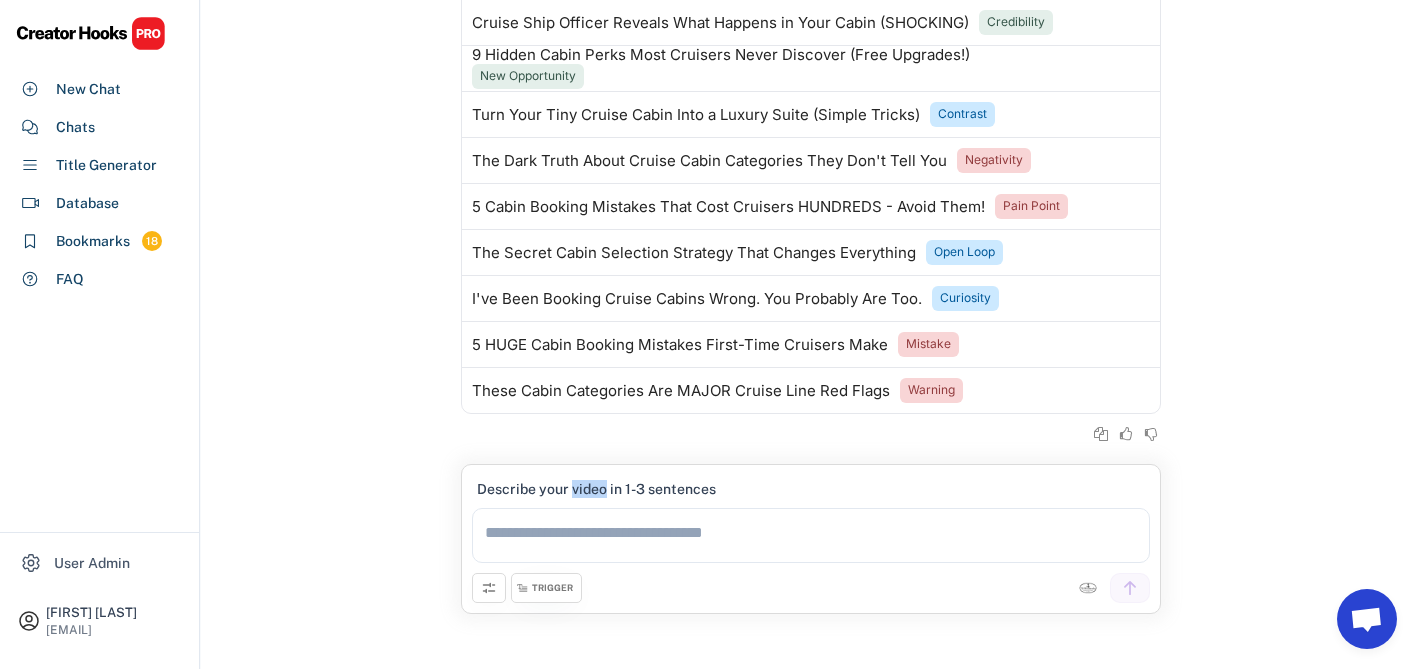 click on "Describe your video in 1-3 sentences" at bounding box center [596, 489] 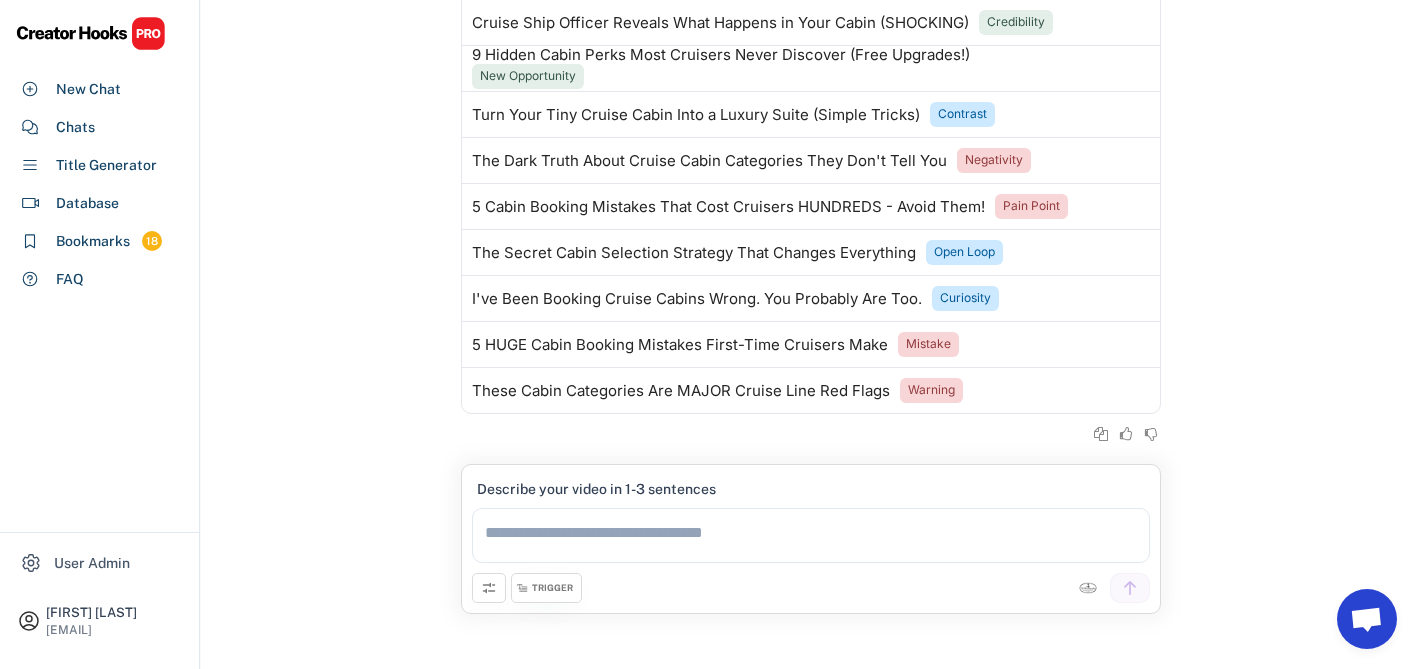 click on "TRIGGER" at bounding box center (546, 588) 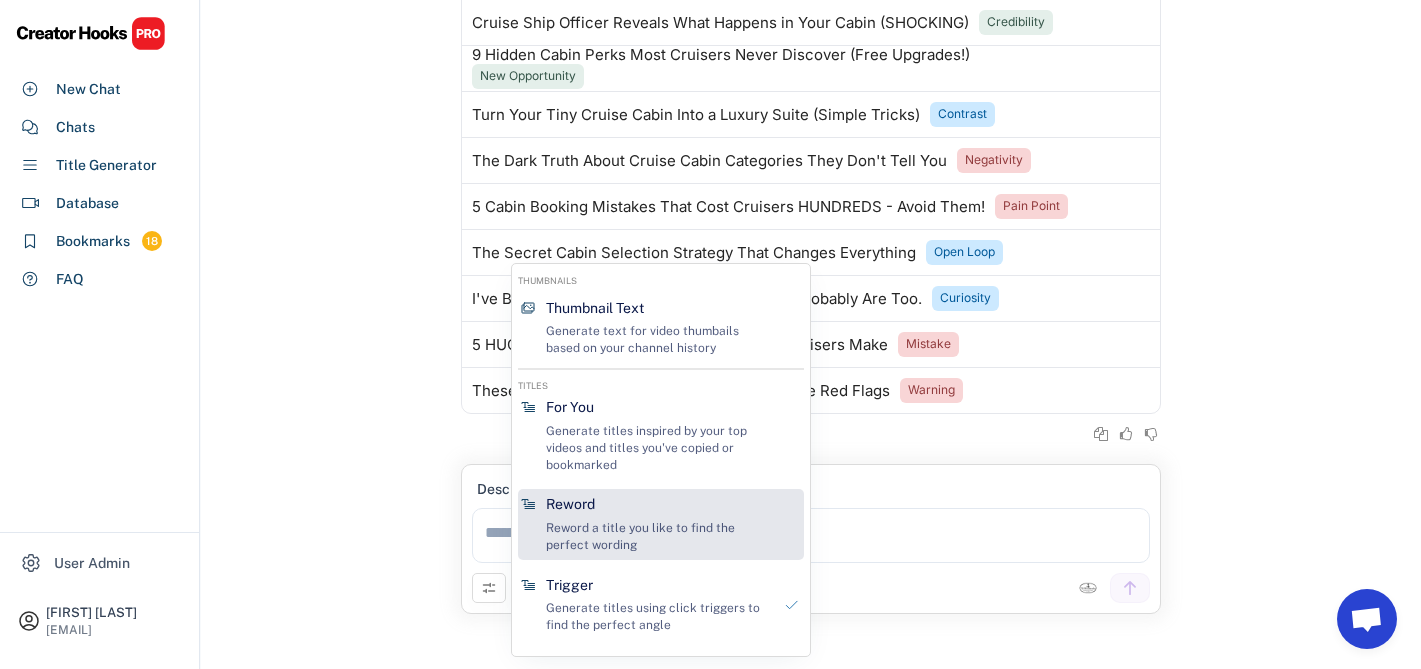 click on "Reword a title you like to find the perfect wording" at bounding box center [658, 537] 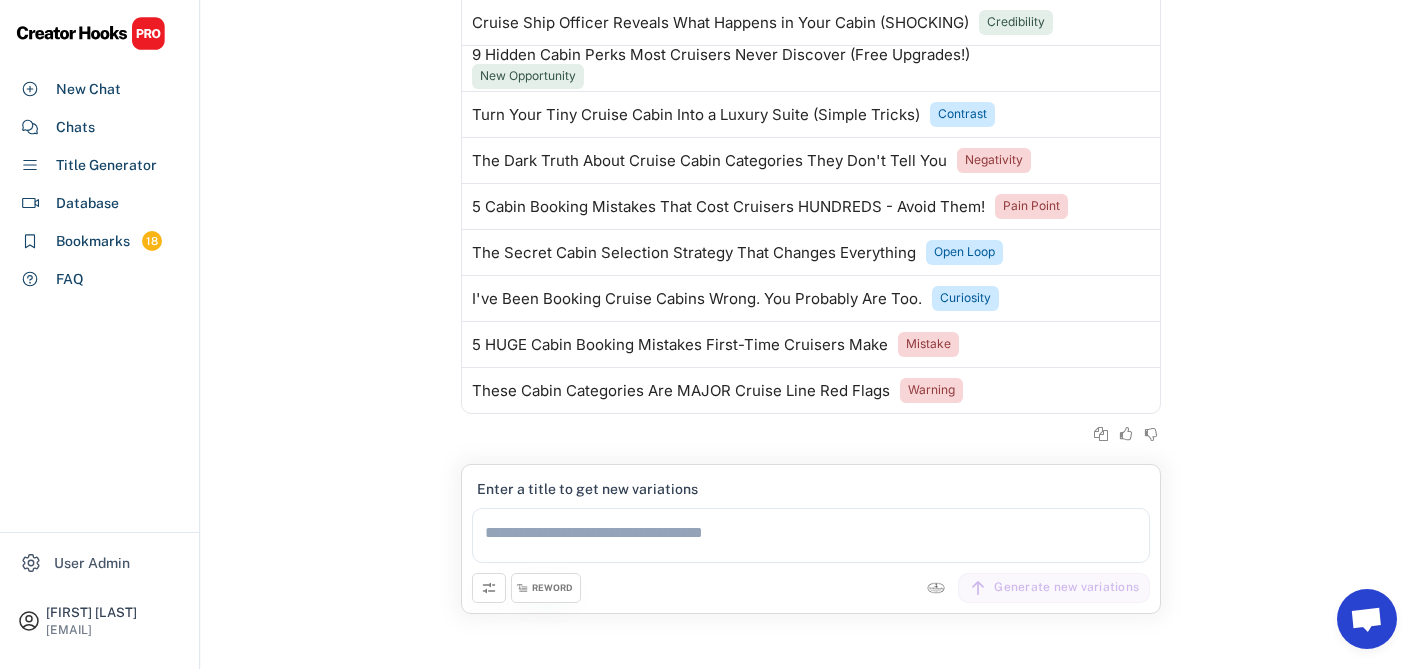 click on "REWORD" at bounding box center (552, 588) 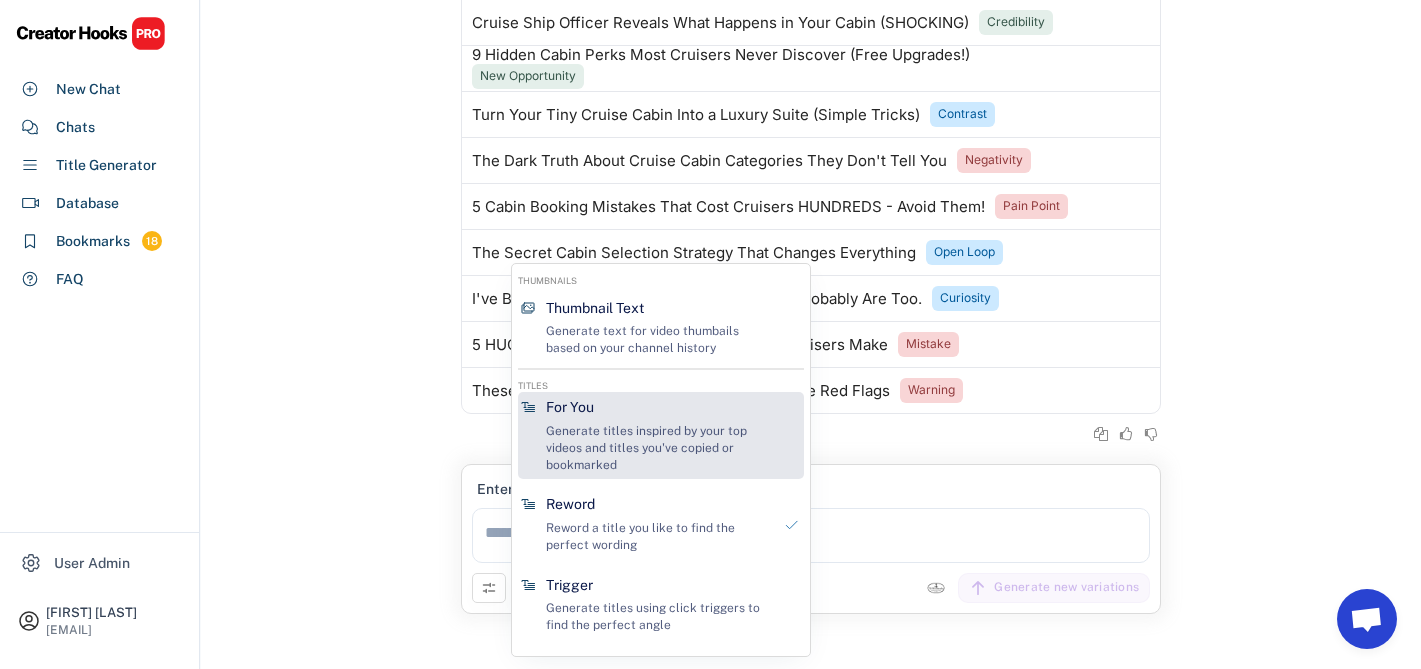 click on "Generate titles inspired by your top videos and titles you've copied or bookmarked" at bounding box center [658, 448] 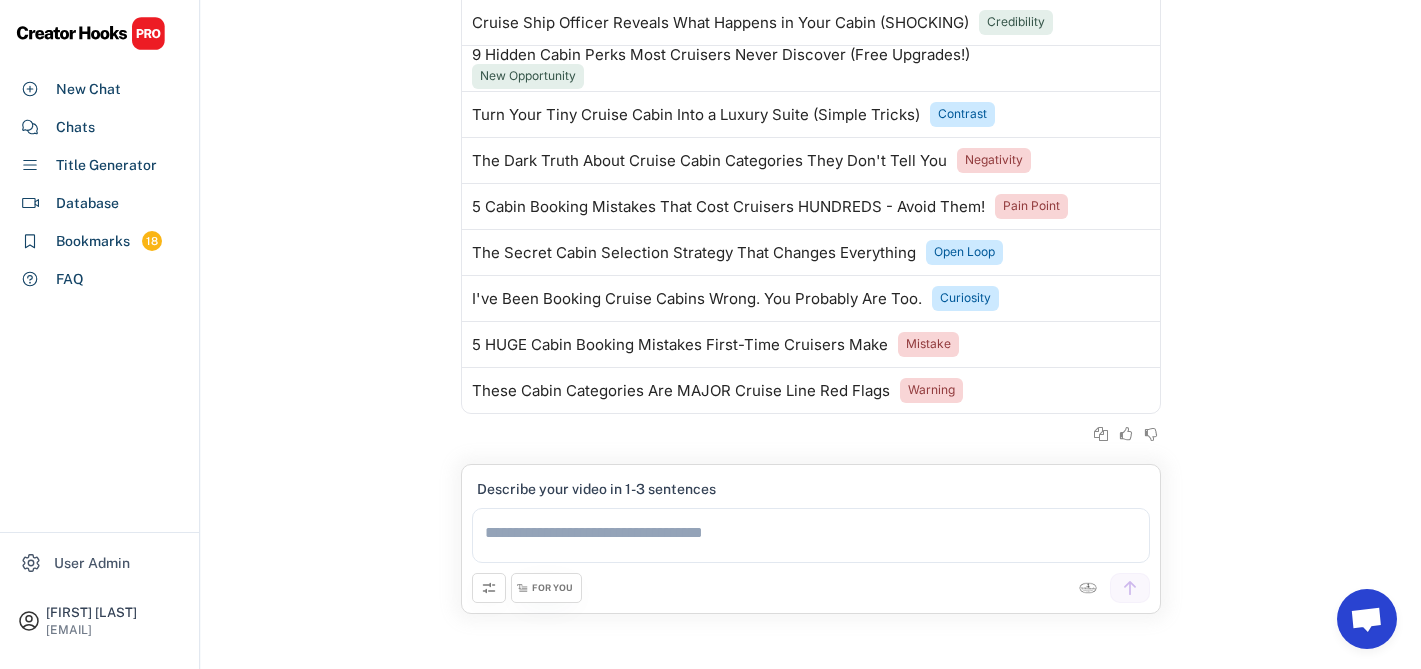 click on "FOR YOU" at bounding box center (546, 588) 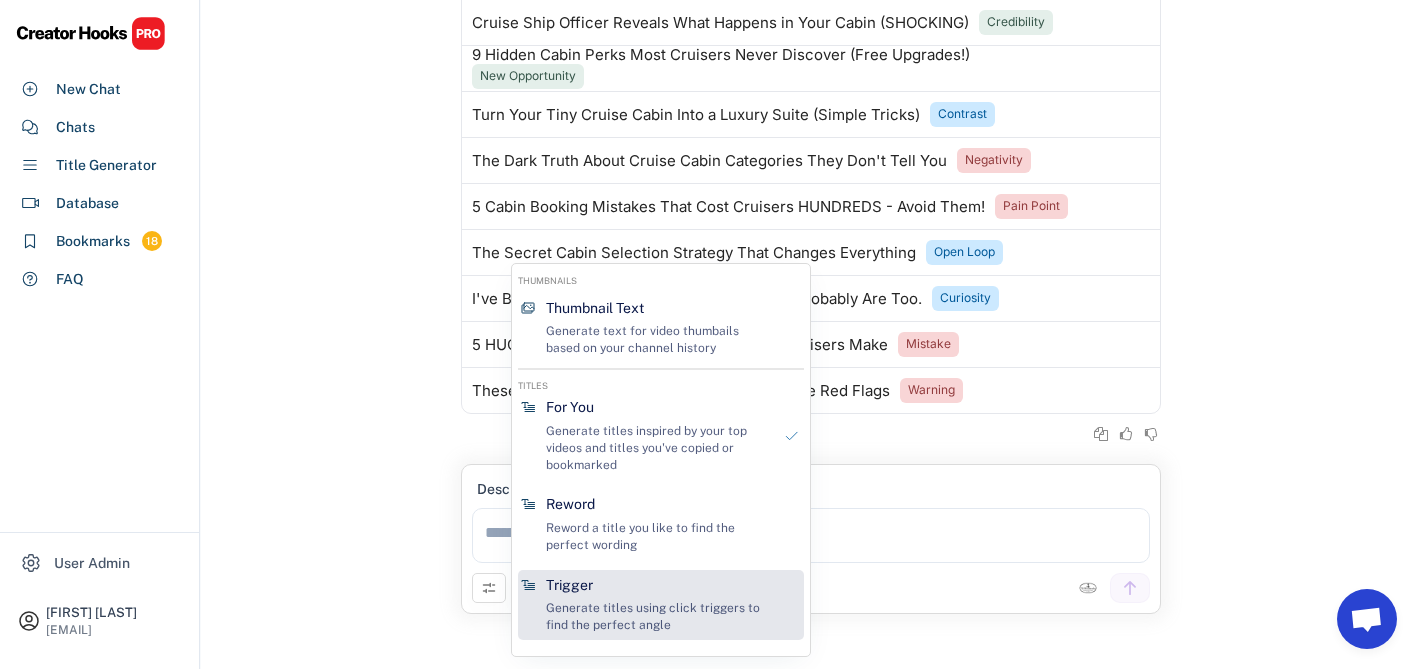 click on "Generate titles using click triggers to find the perfect angle" at bounding box center [658, 617] 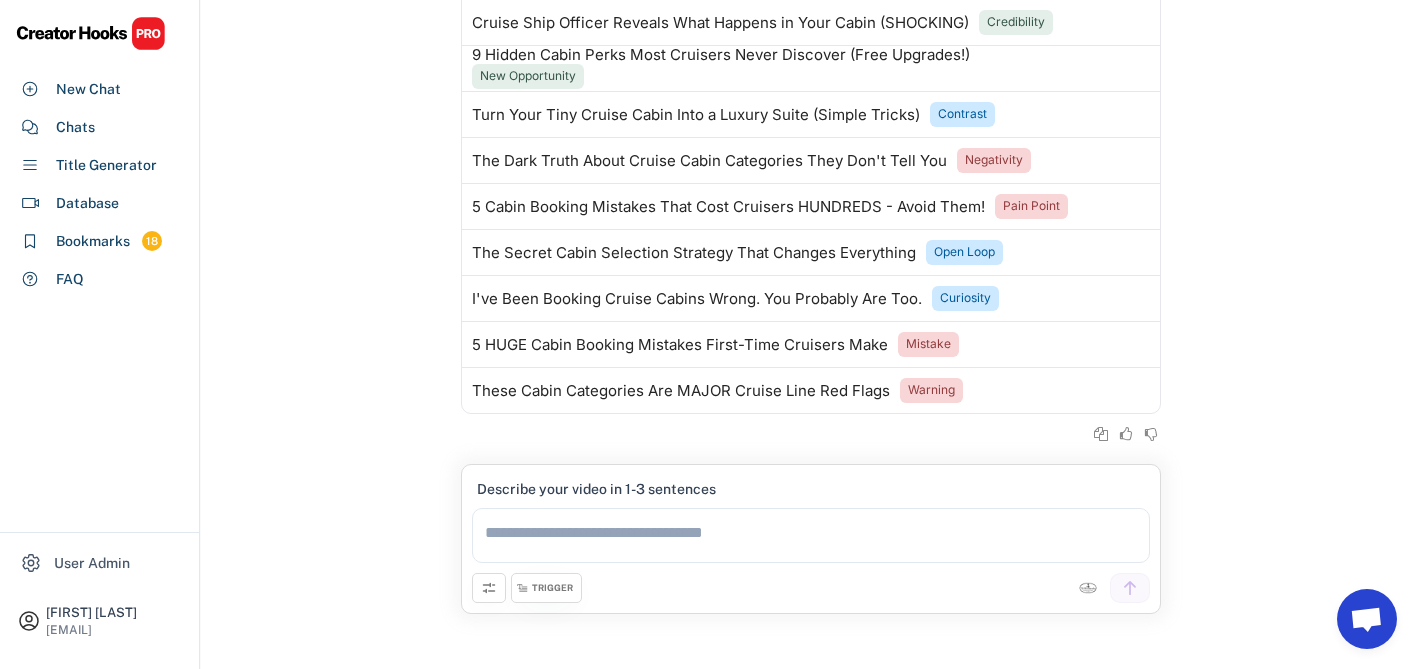 click at bounding box center [811, 535] 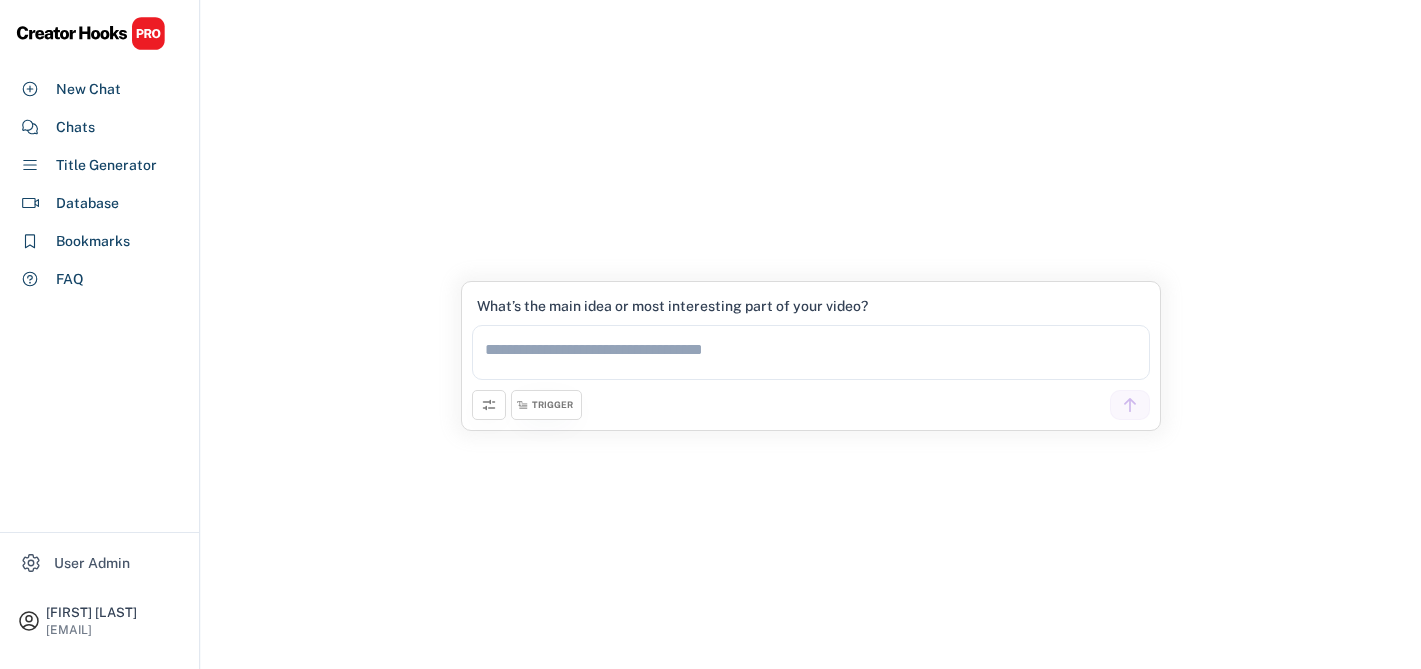 scroll, scrollTop: 98, scrollLeft: 0, axis: vertical 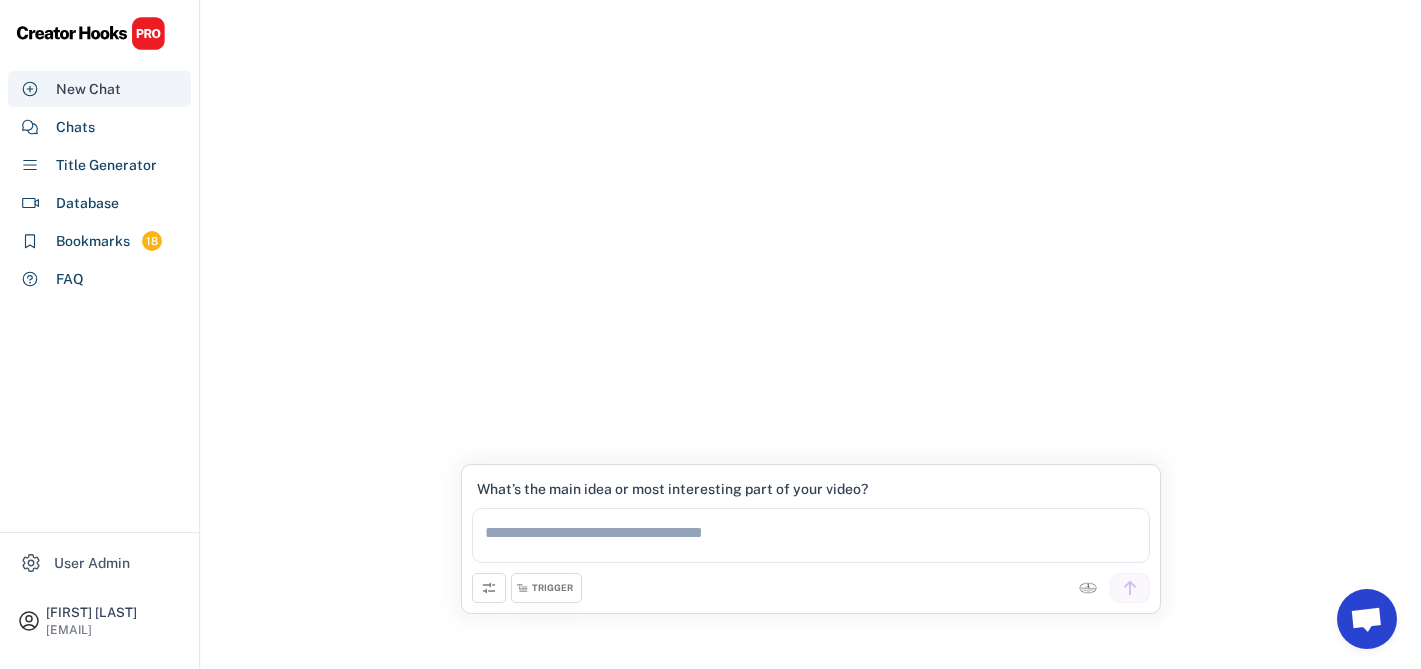 click on "New Chat" at bounding box center [99, 89] 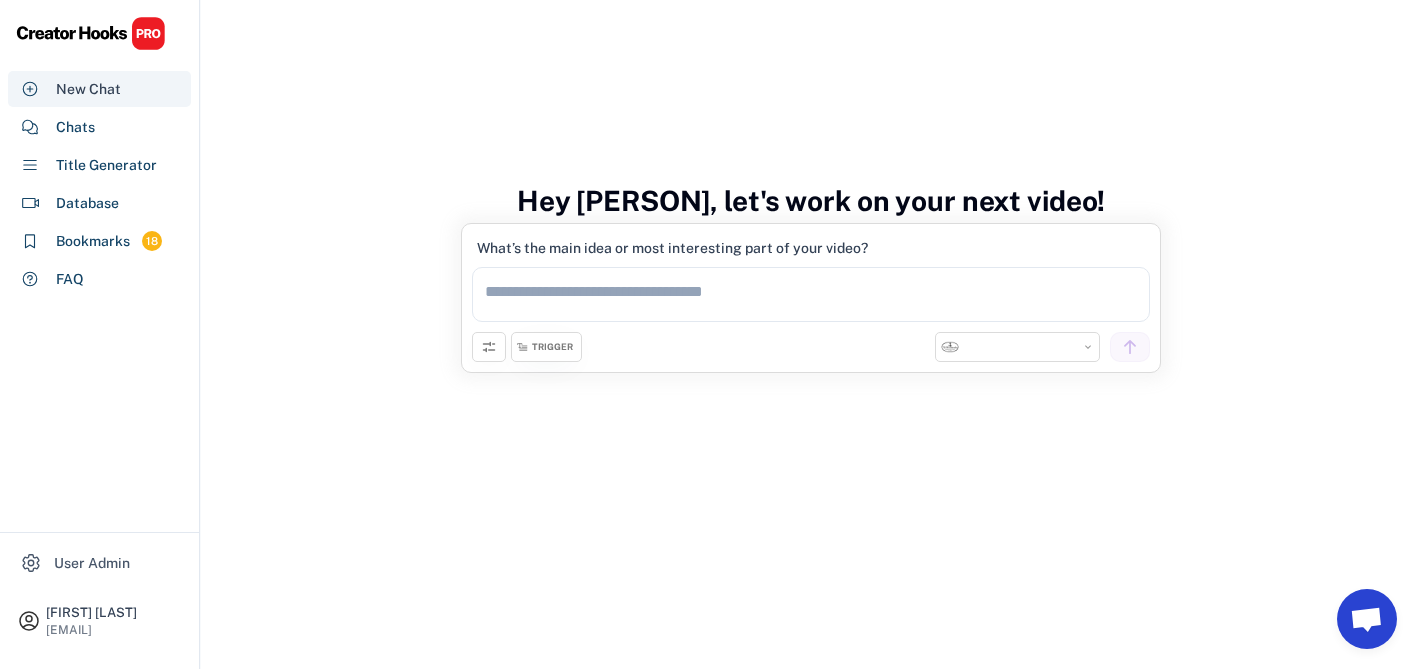 select on "**********" 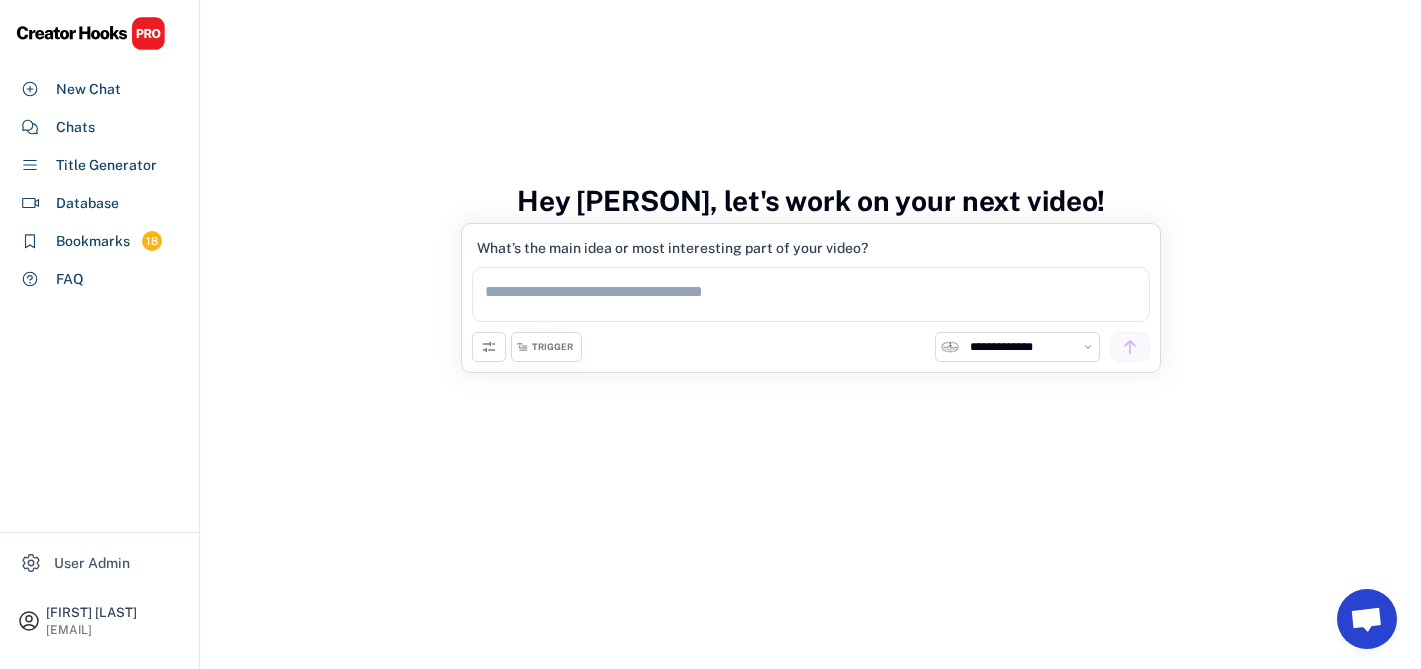click on "What’s the main idea or most interesting part of your video?" at bounding box center (672, 248) 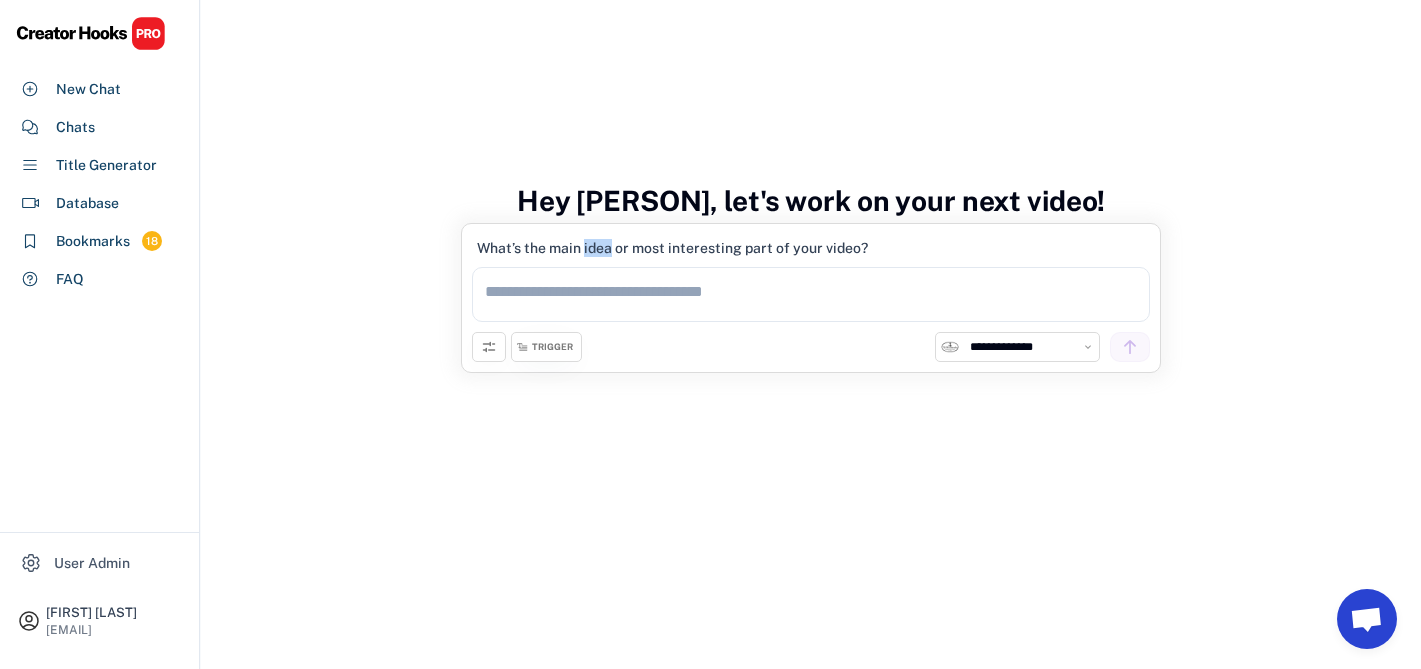 click on "What’s the main idea or most interesting part of your video?" at bounding box center (672, 248) 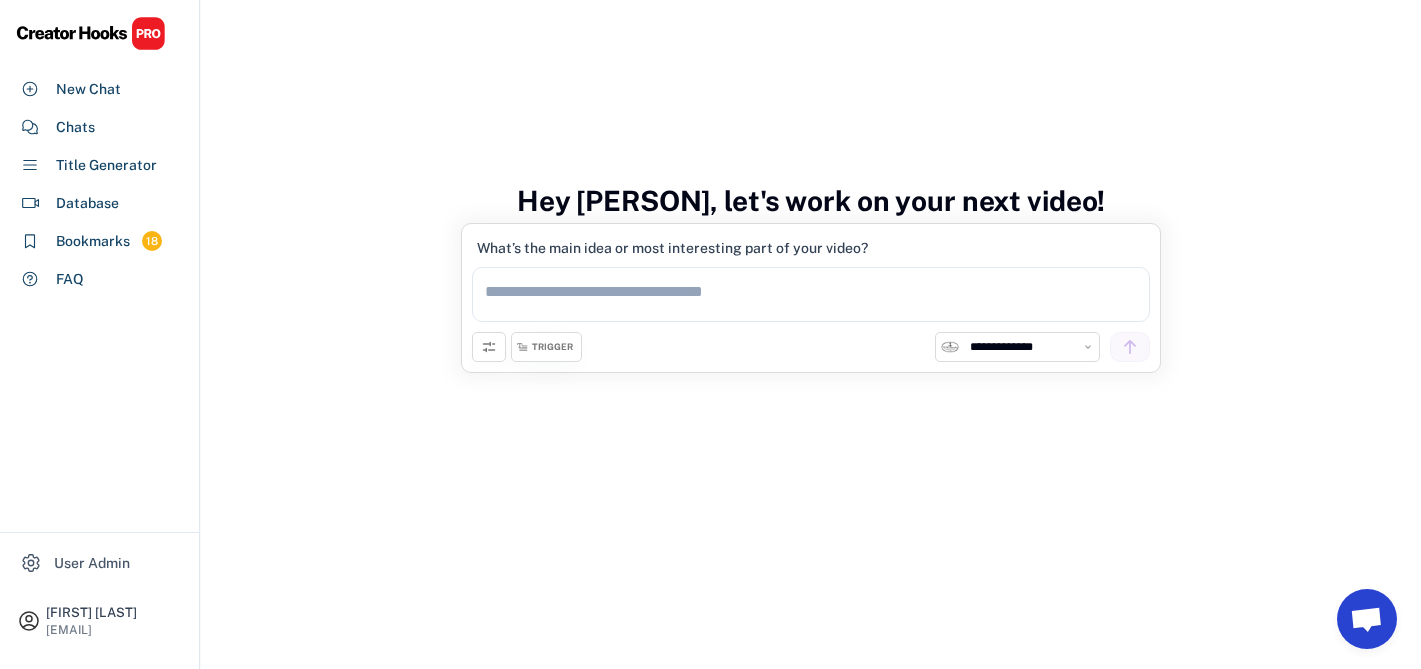 click on "What’s the main idea or most interesting part of your video?" at bounding box center (672, 248) 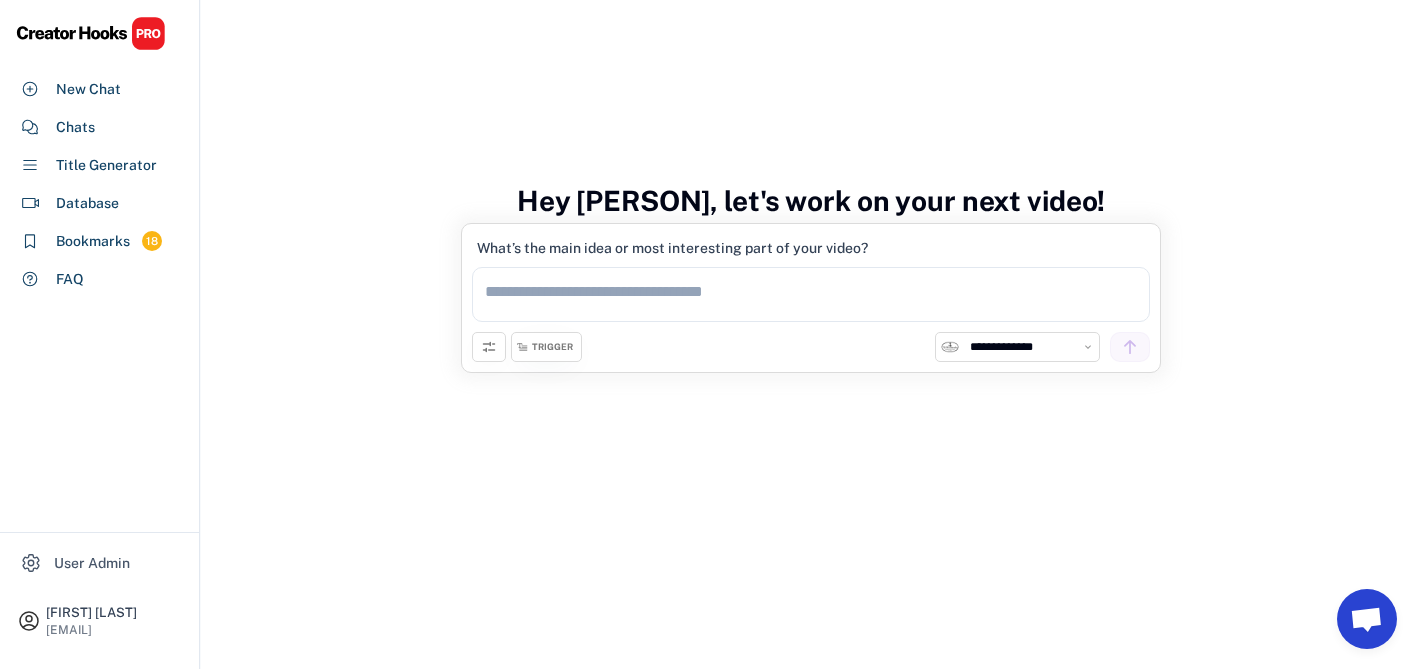 click on "**********" 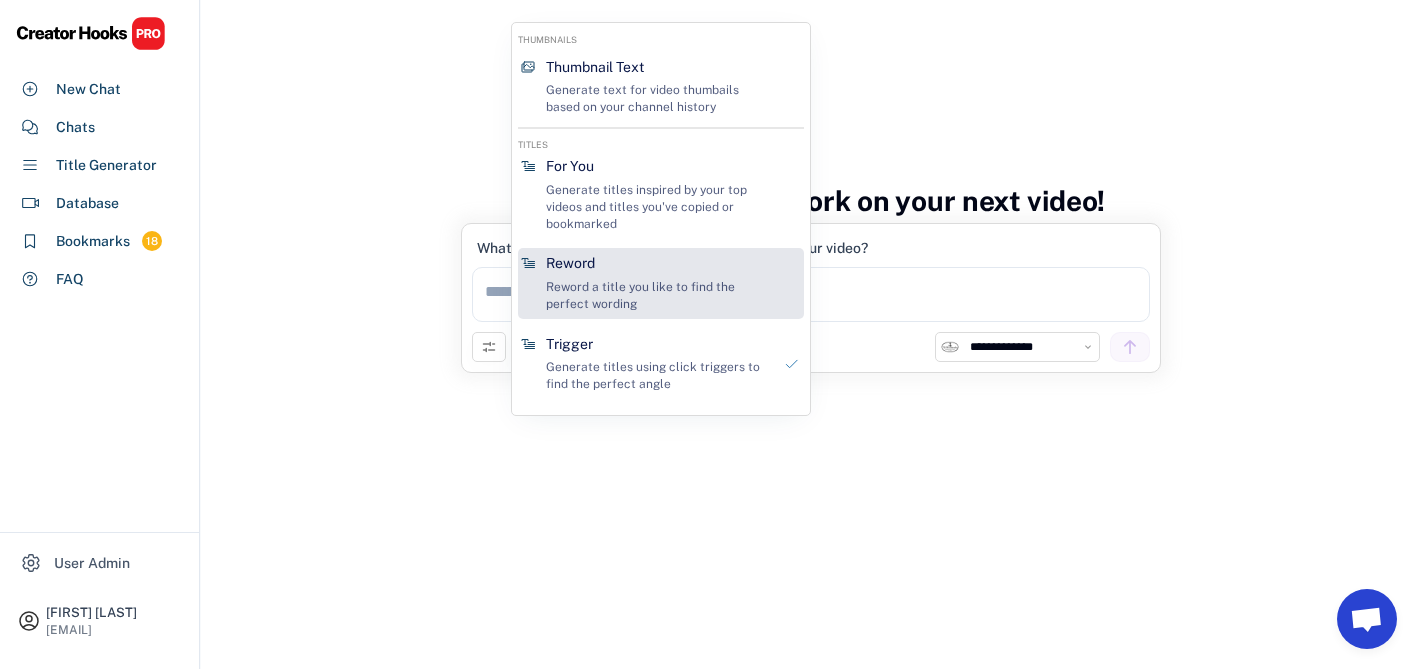 click on "Reword Reword a title you like to find the perfect wording" at bounding box center [658, 283] 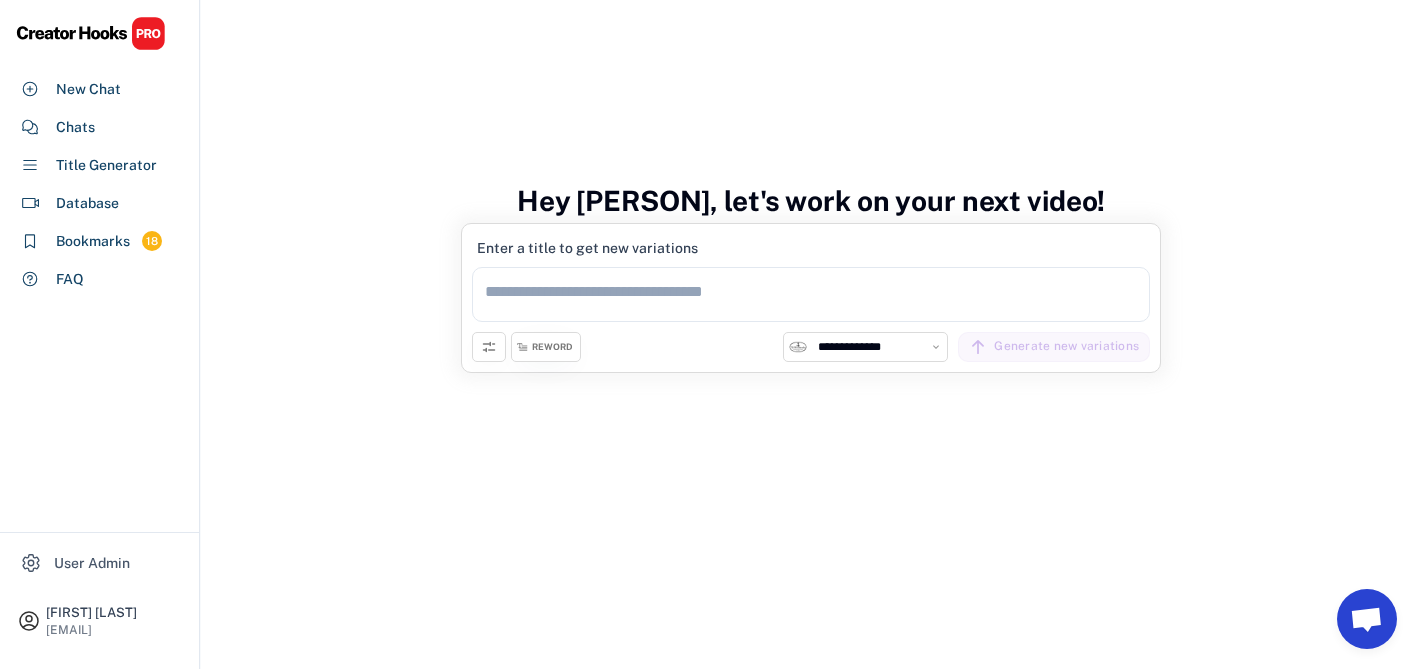 click at bounding box center (811, 294) 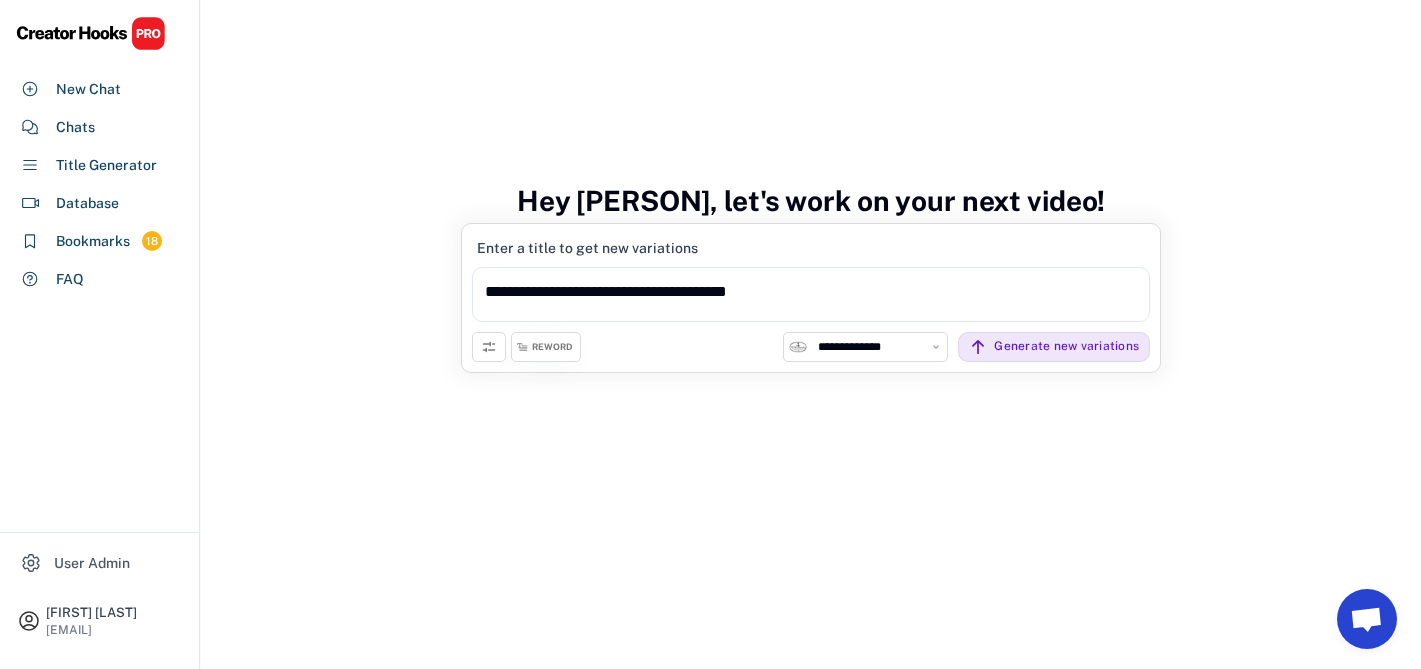 click on "**********" at bounding box center (811, 294) 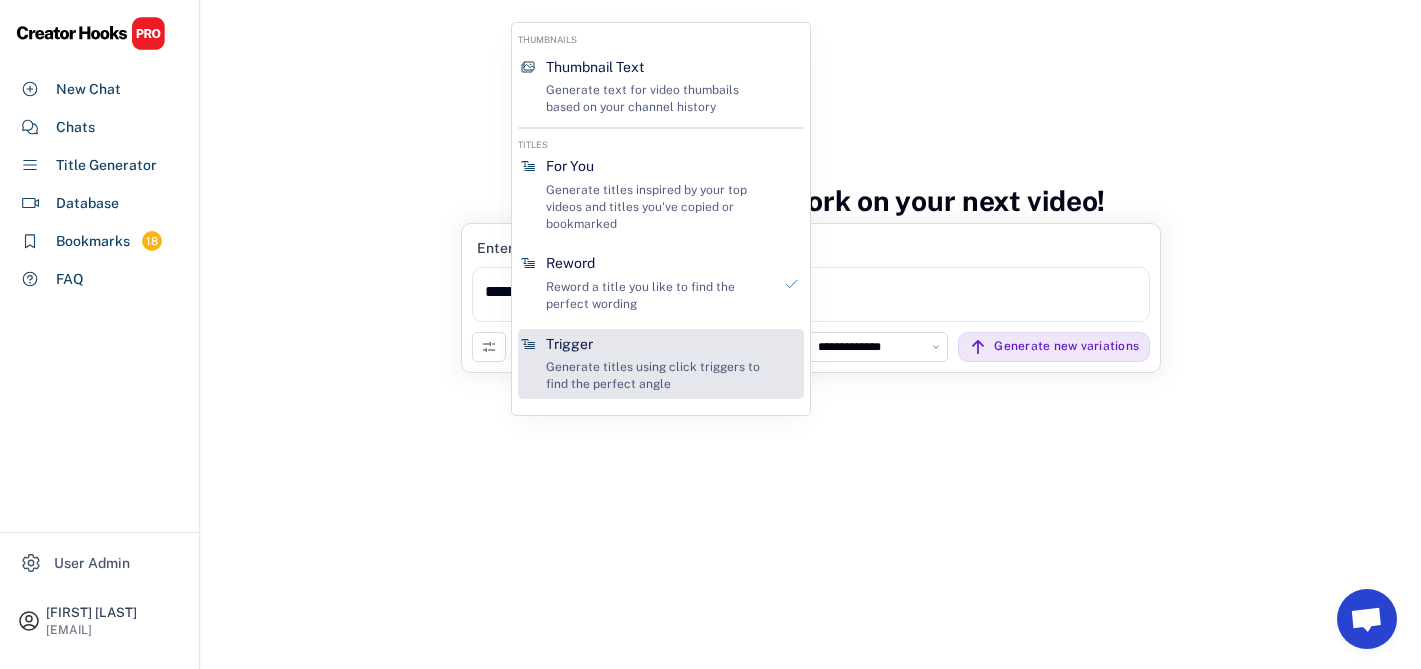 click on "Generate titles using click triggers to find the perfect angle" at bounding box center [658, 376] 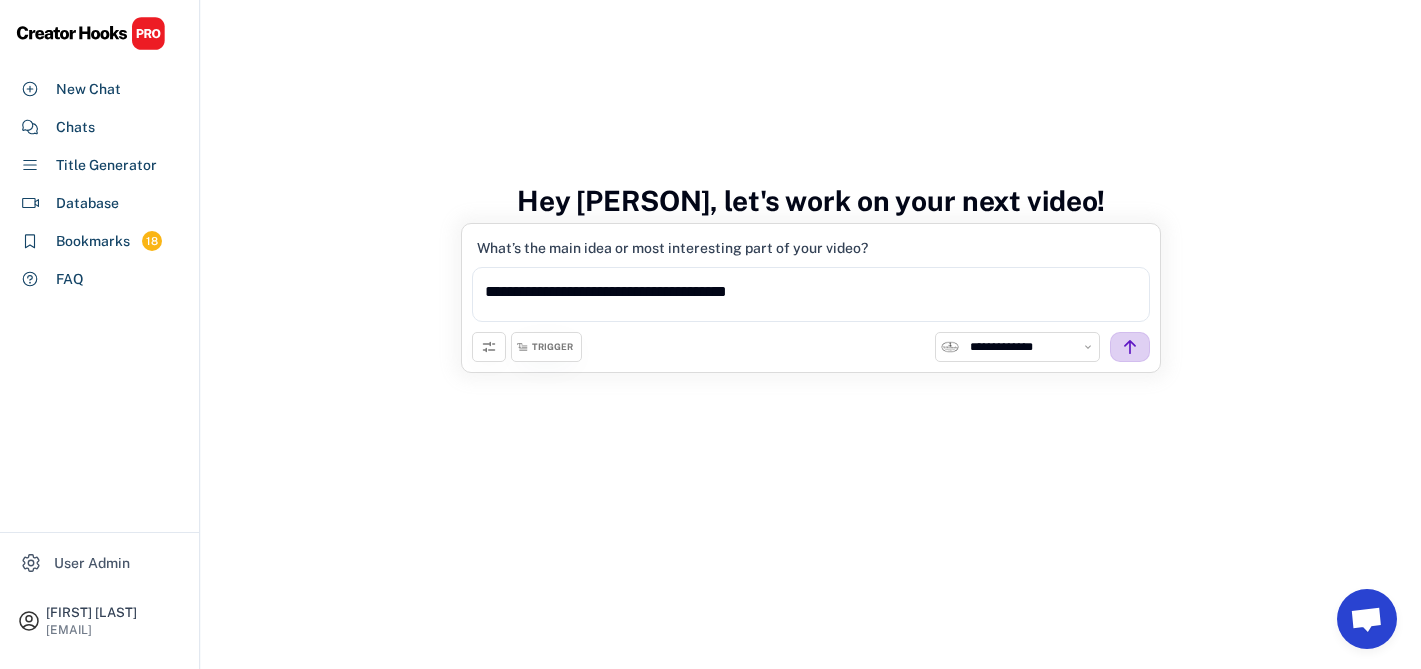 click 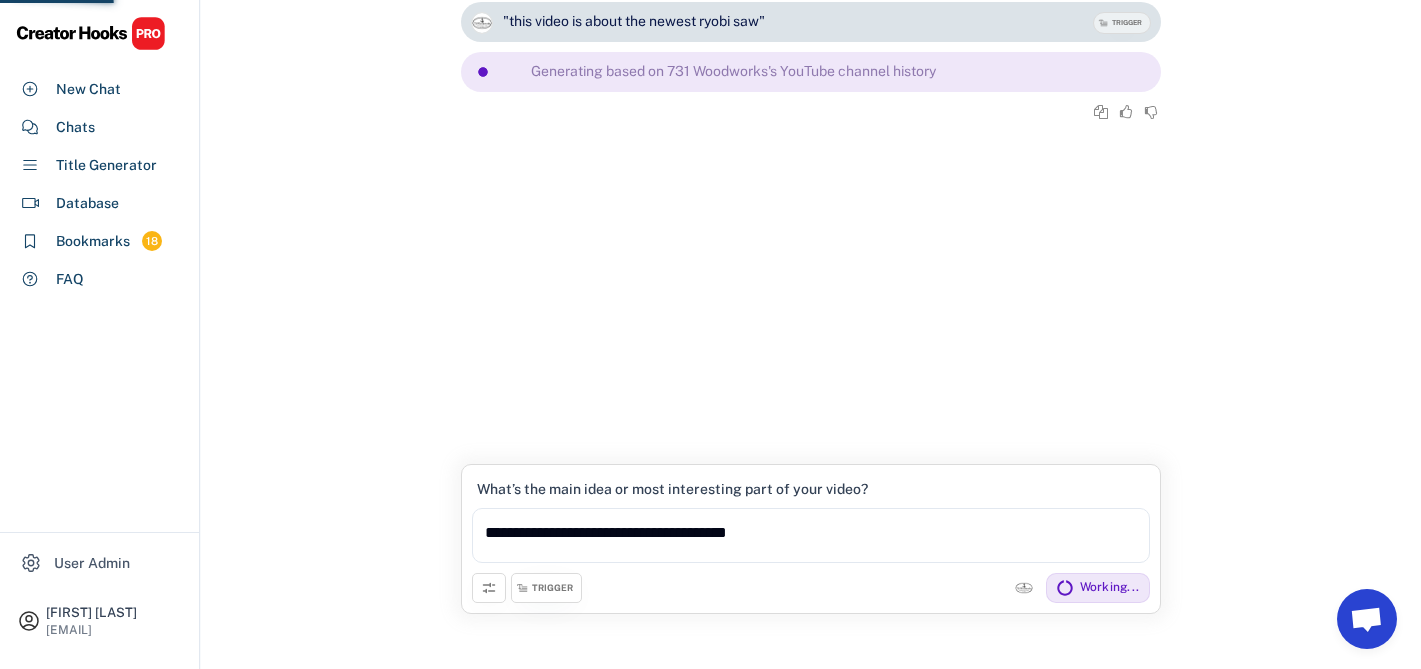 scroll, scrollTop: 0, scrollLeft: 0, axis: both 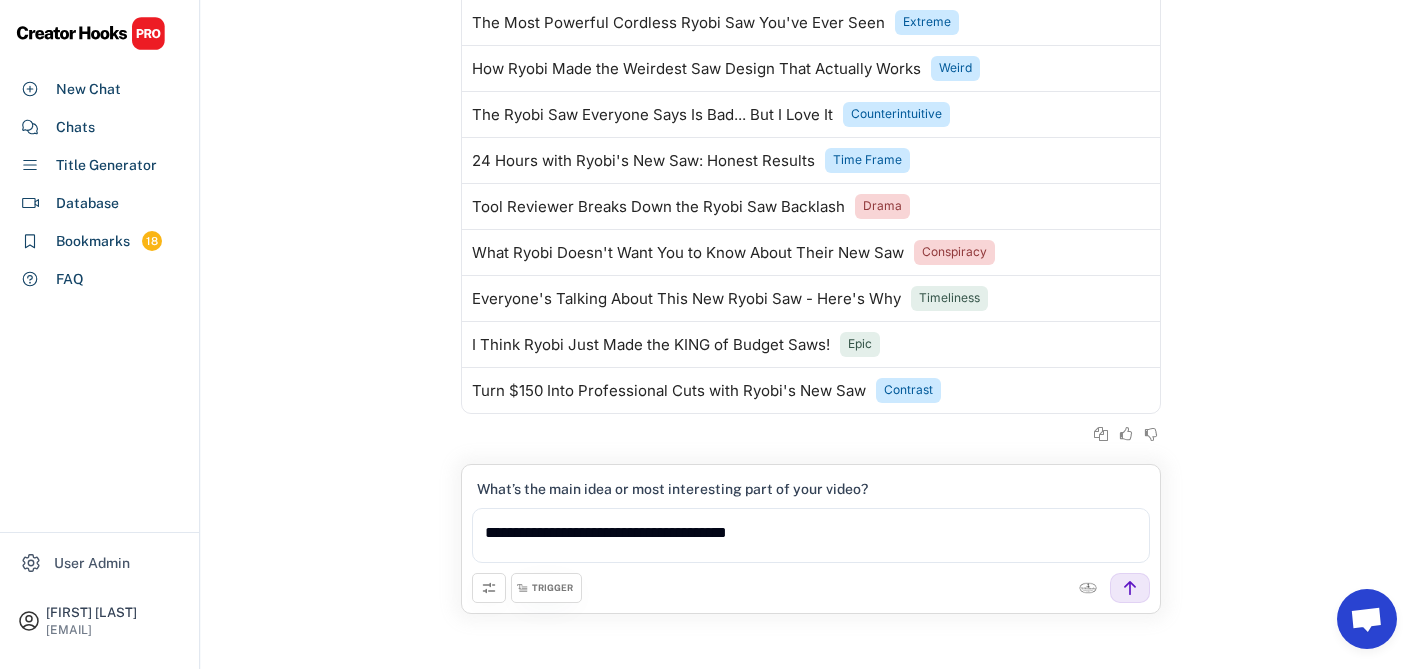click on "TRIGGER" at bounding box center (552, 588) 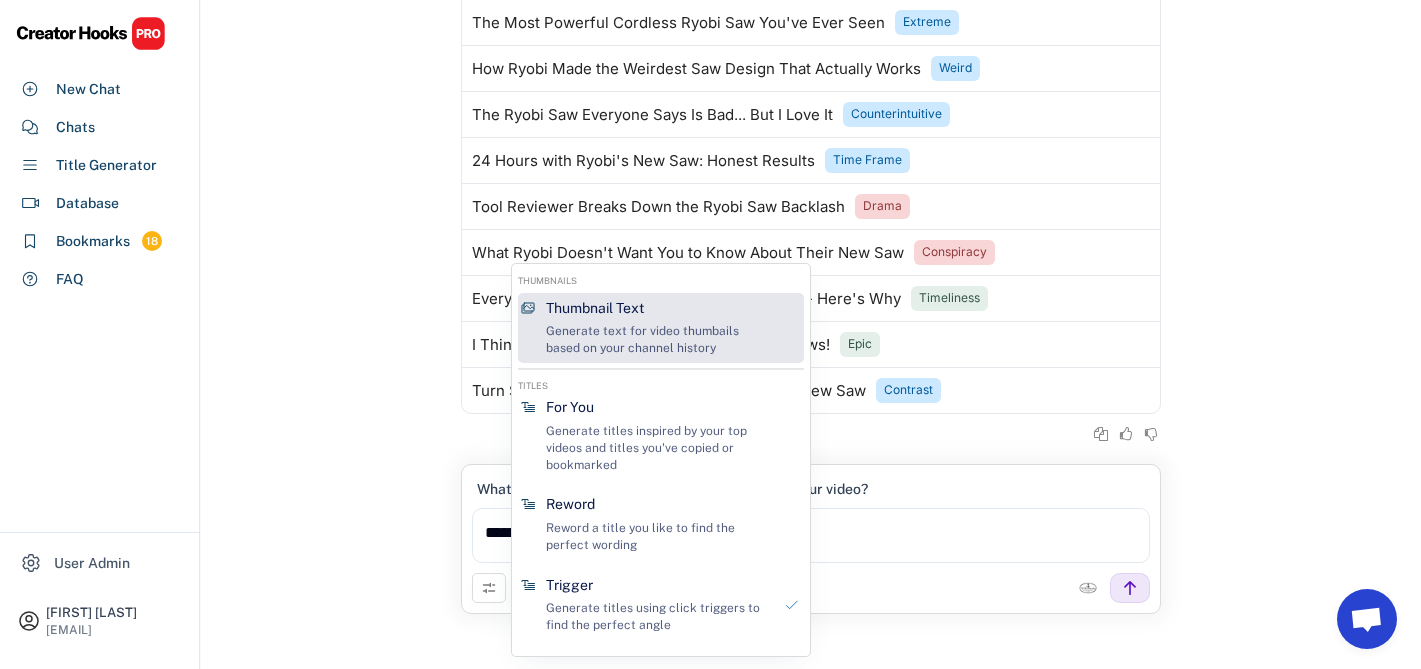 click on "Thumbnail Text" at bounding box center (595, 309) 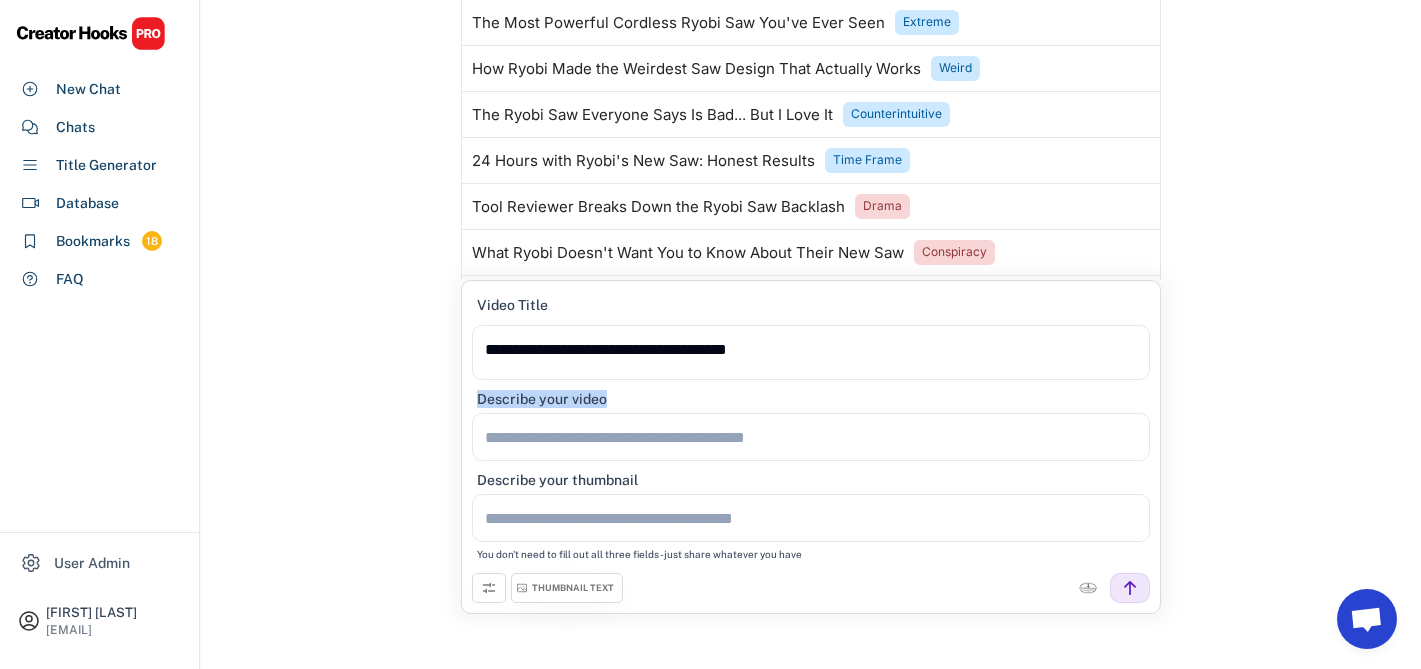 drag, startPoint x: 620, startPoint y: 396, endPoint x: 477, endPoint y: 396, distance: 143 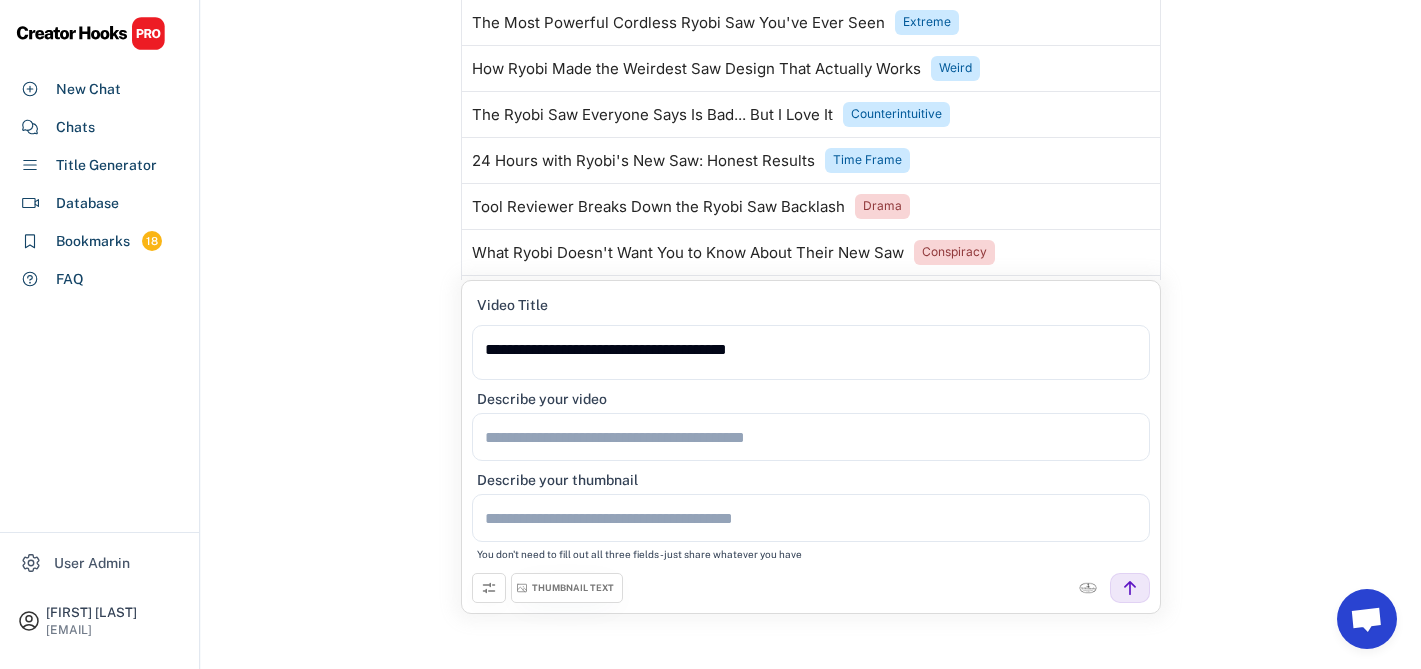 click on "**********" at bounding box center (811, 285) 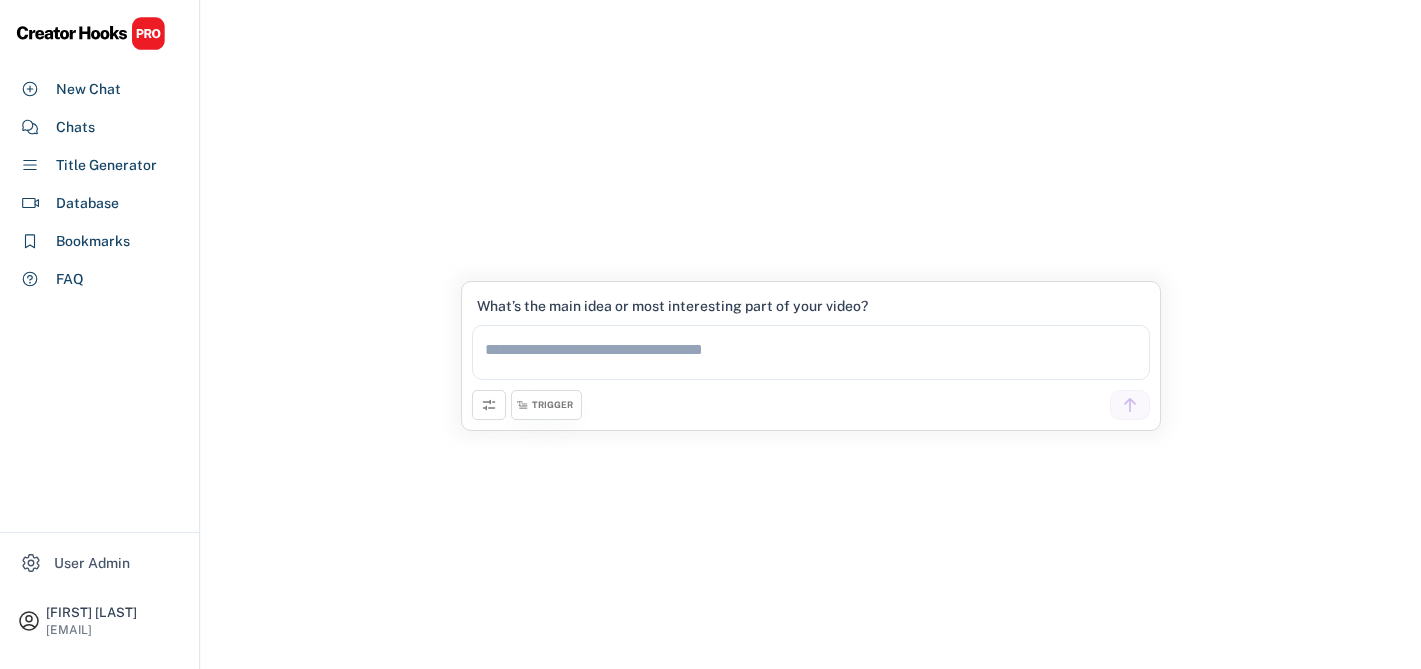 scroll, scrollTop: 98, scrollLeft: 0, axis: vertical 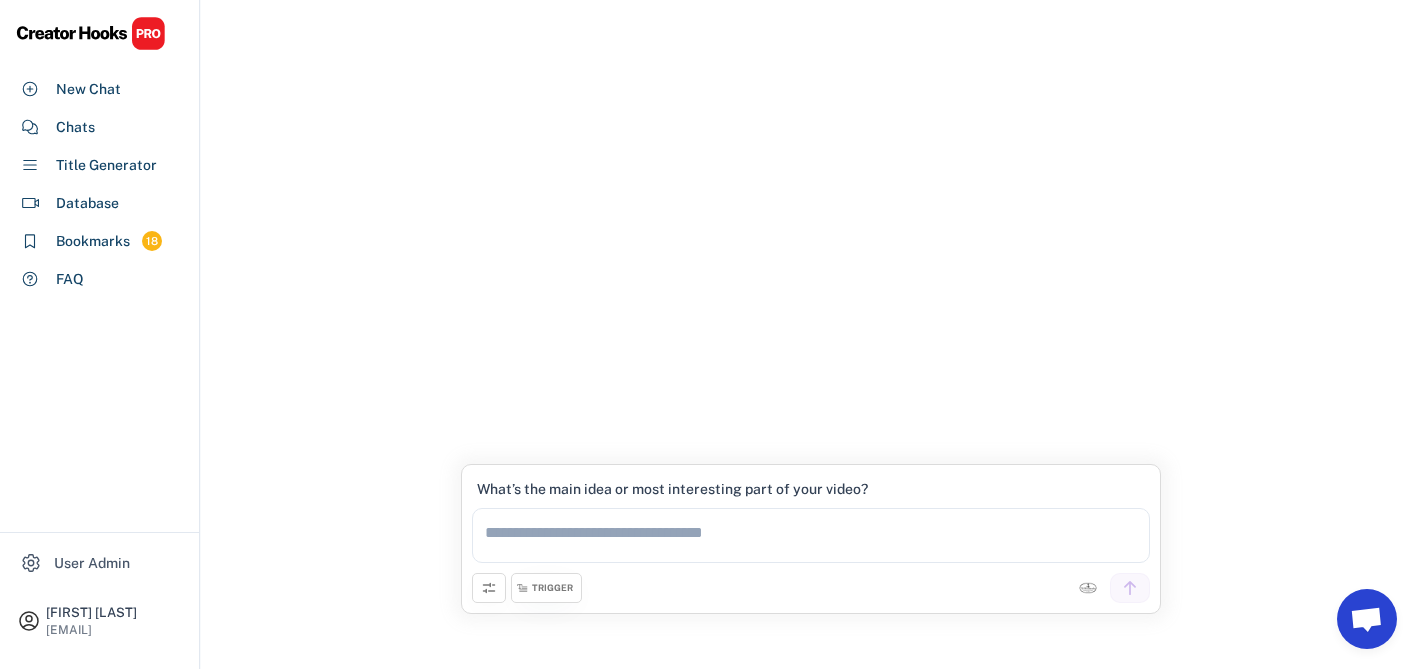 click on "TRIGGER" at bounding box center [546, 588] 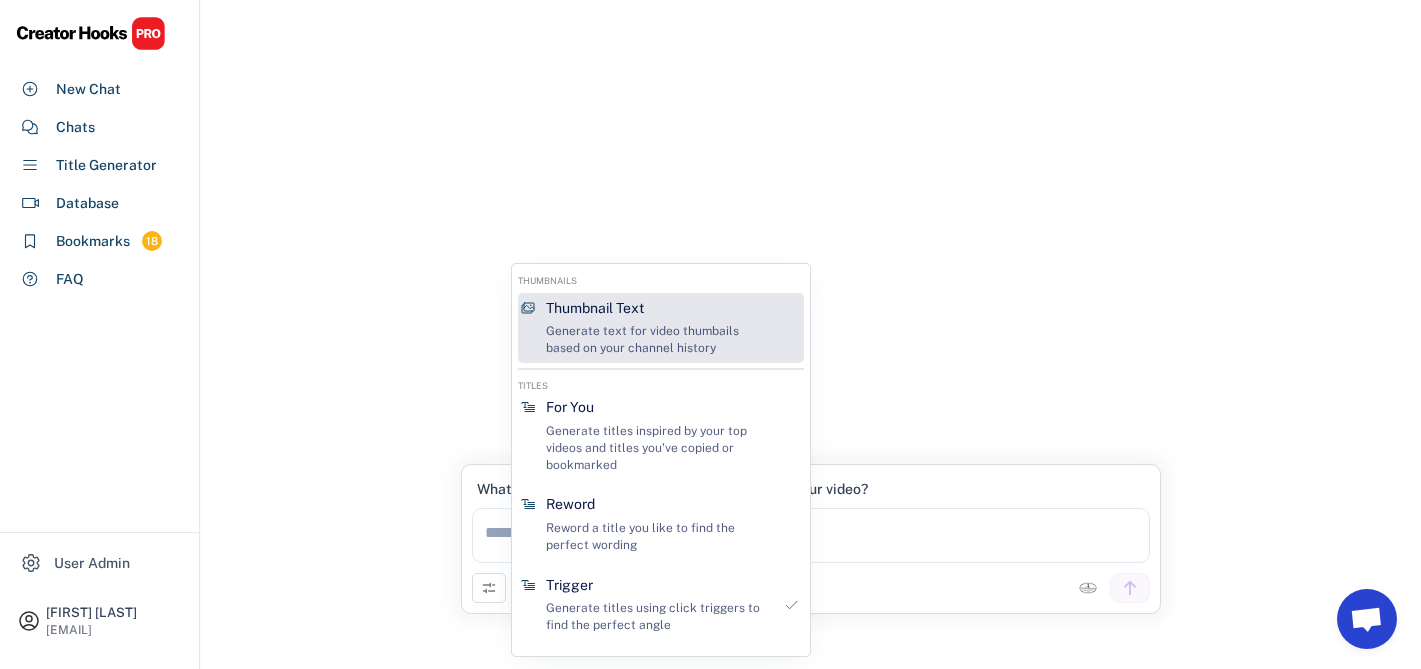 click on "Generate text for video thumbails based on your channel history" at bounding box center (658, 340) 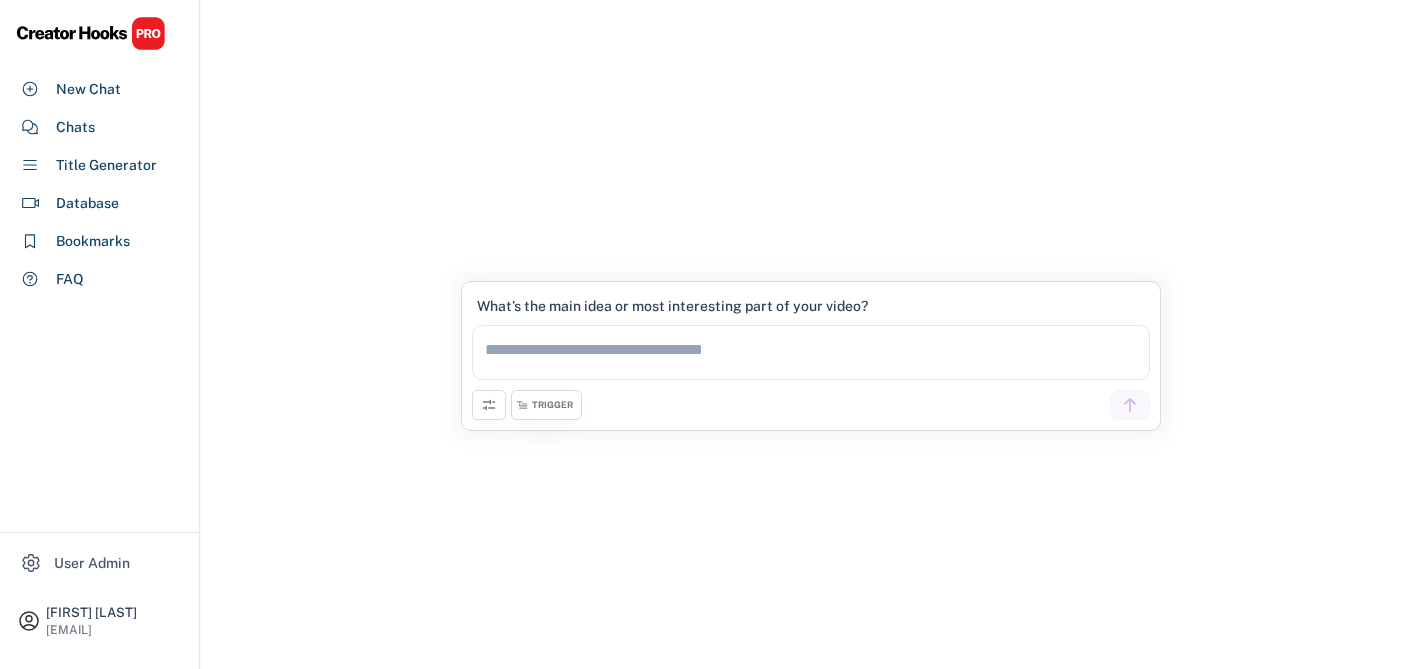 scroll, scrollTop: 98, scrollLeft: 0, axis: vertical 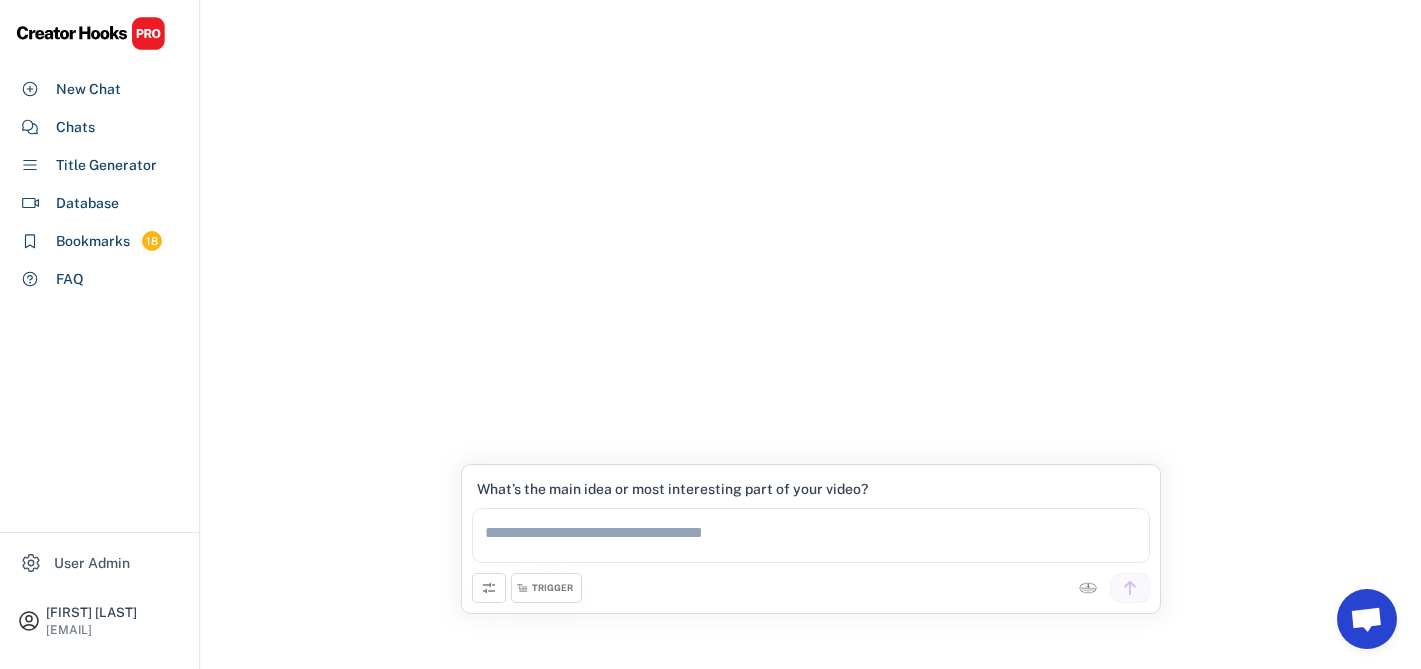 click on "TRIGGER" at bounding box center (552, 588) 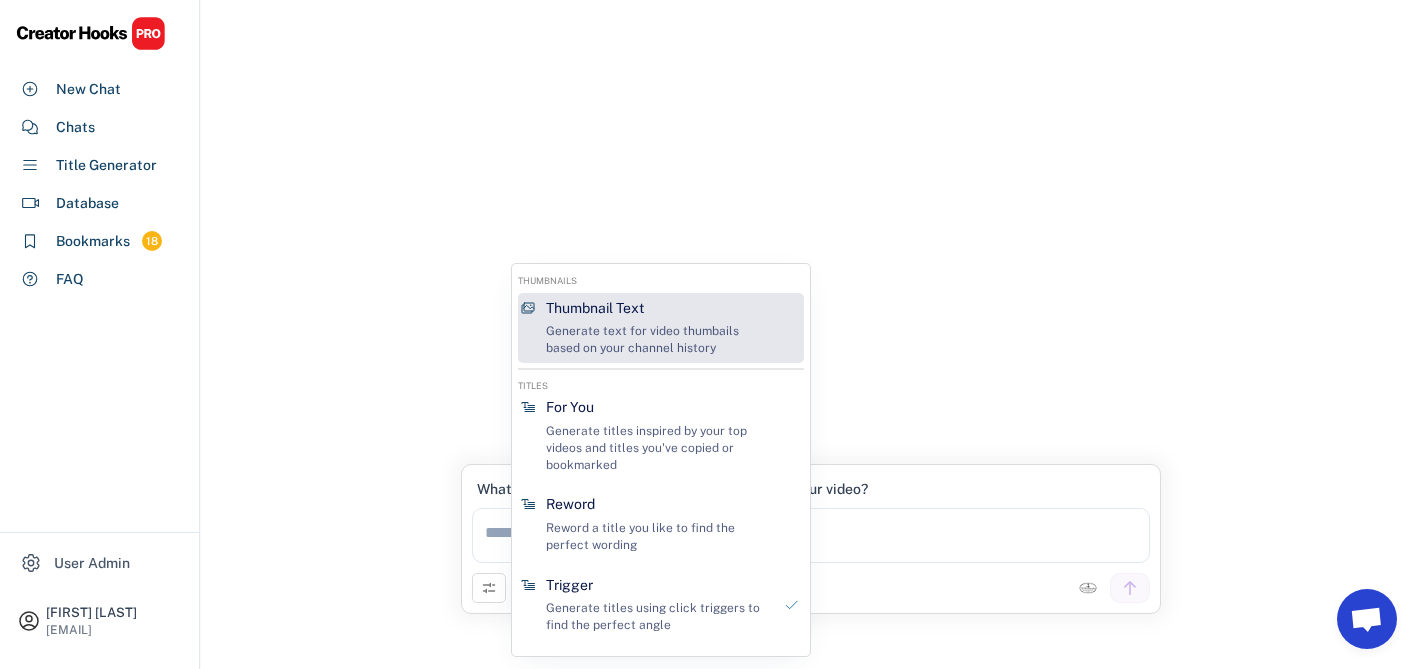 click on "Generate text for video thumbails based on your channel history" at bounding box center (658, 340) 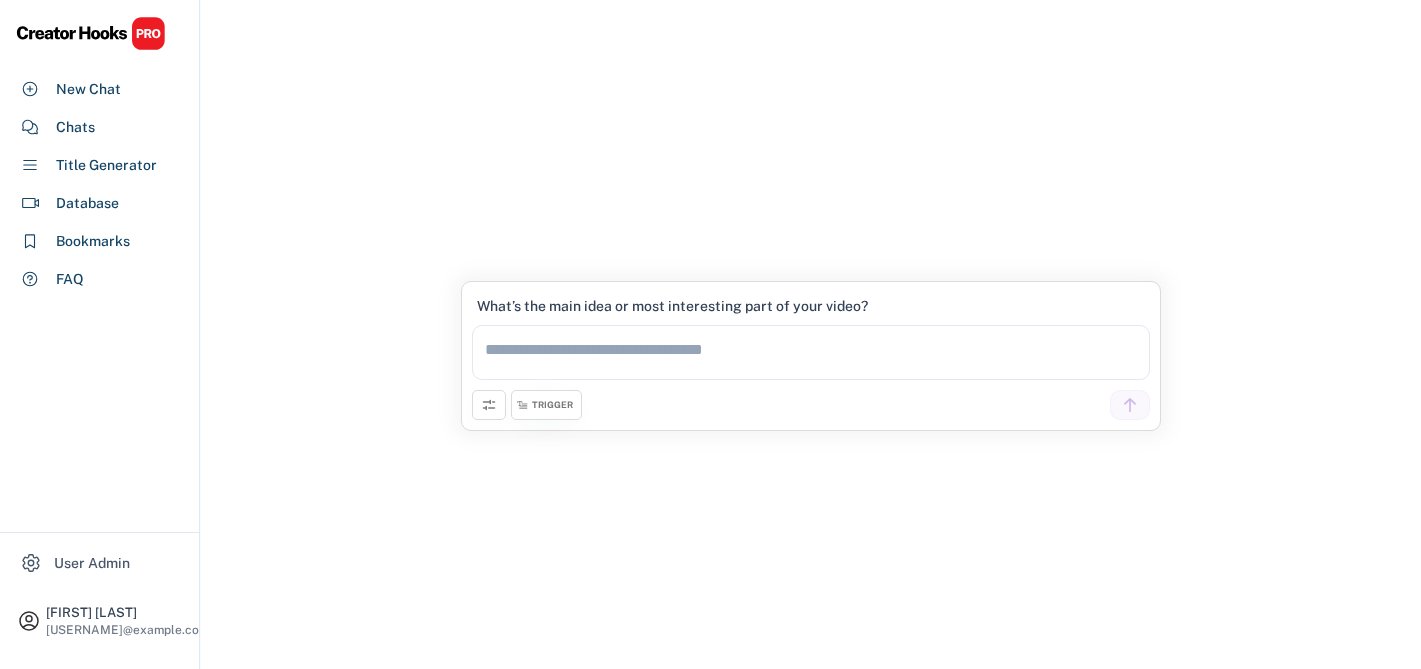 scroll, scrollTop: 98, scrollLeft: 0, axis: vertical 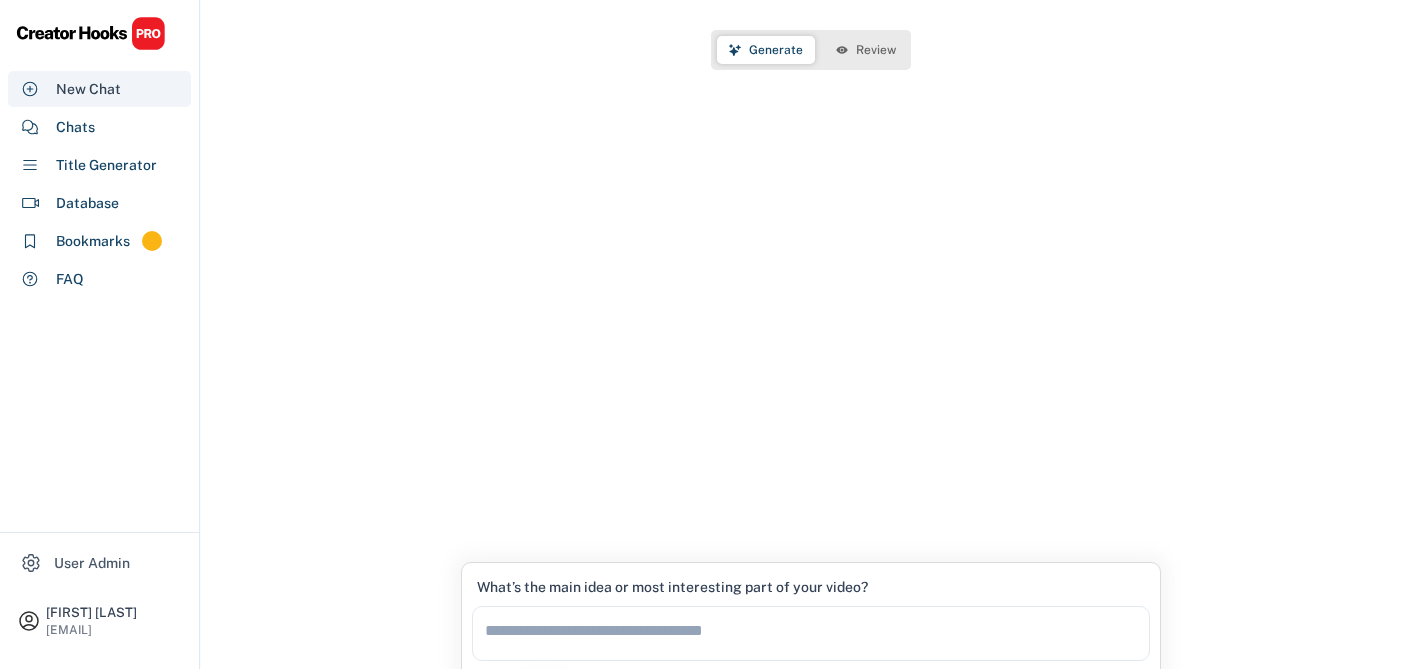 click on "New Chat" at bounding box center [88, 89] 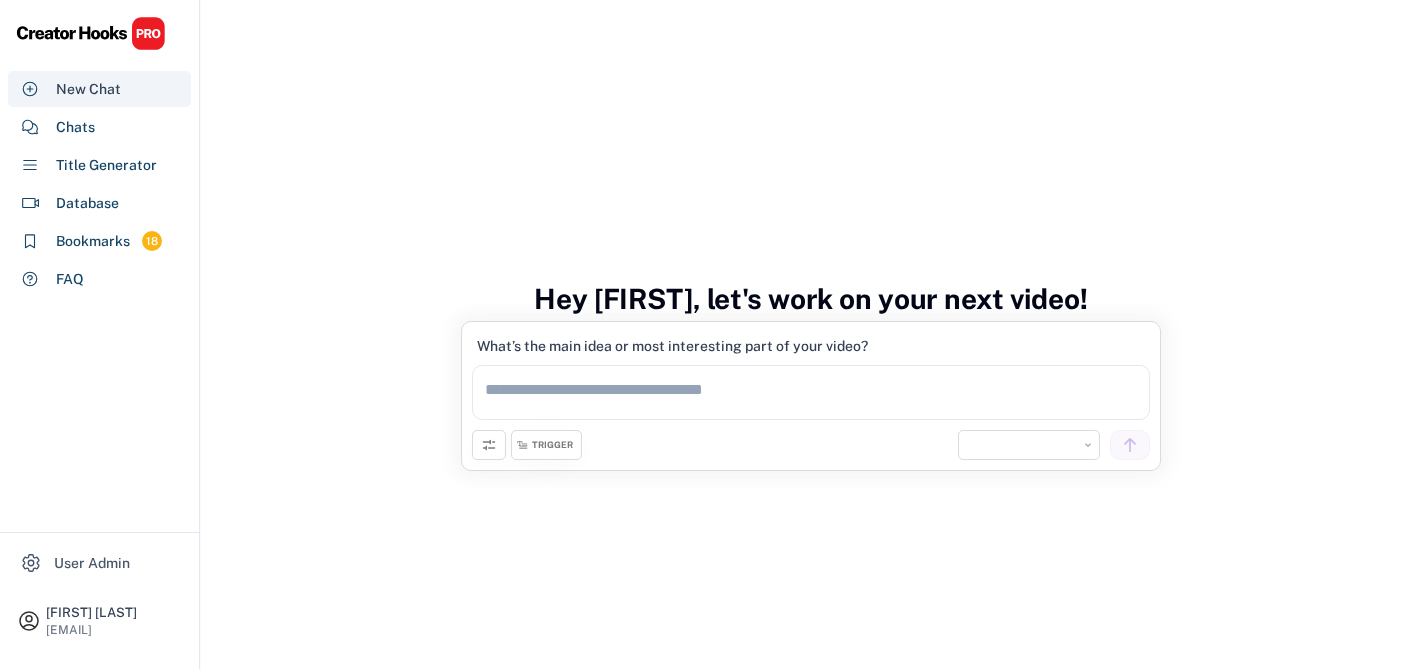 select on "**********" 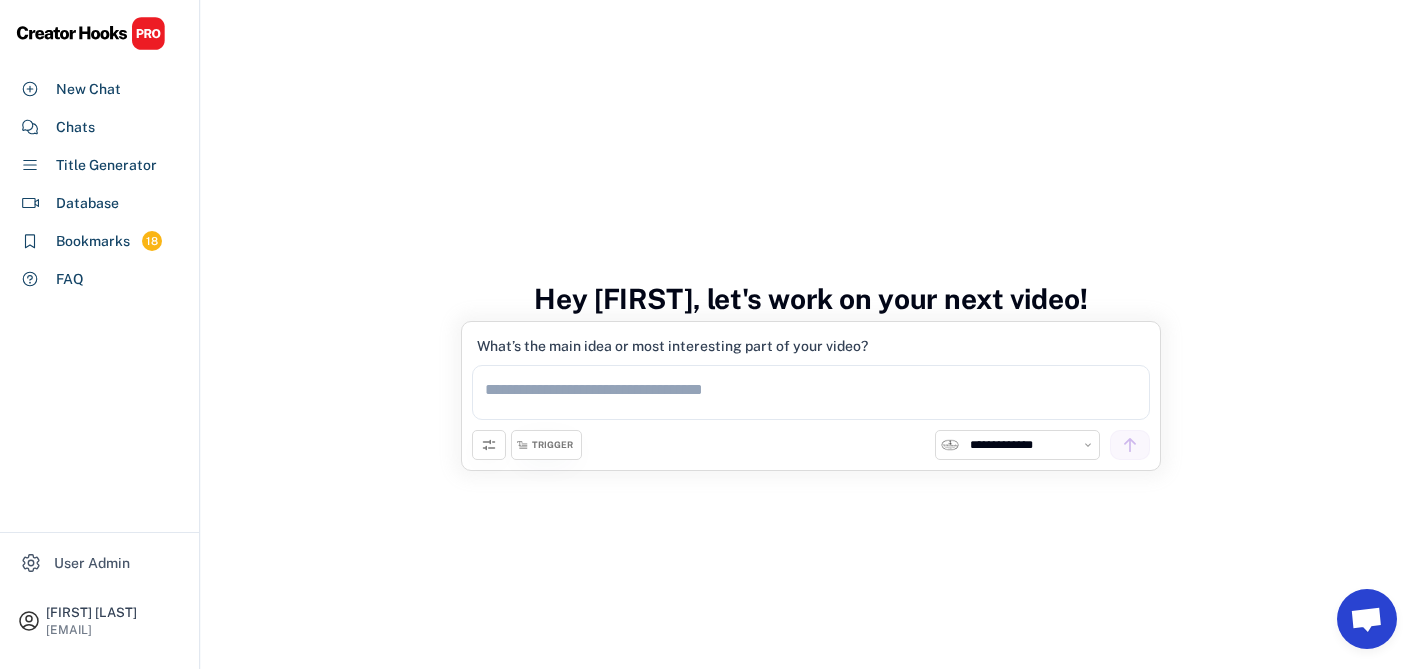 click on "TRIGGER" at bounding box center [552, 445] 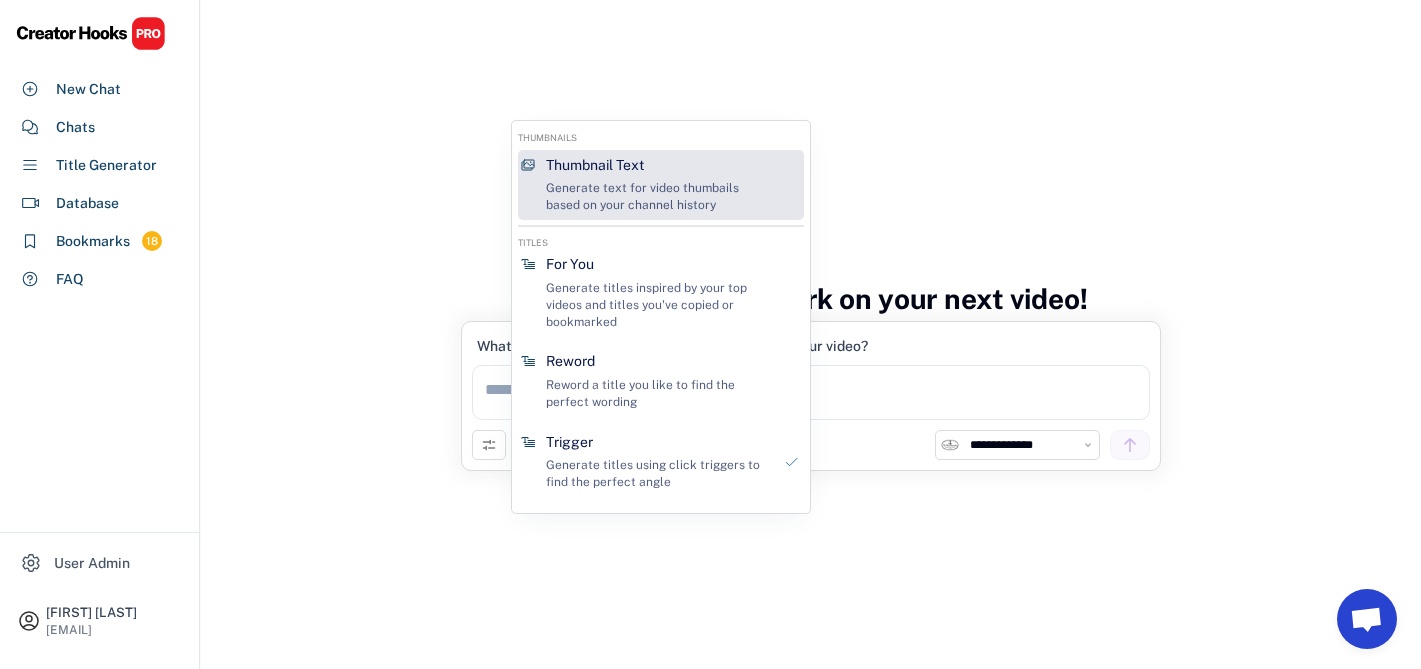 click on "Generate text for video thumbails based on your channel history" at bounding box center [658, 197] 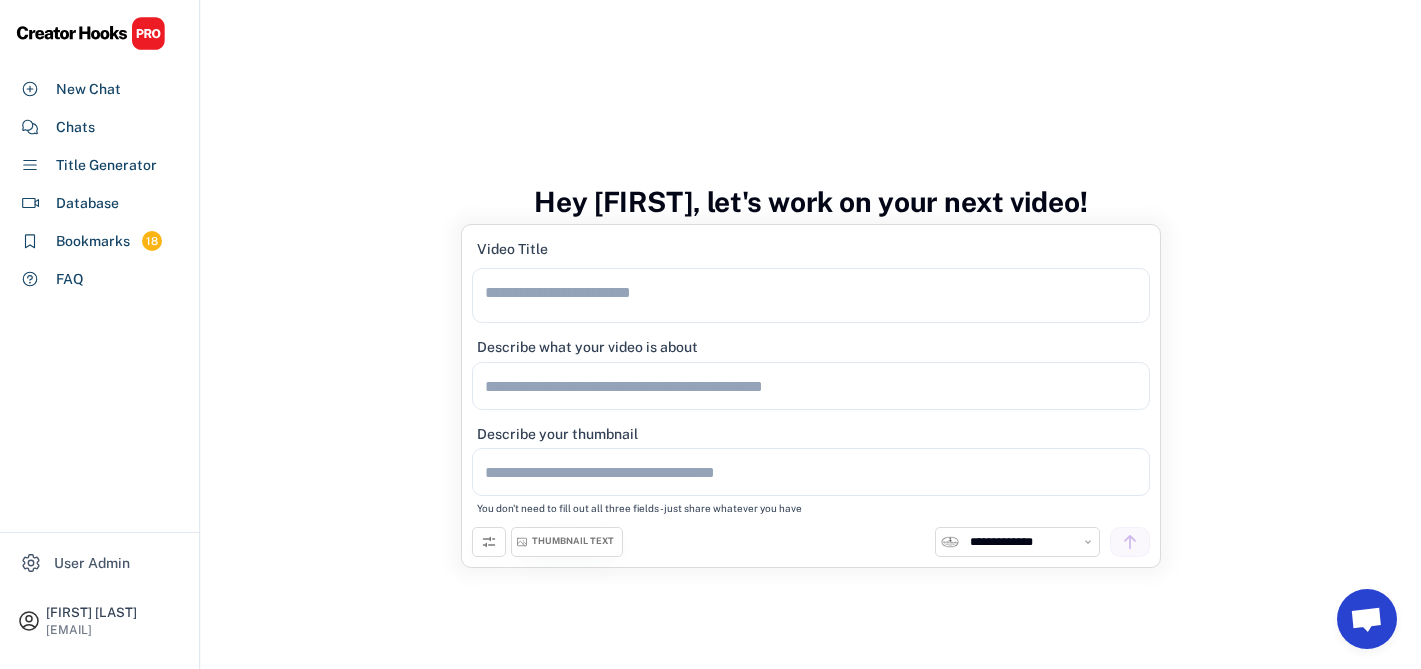 click at bounding box center (489, 542) 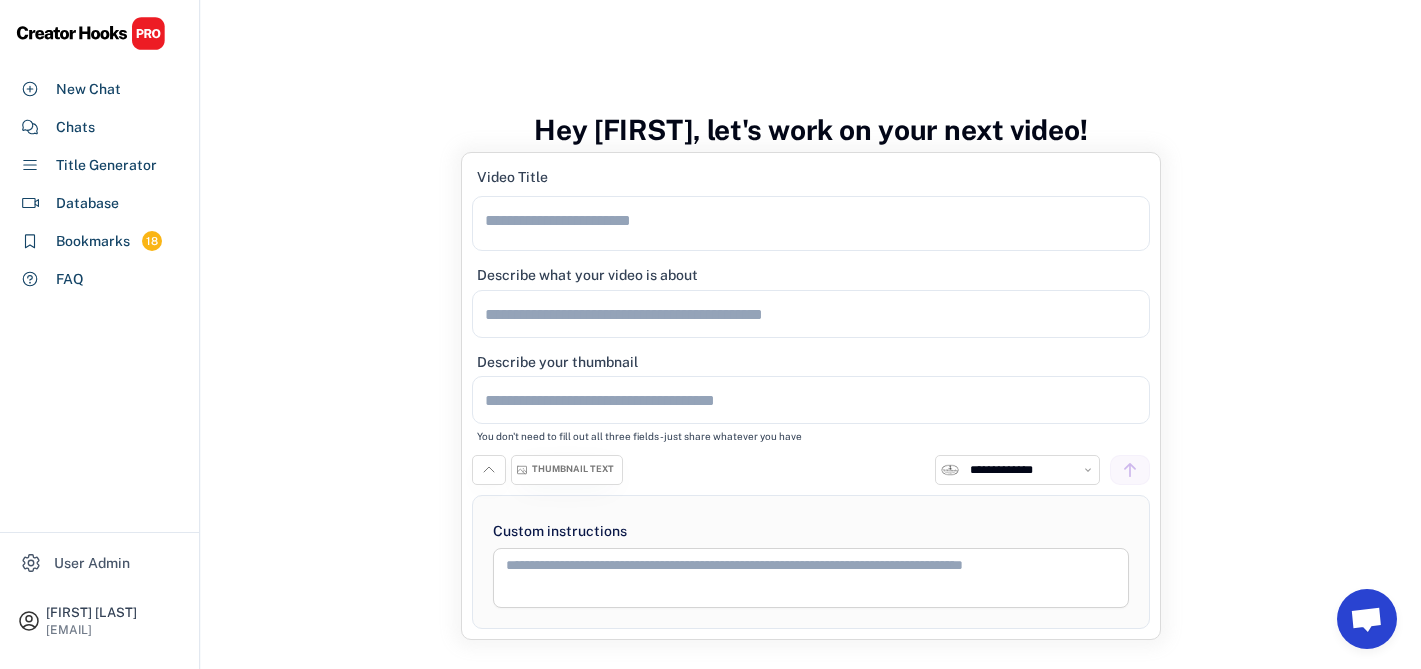 click 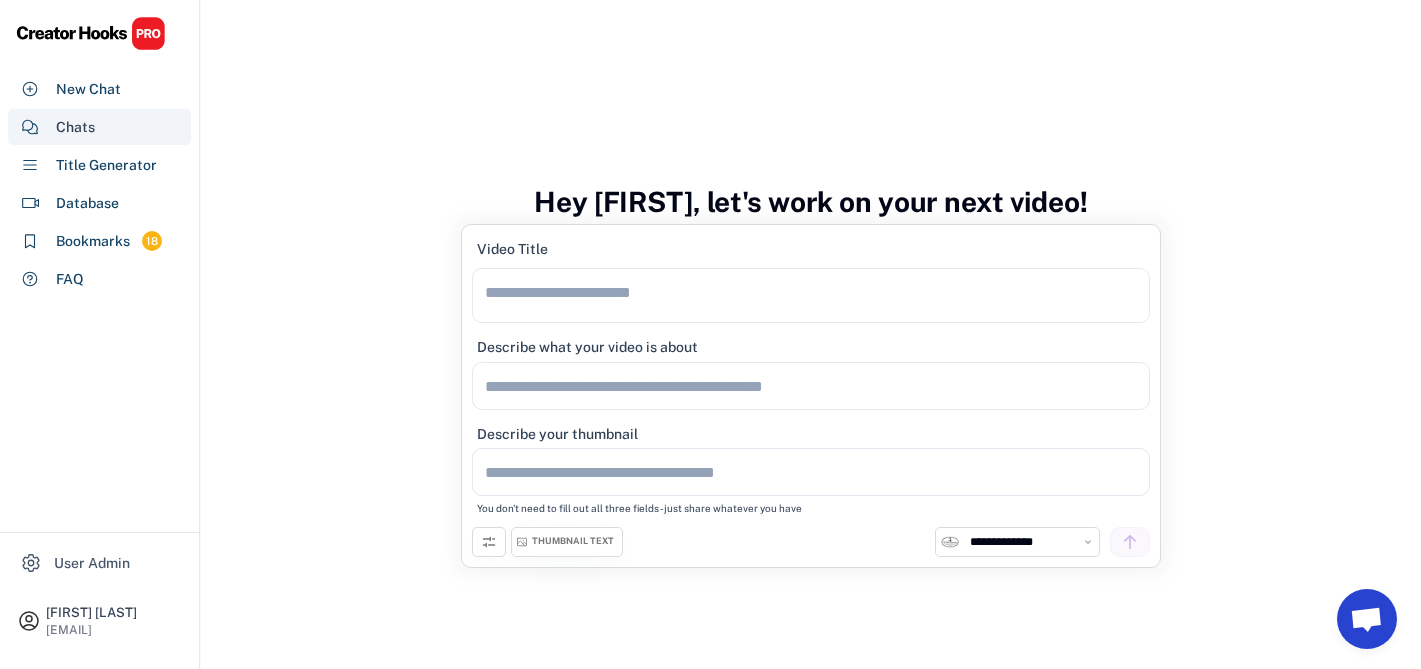 click on "Chats" at bounding box center (75, 127) 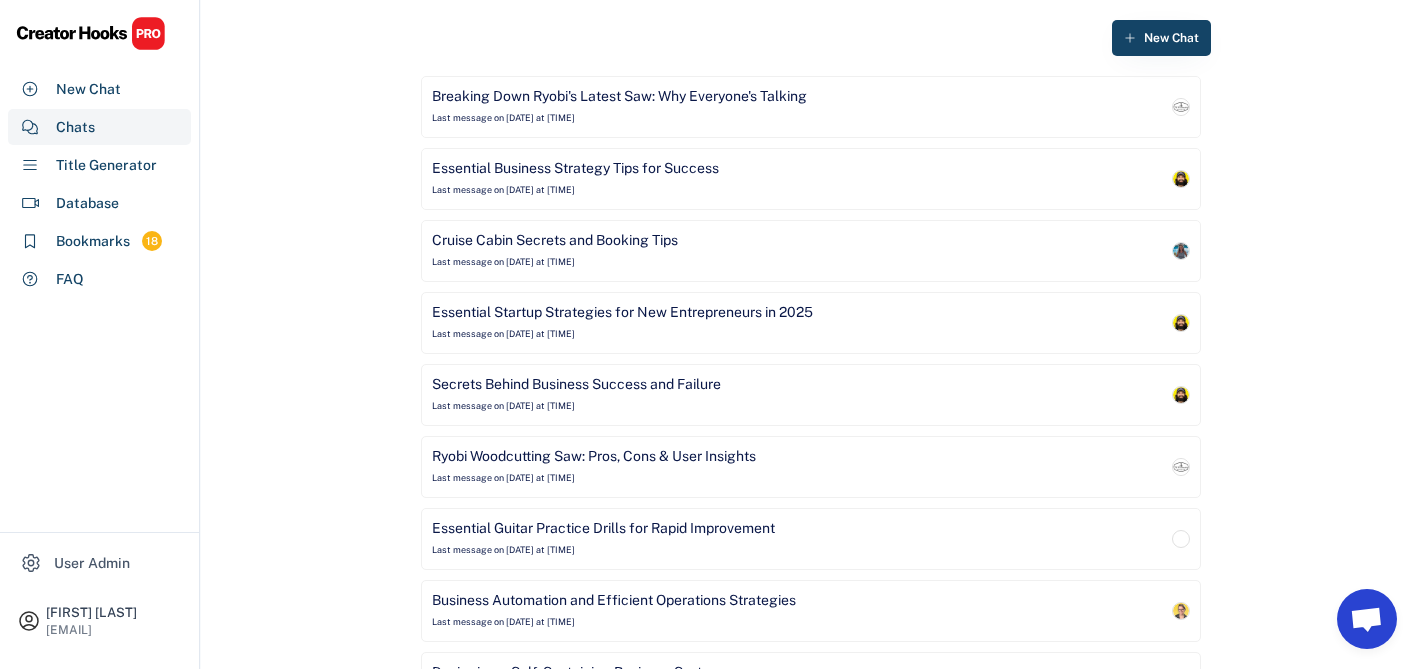 click on "Breaking Down Ryobi's Latest Saw: Why Everyone's Talking Last message on [DATE] at [TIME]" at bounding box center (799, 107) 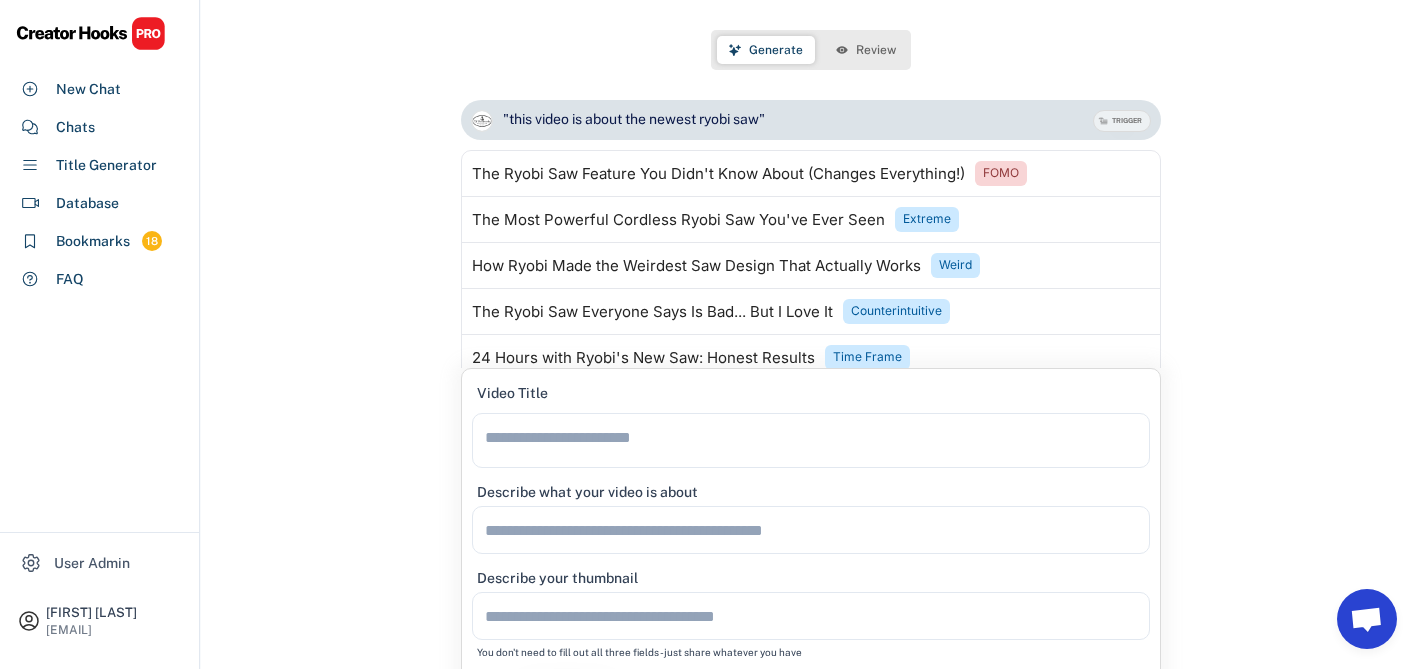 click on "Review" at bounding box center [866, 50] 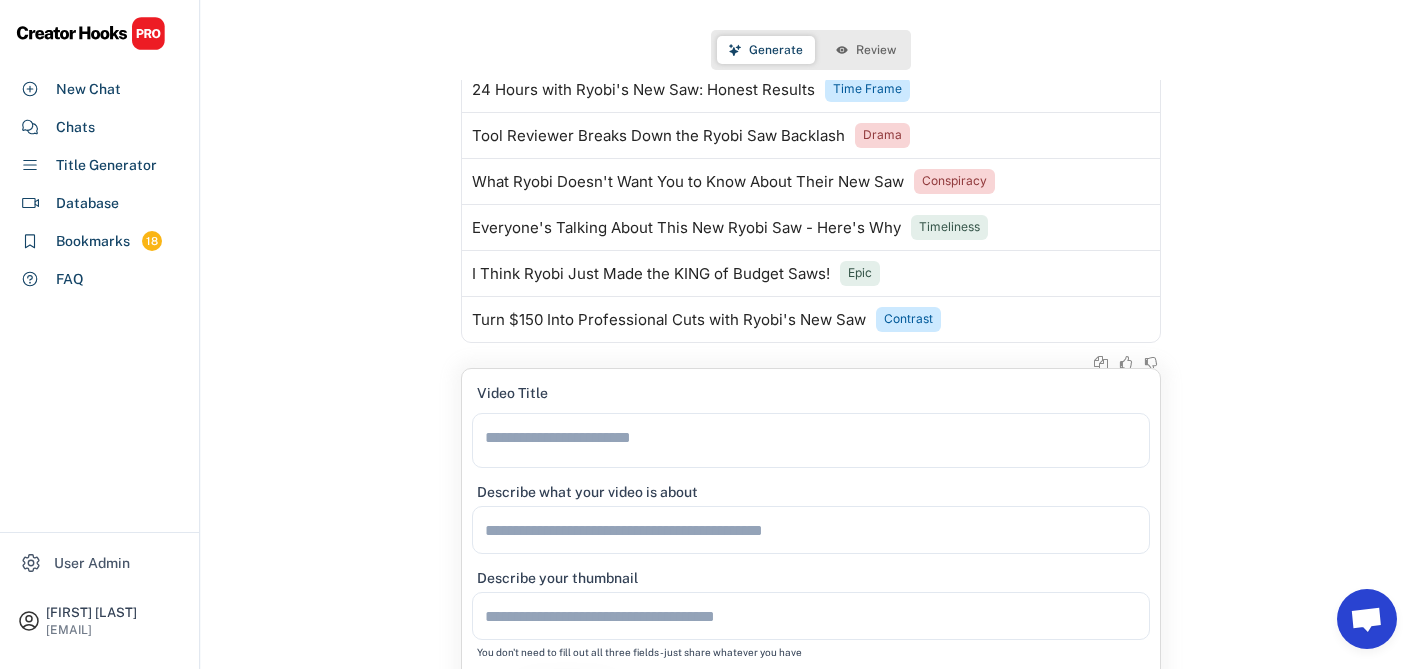 scroll, scrollTop: 292, scrollLeft: 0, axis: vertical 